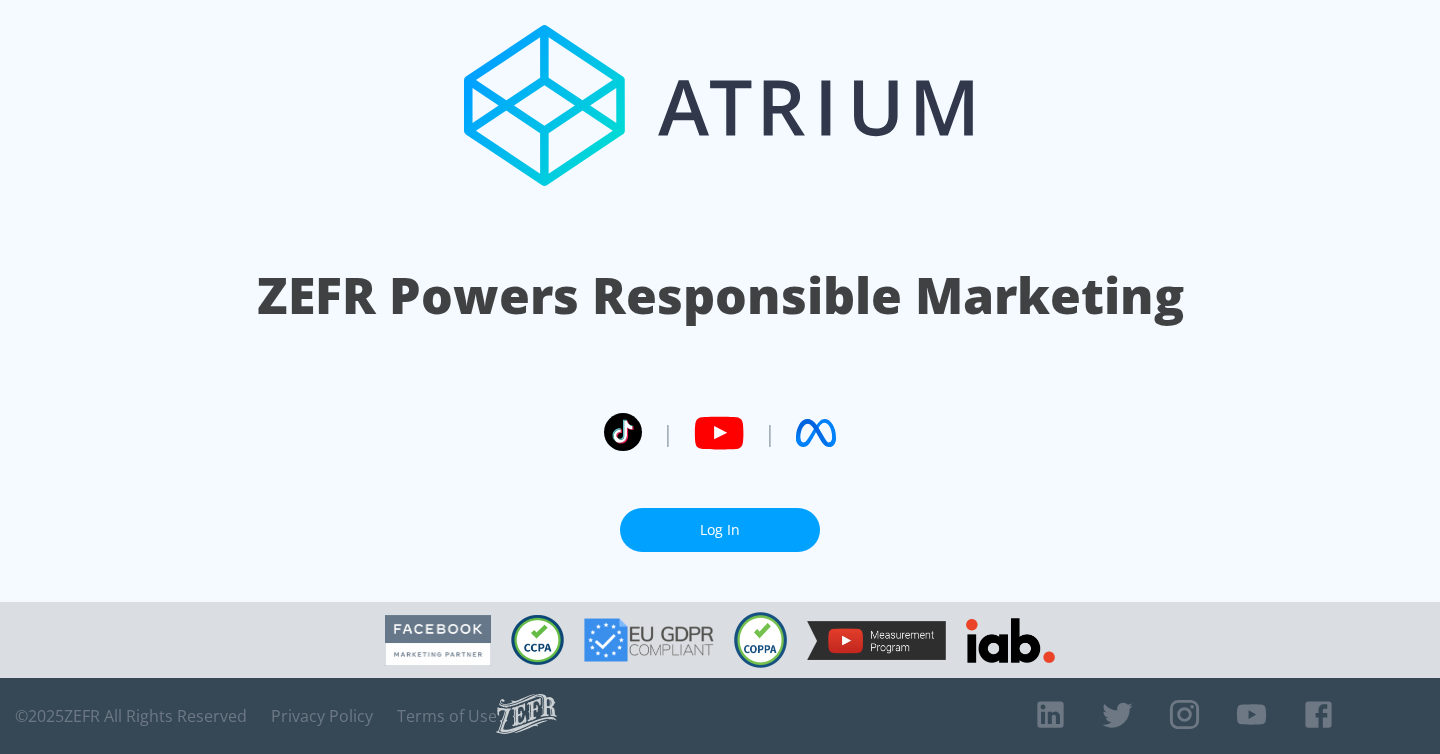 scroll, scrollTop: 0, scrollLeft: 0, axis: both 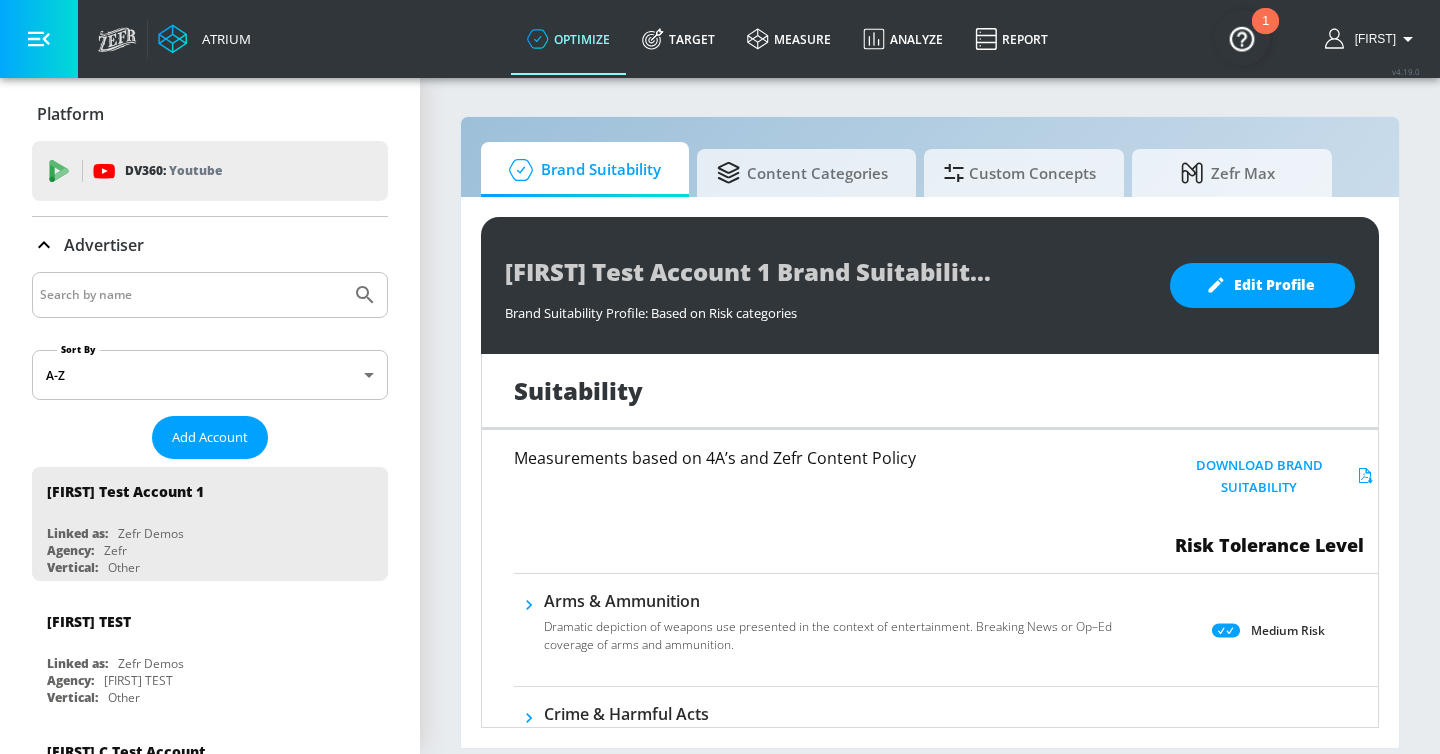 click at bounding box center (191, 295) 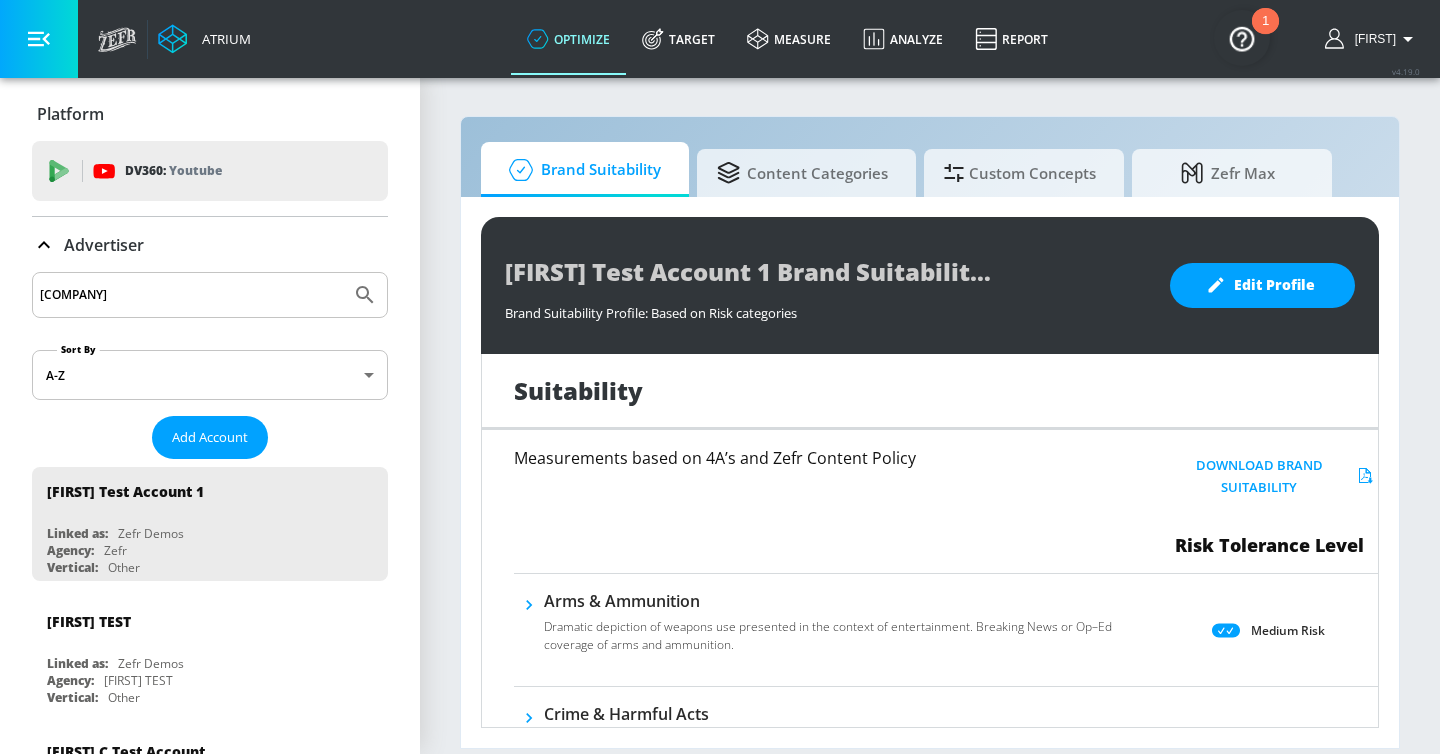 type on "mattel" 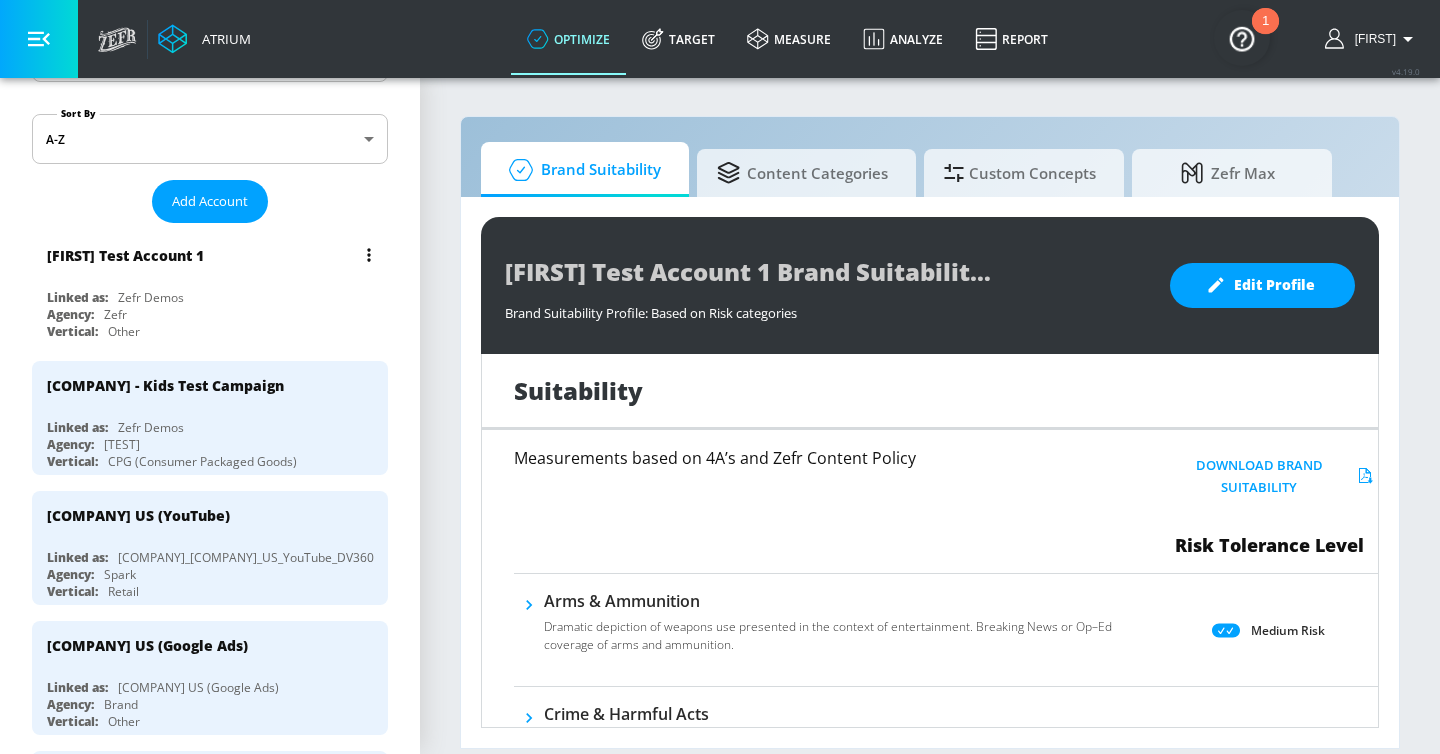 scroll, scrollTop: 238, scrollLeft: 0, axis: vertical 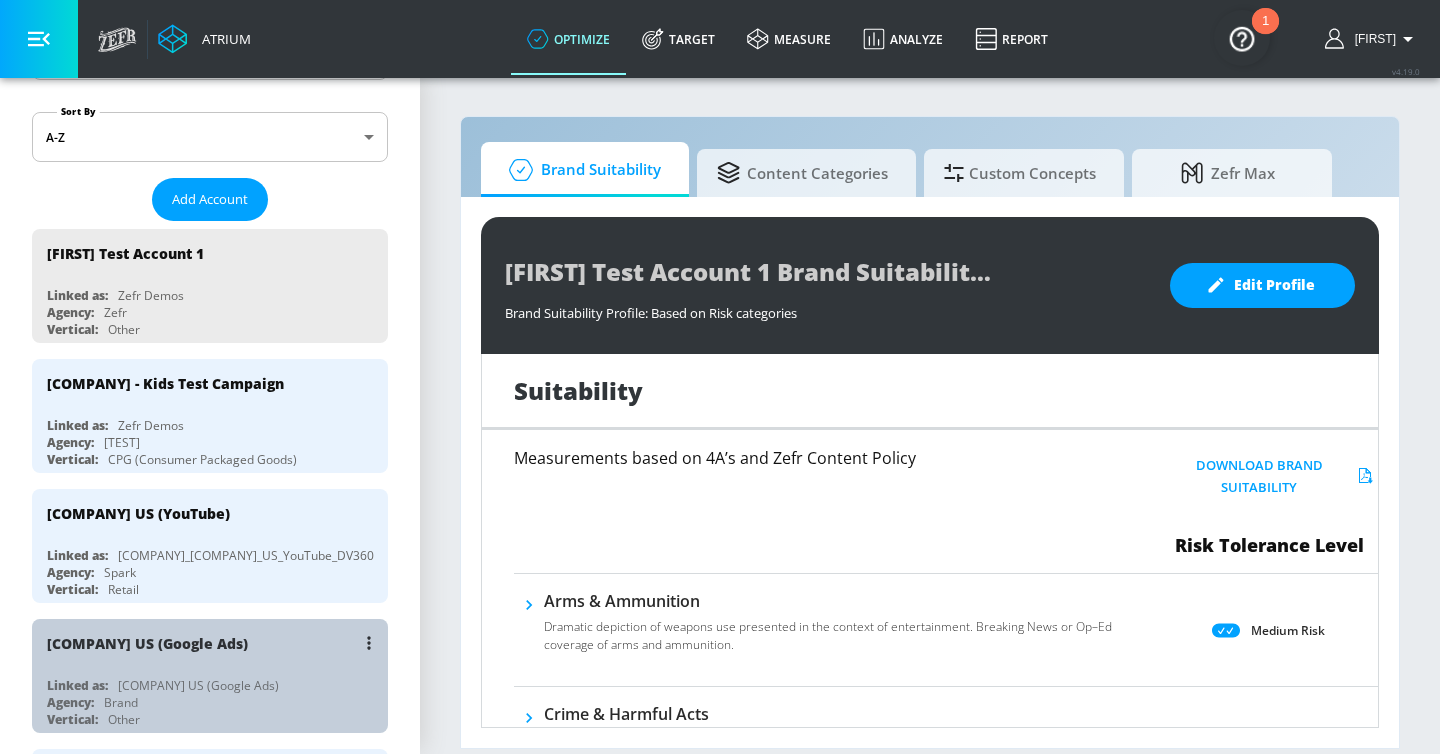 click on "[BRAND] ([PLATFORM] Ads)" at bounding box center (215, 643) 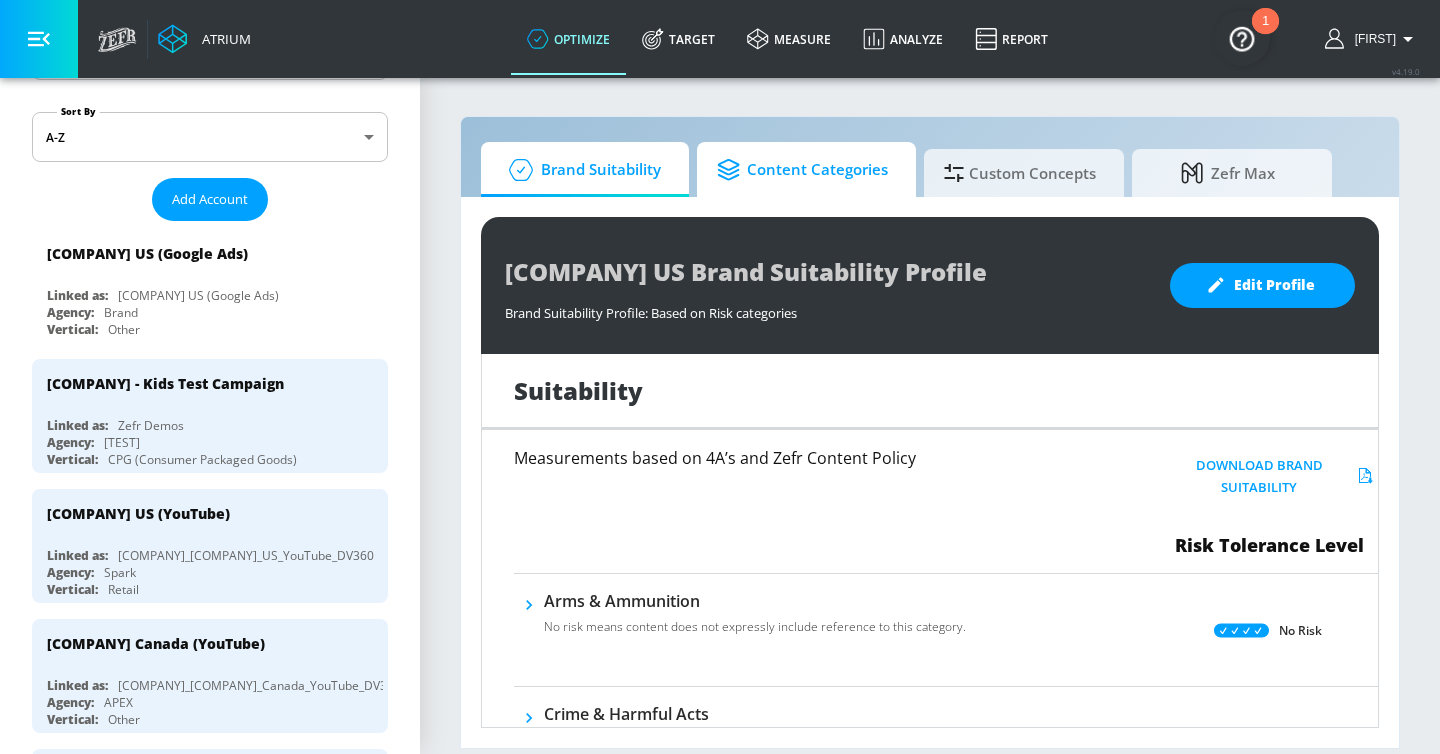 click on "Content Categories" at bounding box center (802, 170) 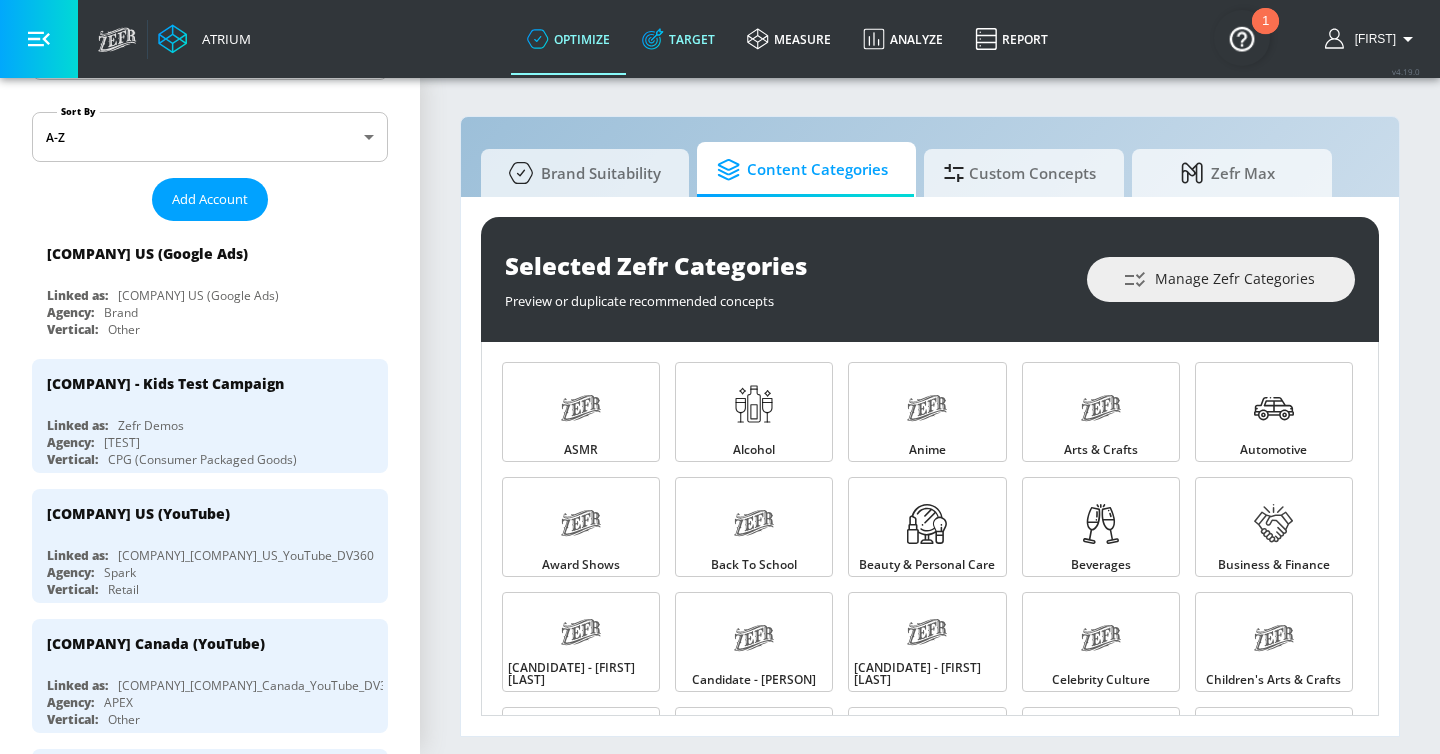 click on "Target" at bounding box center (678, 39) 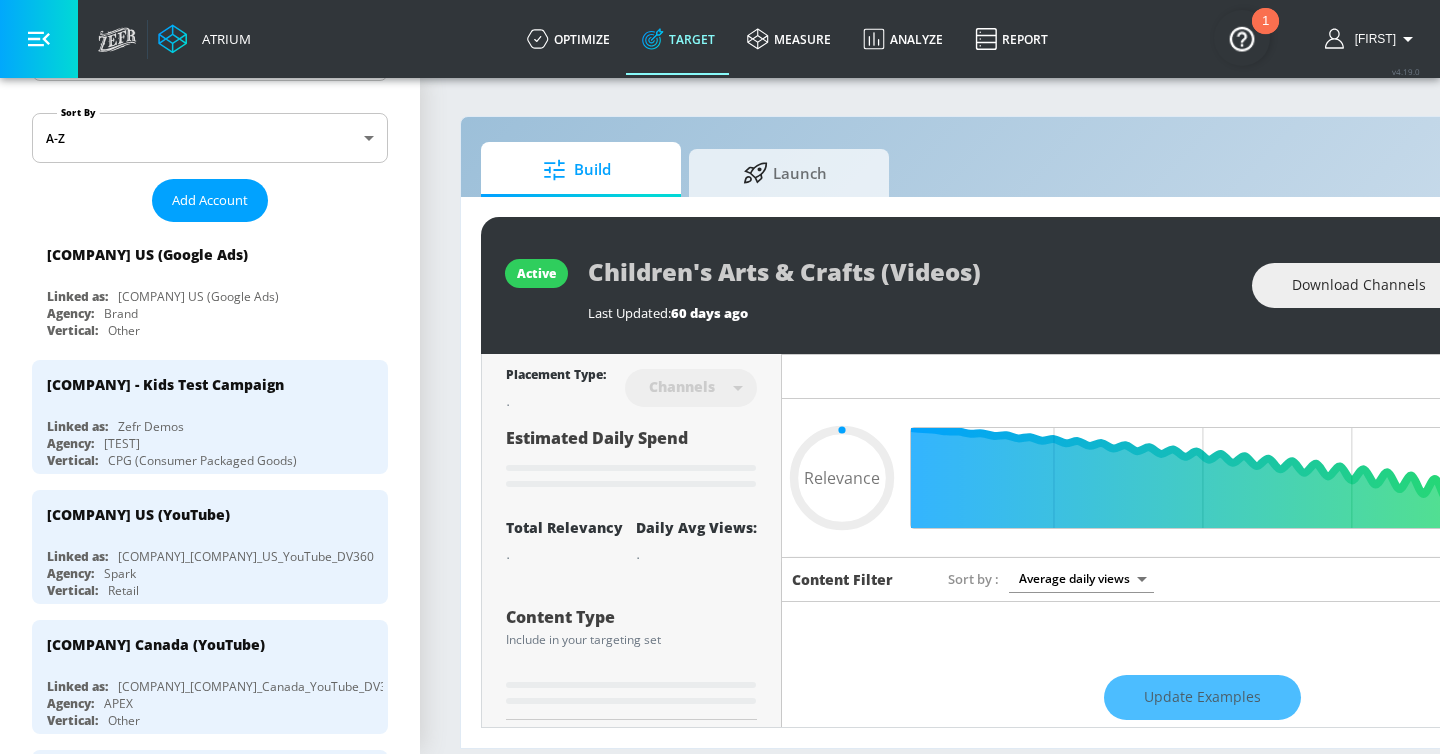 type on "0.65" 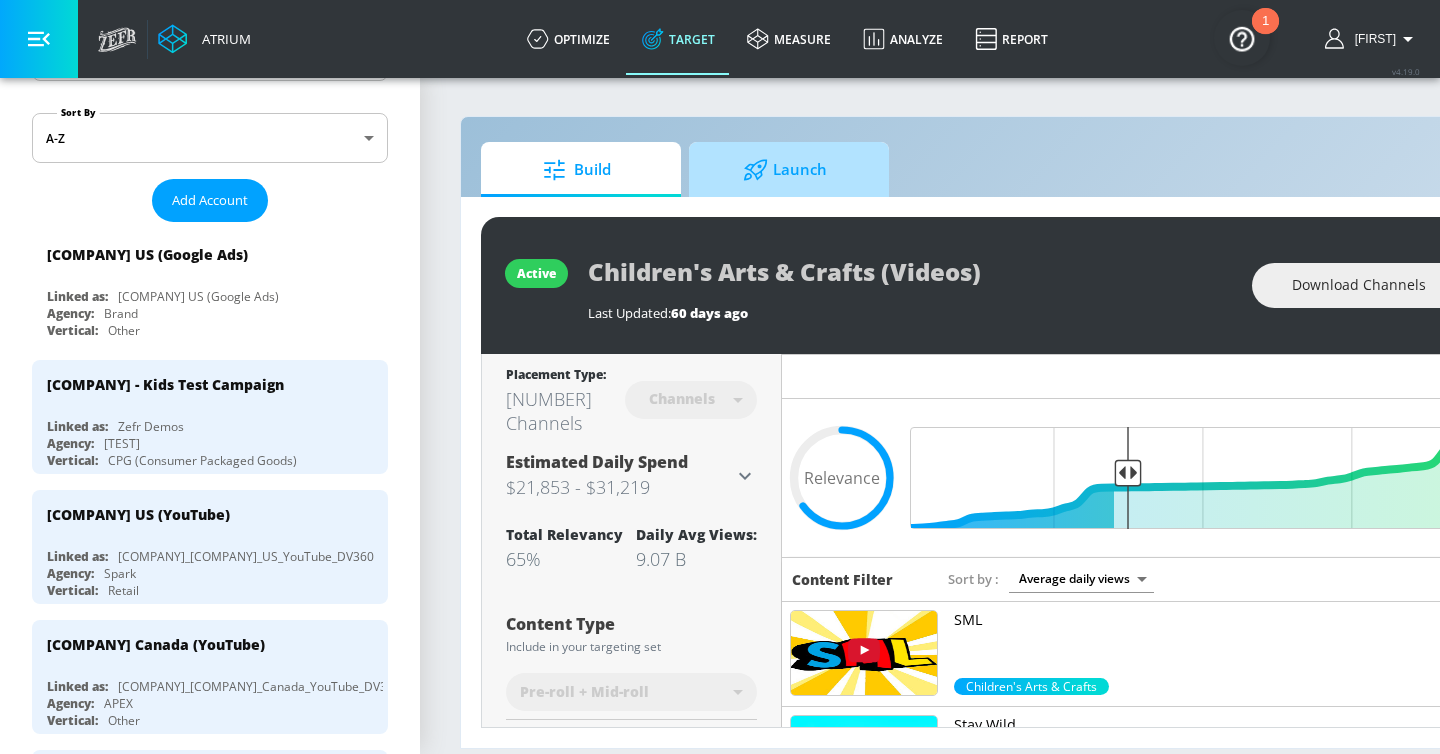 click on "Launch" at bounding box center (785, 170) 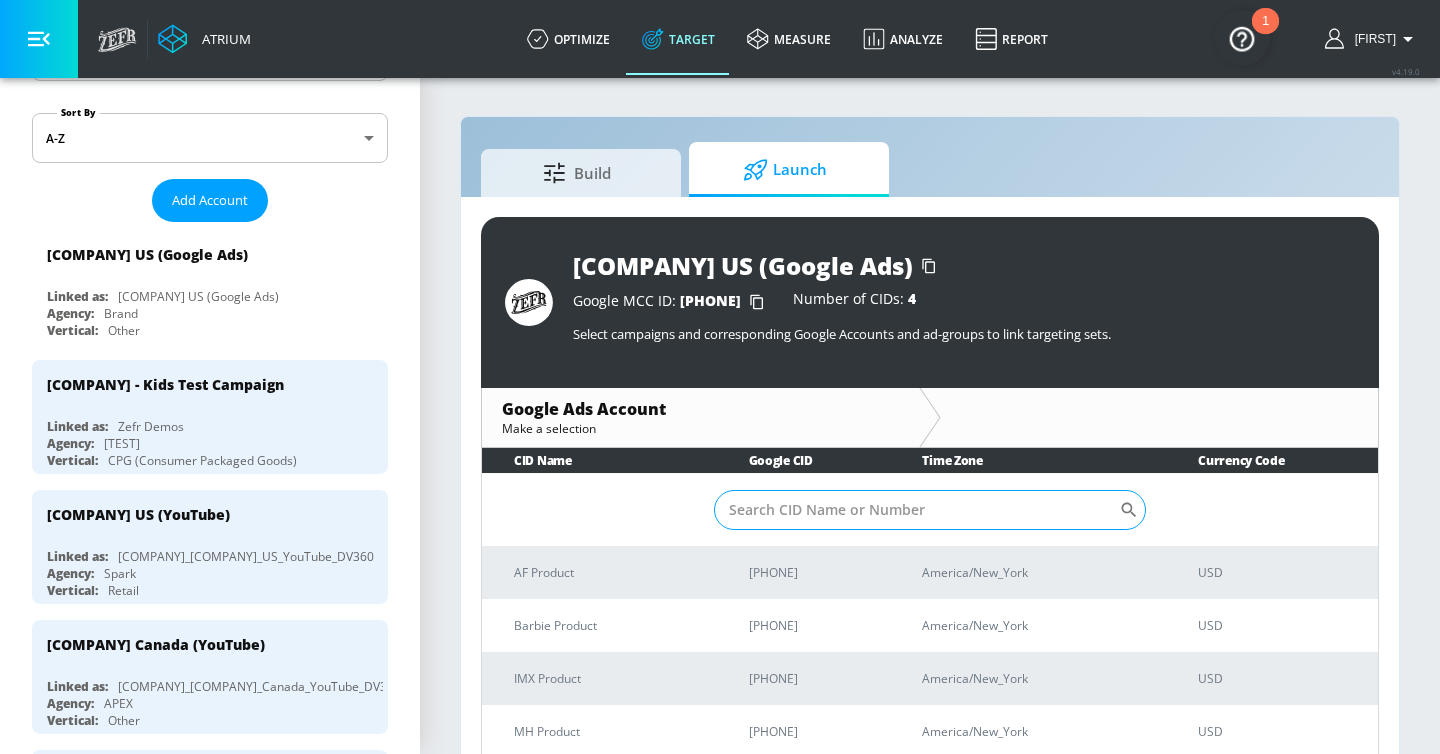 click on "Sort By" at bounding box center [916, 510] 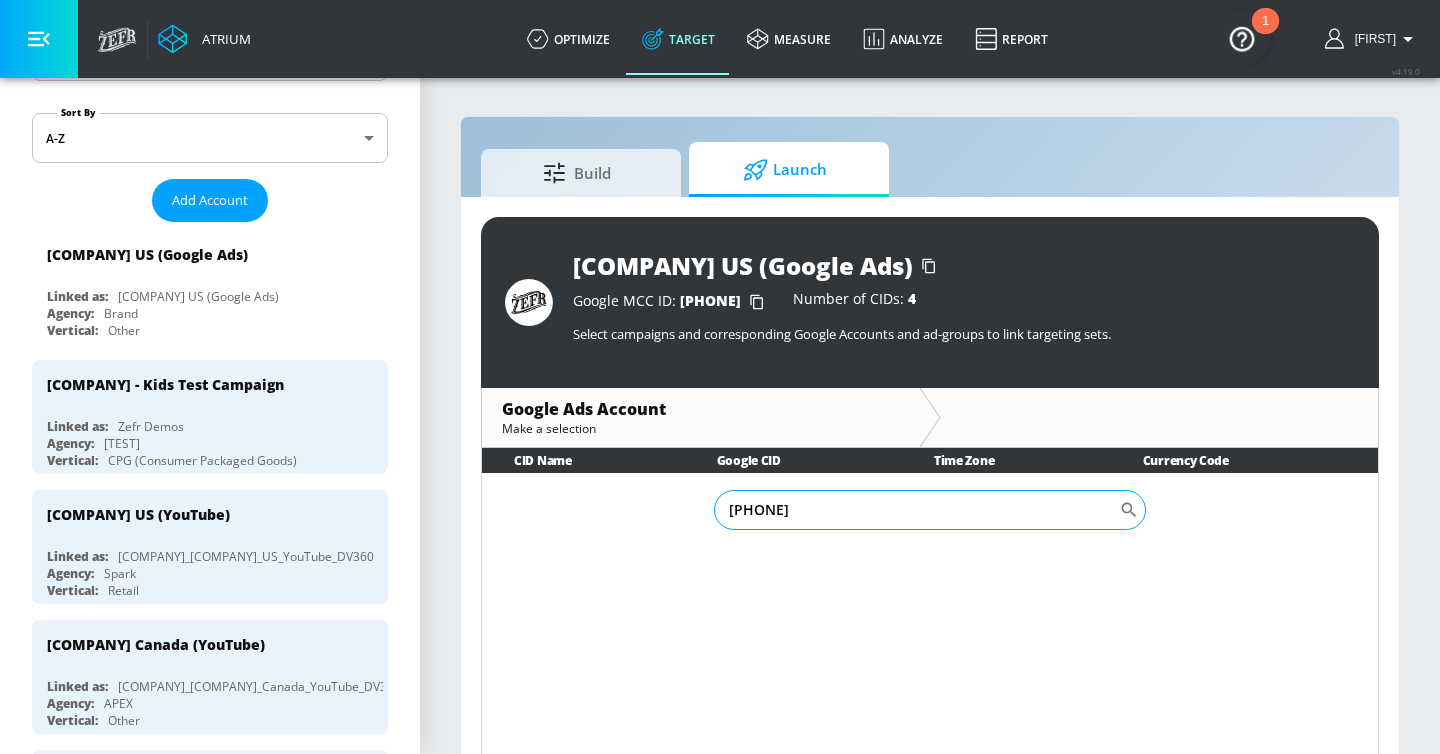 click on "610-149-3284" at bounding box center (916, 510) 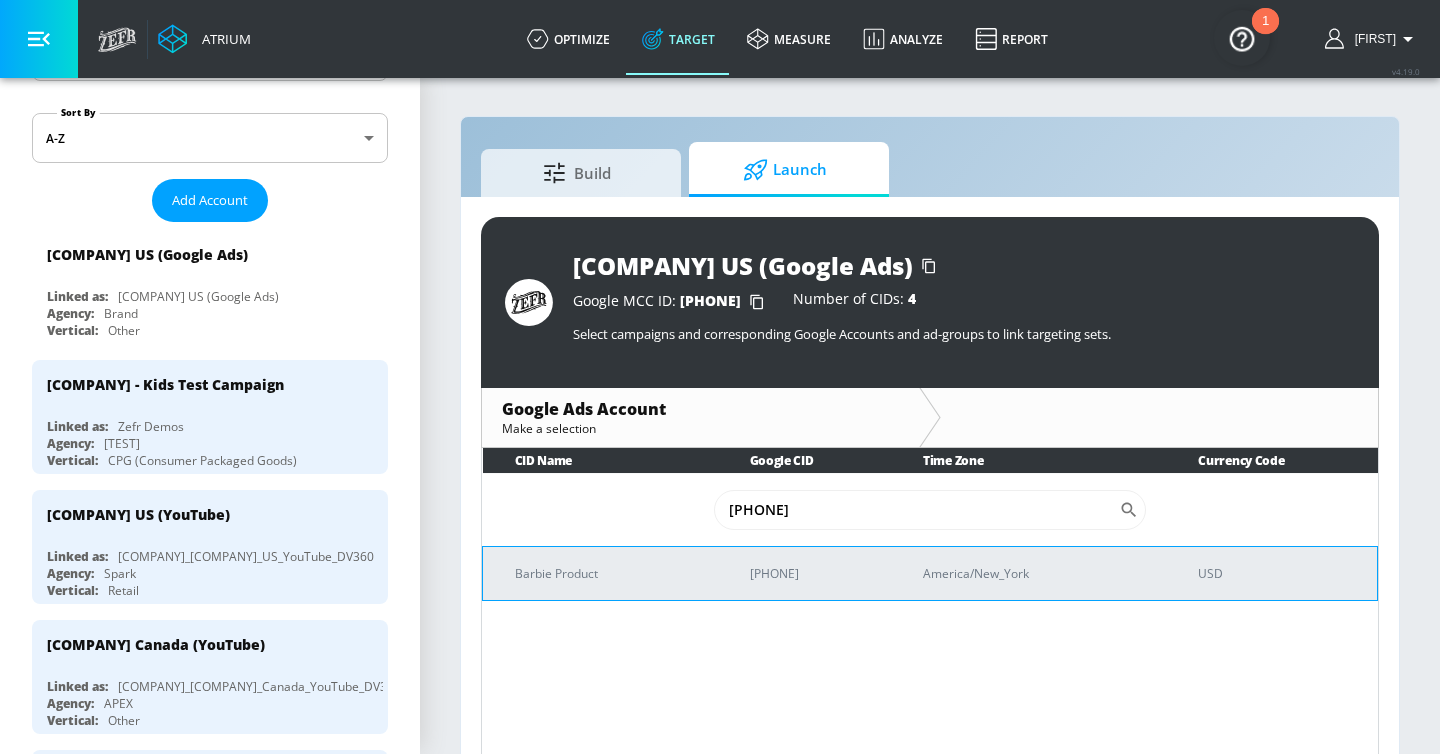 type on "[PHONE]" 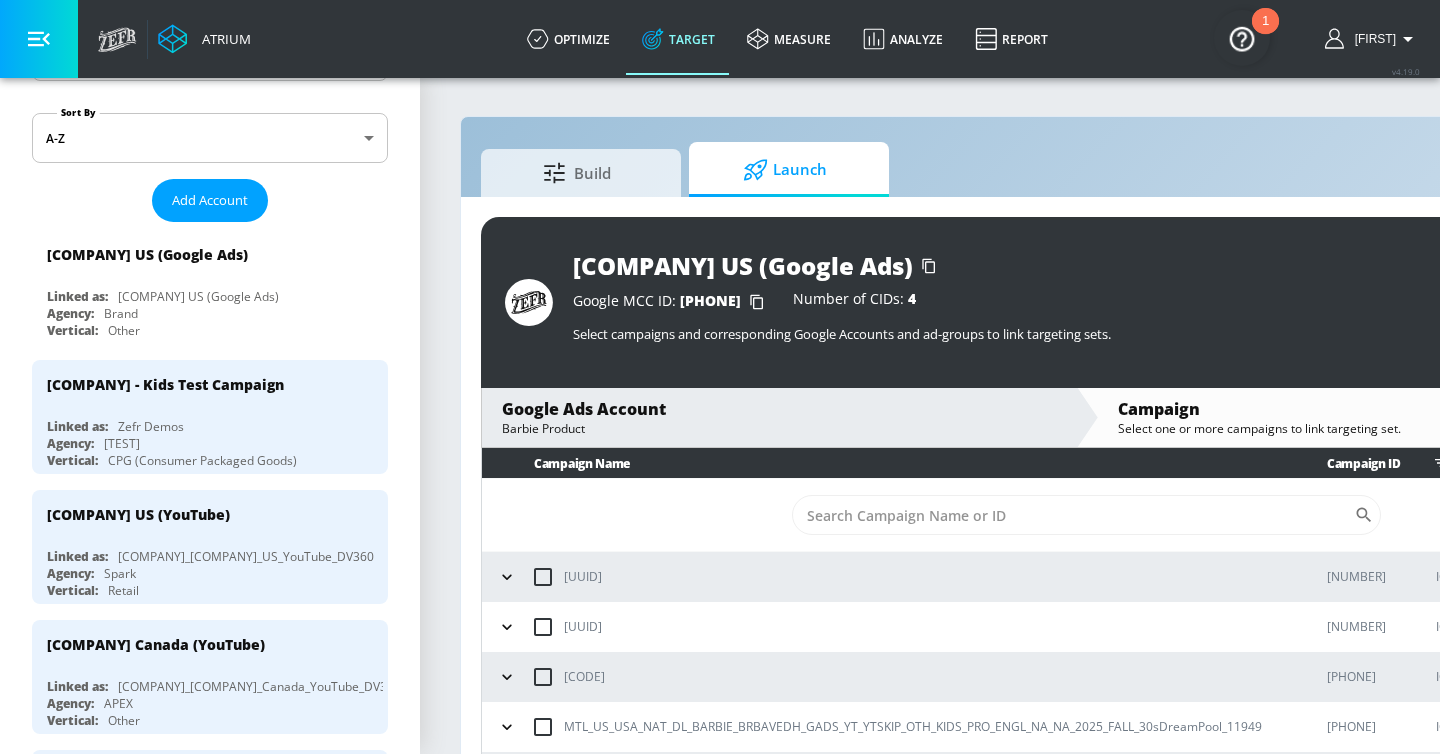 click on "​" at bounding box center (1087, 515) 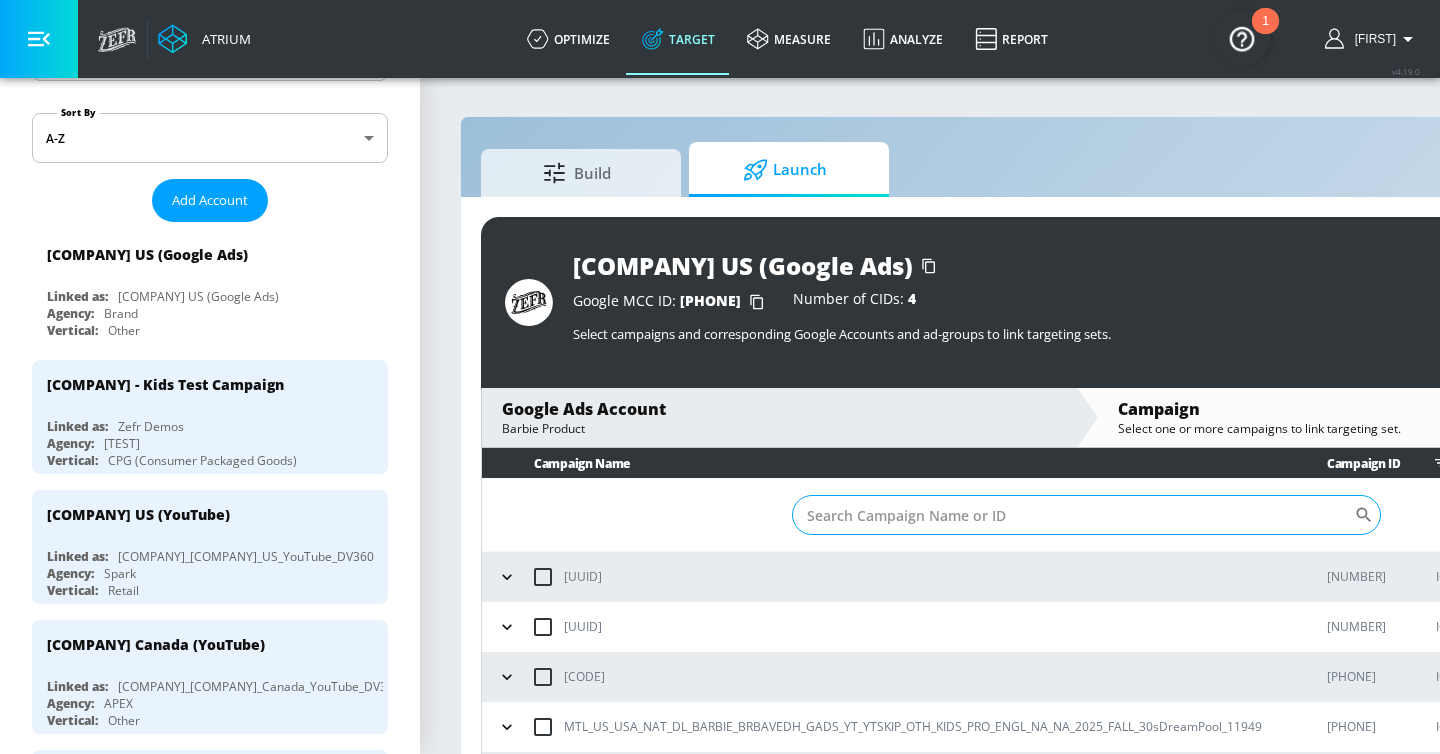 click on "Sort By" at bounding box center (1073, 515) 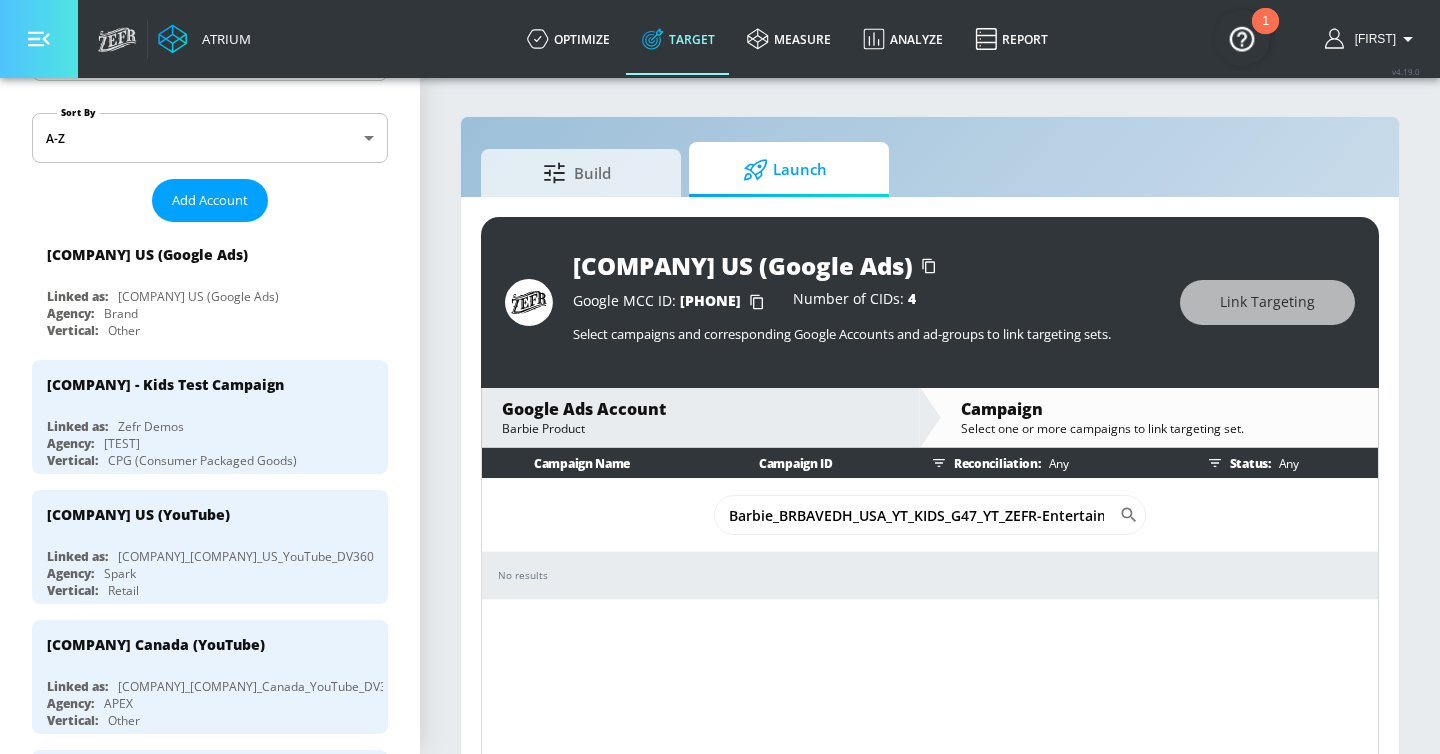 click at bounding box center [39, 39] 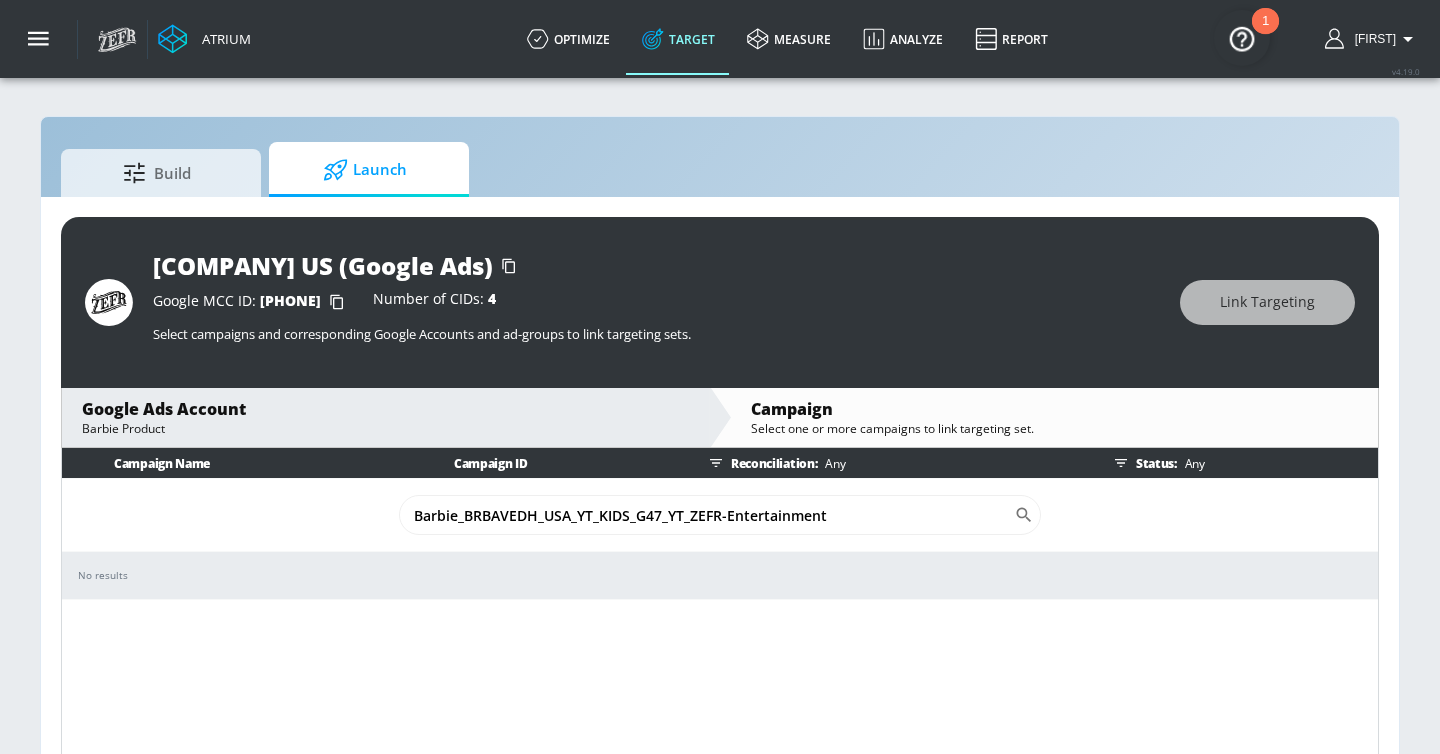drag, startPoint x: 728, startPoint y: 517, endPoint x: 257, endPoint y: 499, distance: 471.3438 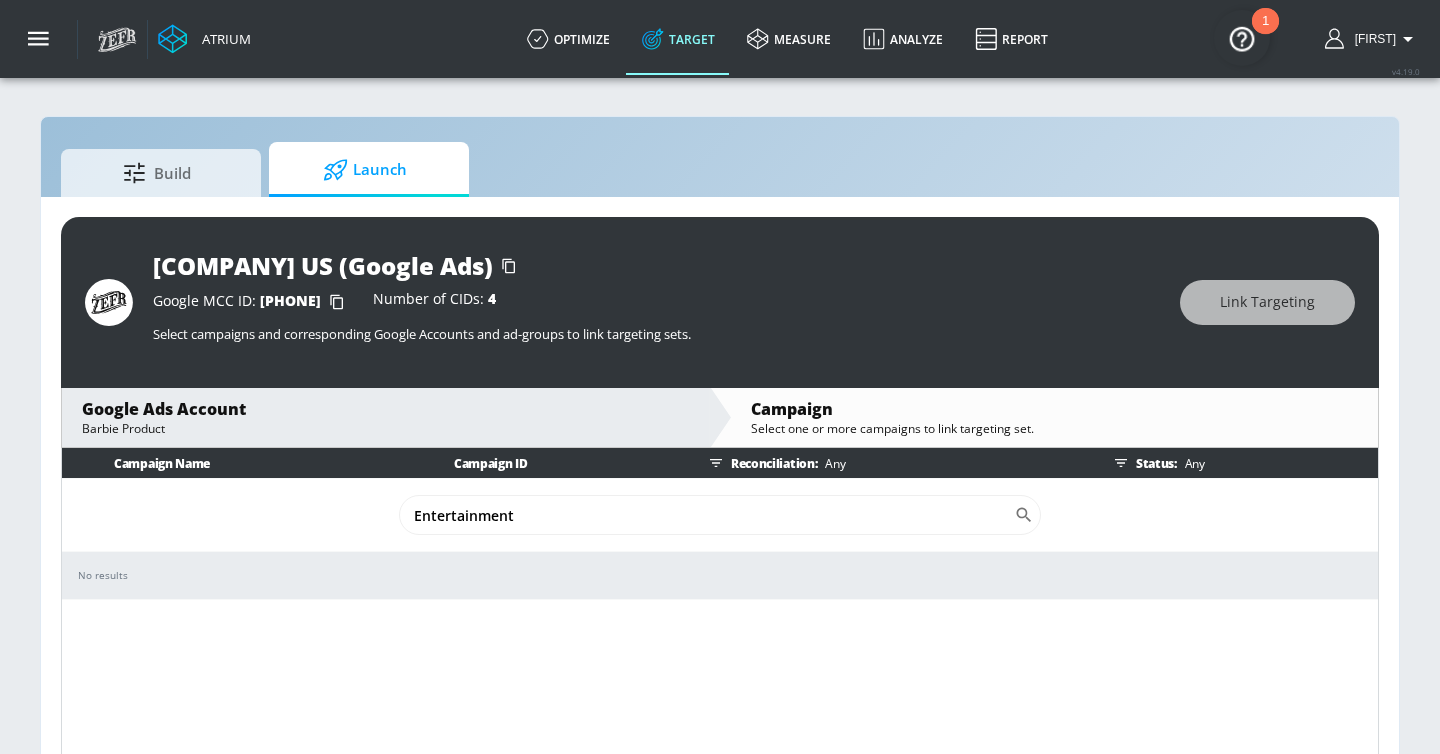 drag, startPoint x: 518, startPoint y: 520, endPoint x: 348, endPoint y: 520, distance: 170 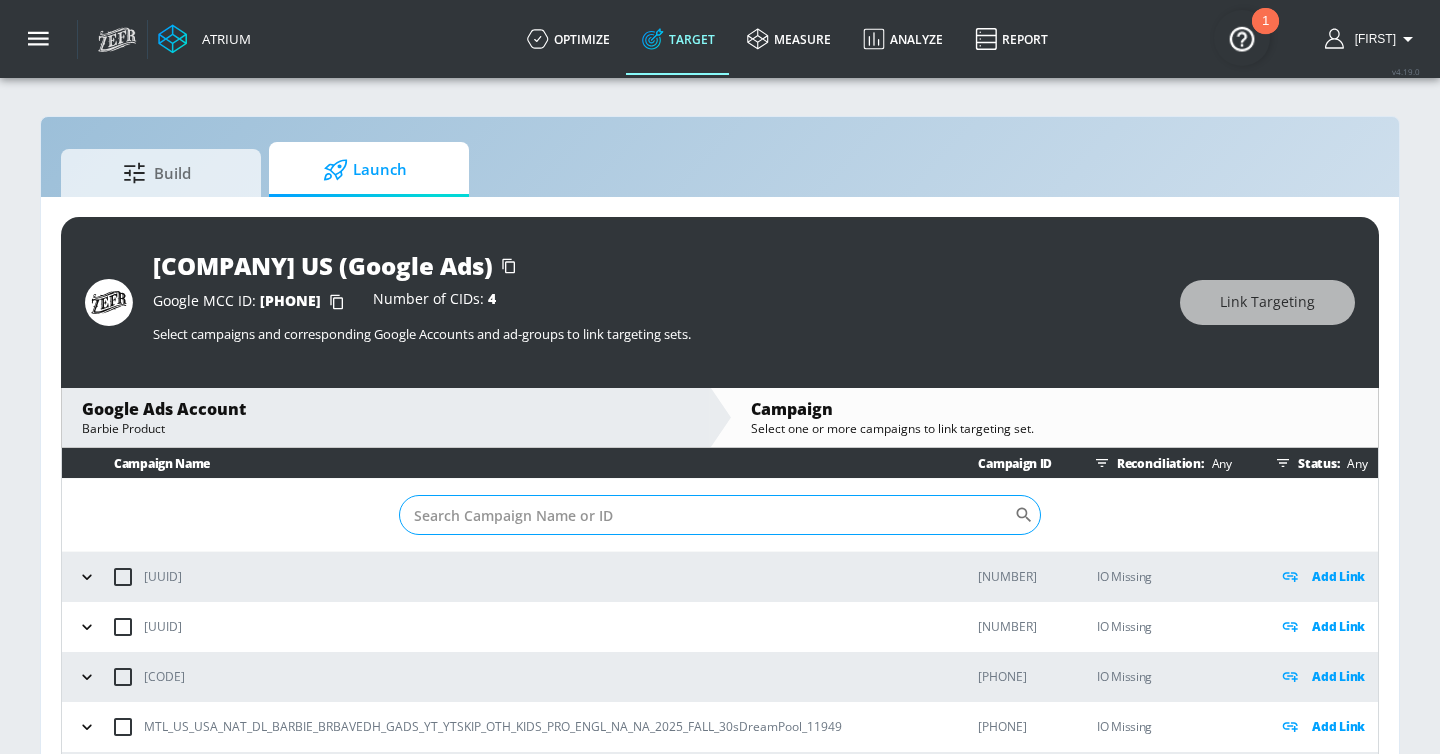 paste on "Barbie_BRBAVEDH_USA_YT_KIDS_G47_YT_ZEFR-Entertainment" 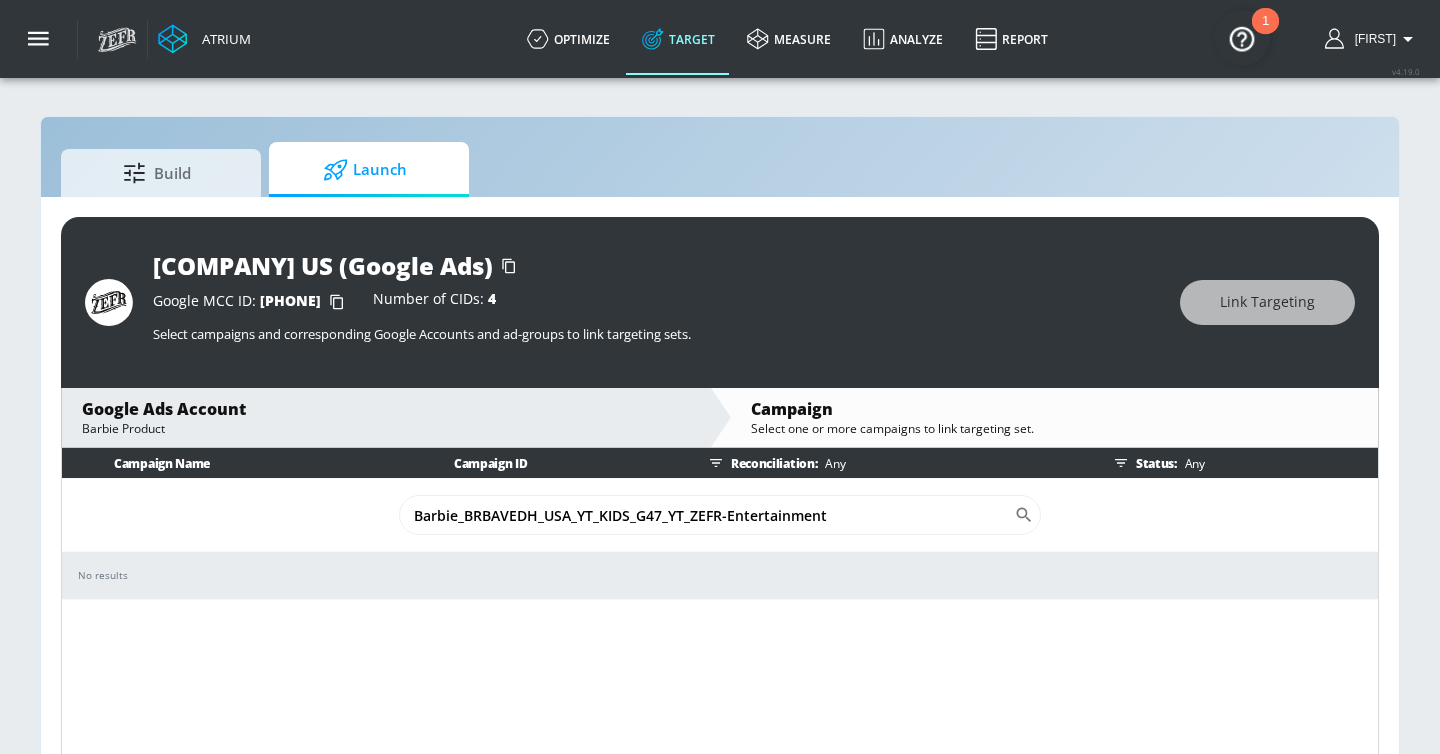click on "[BRAND] Product" at bounding box center (385, 428) 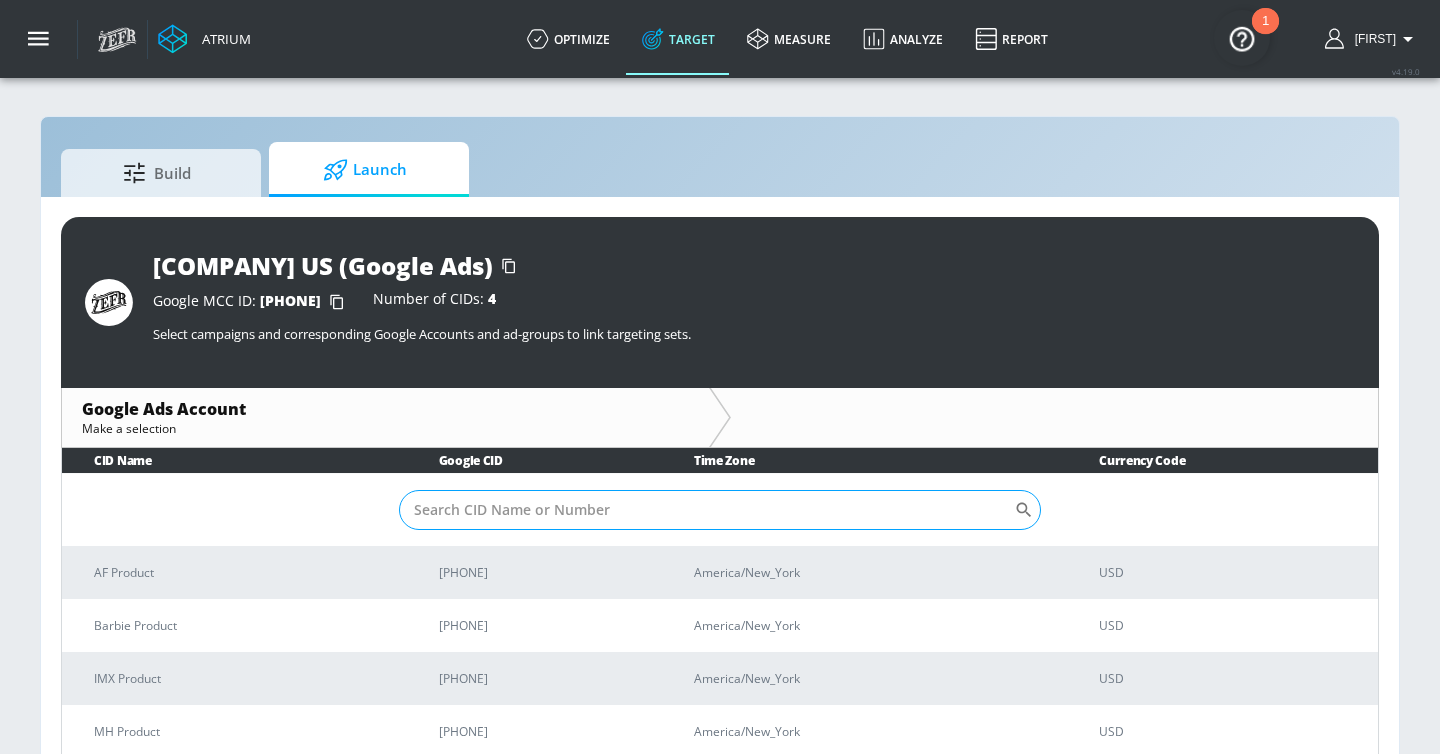 click on "Sort By" at bounding box center [706, 510] 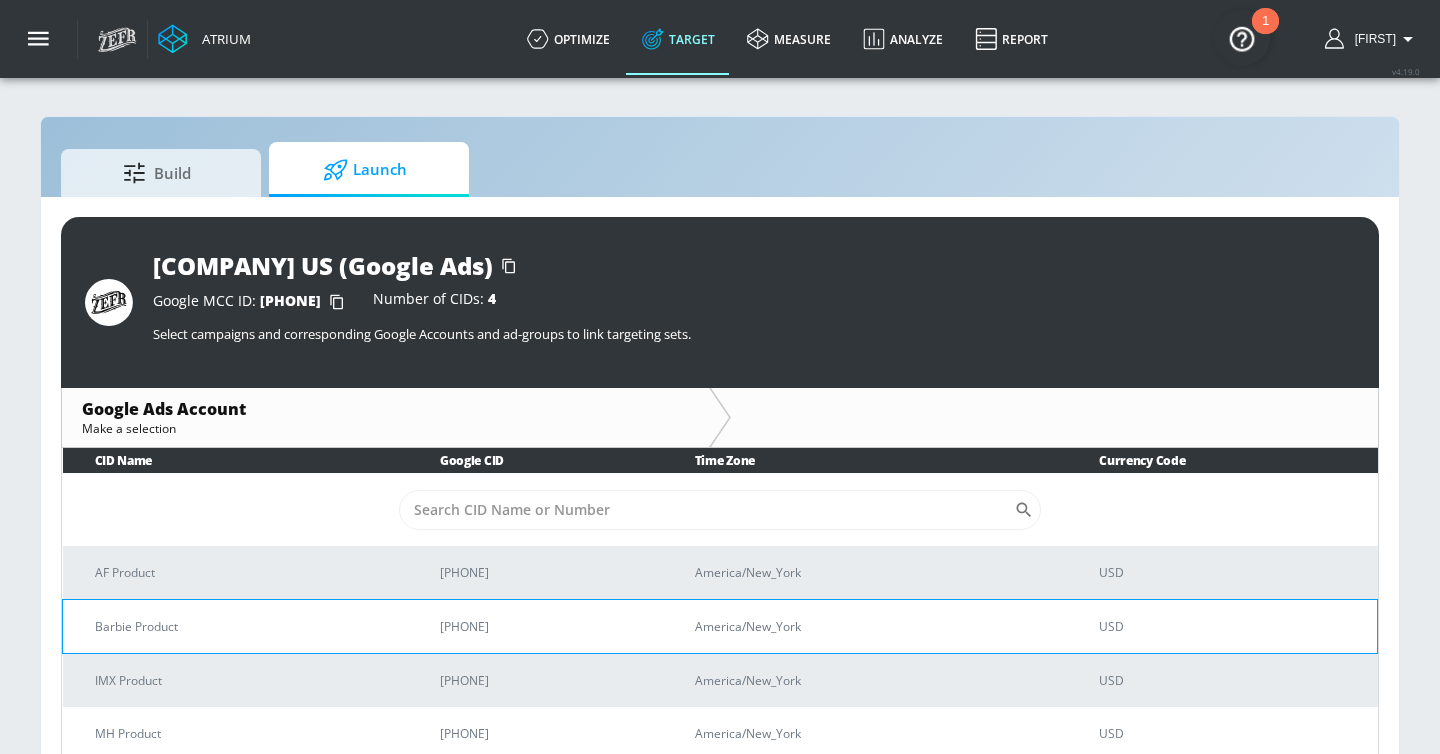 click on "[BRAND] Product" at bounding box center [243, 626] 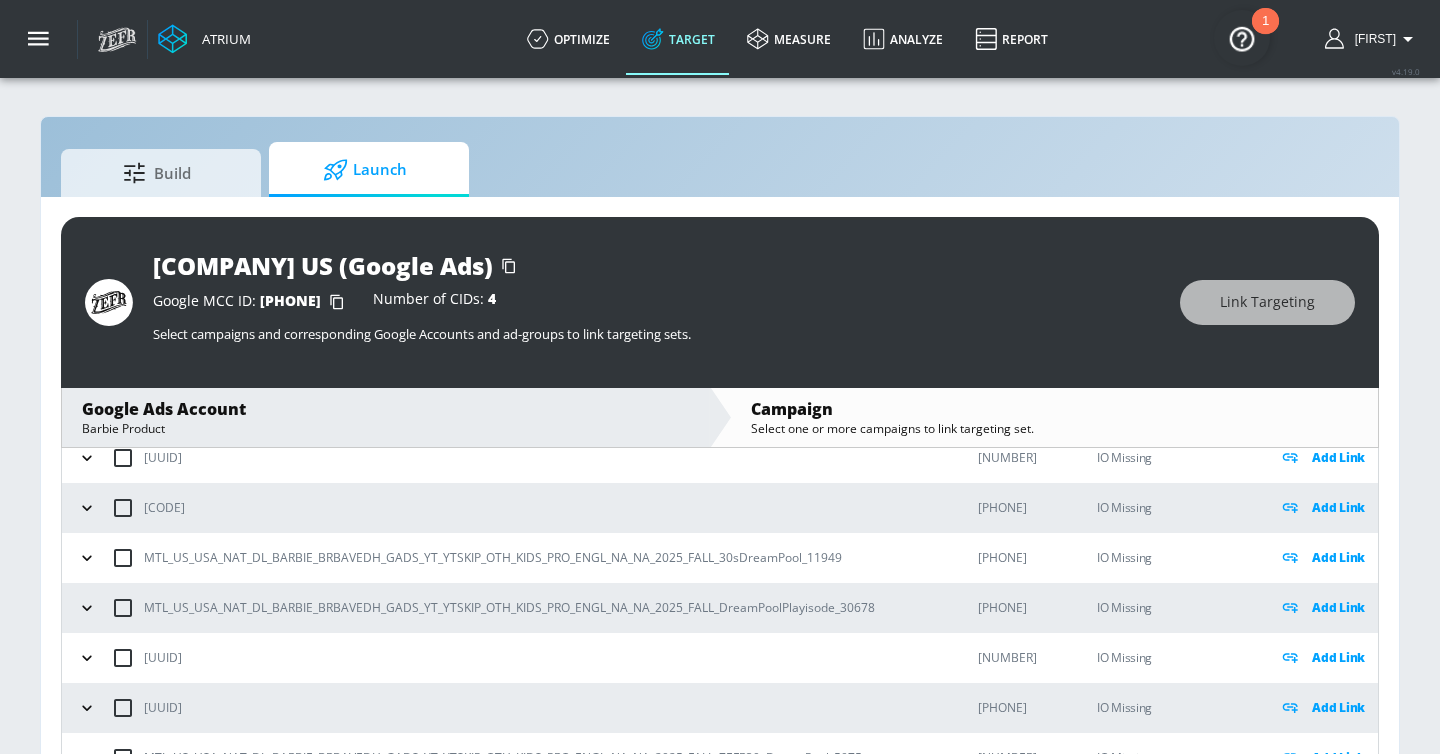 scroll, scrollTop: 240, scrollLeft: 0, axis: vertical 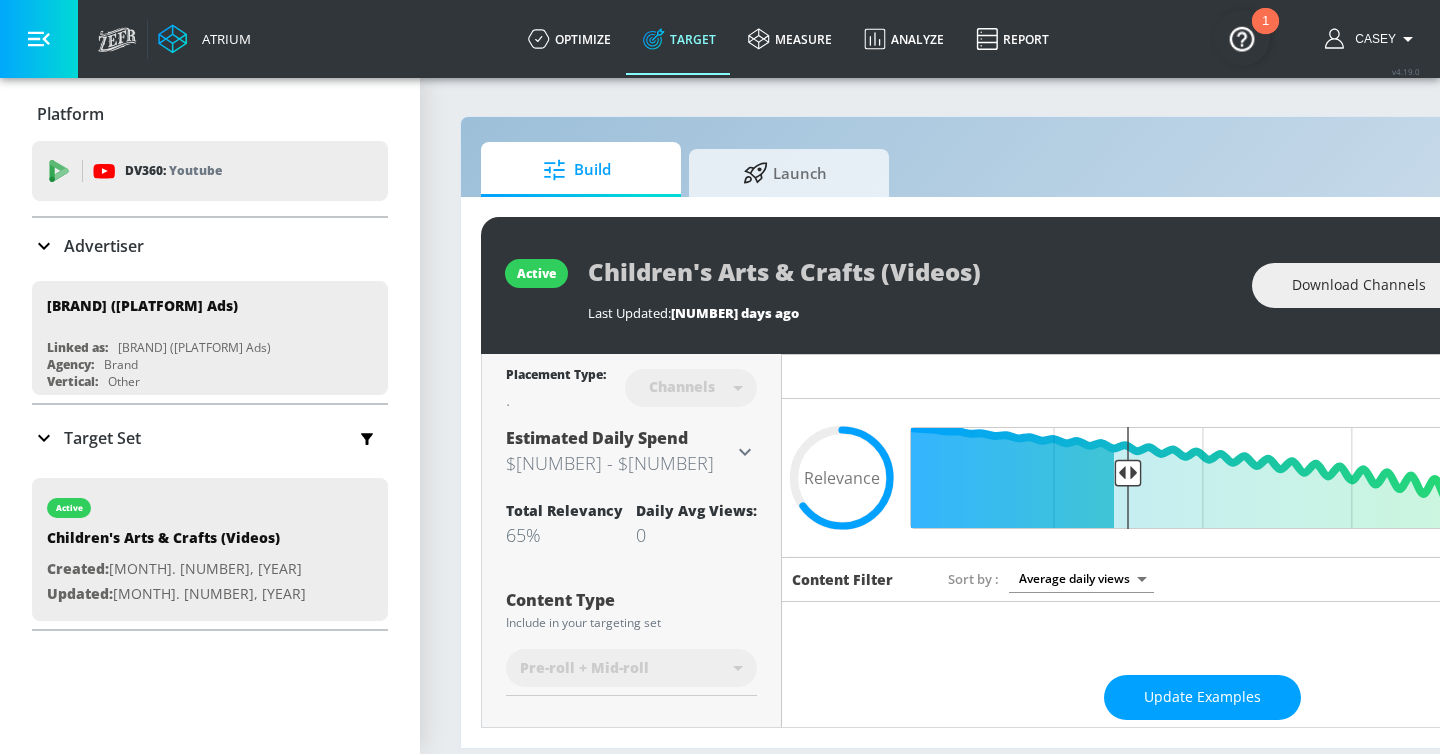 click on "Target Set" at bounding box center [210, 438] 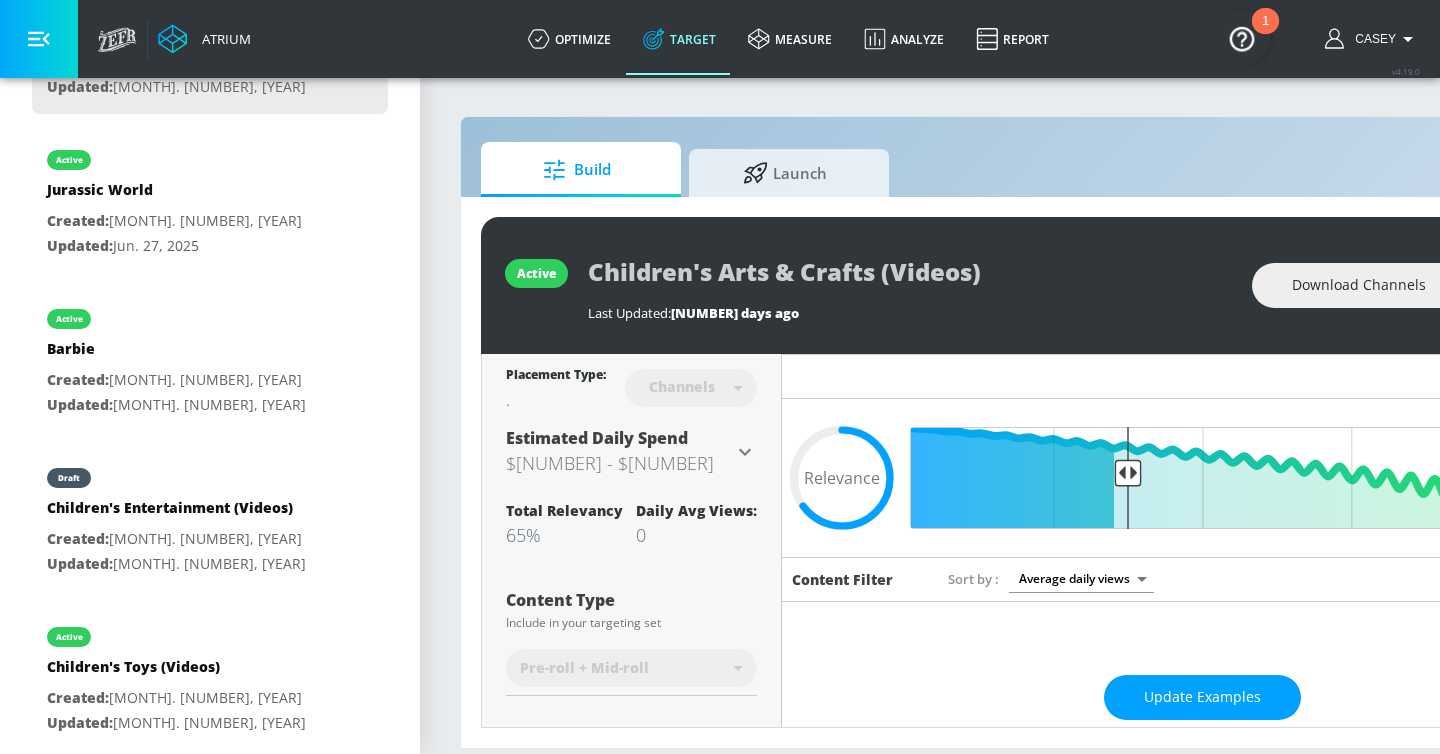 scroll, scrollTop: 706, scrollLeft: 0, axis: vertical 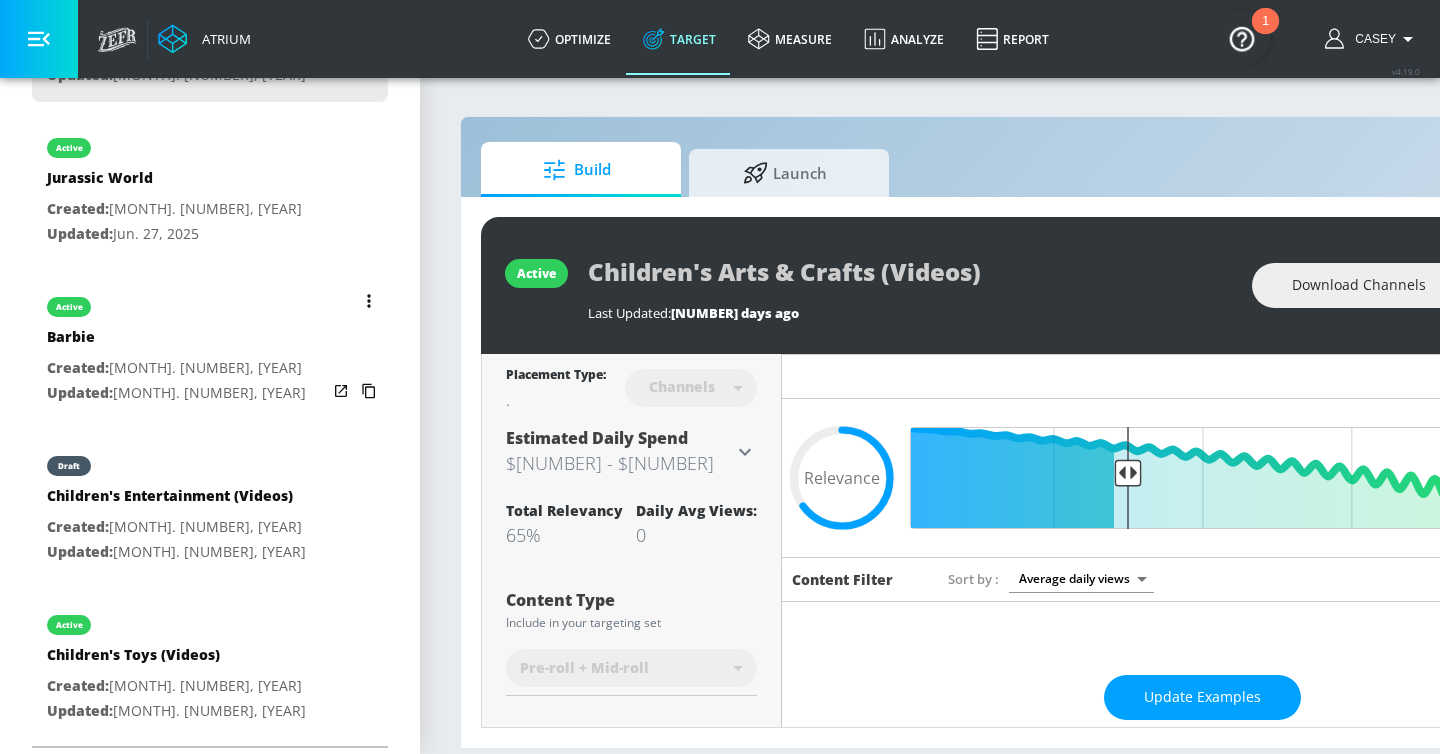 click on "active [BRAND] Created: [MONTH]. [NUMBER], [YEAR] Updated: [MONTH]. [NUMBER], [YEAR]" at bounding box center (210, 348) 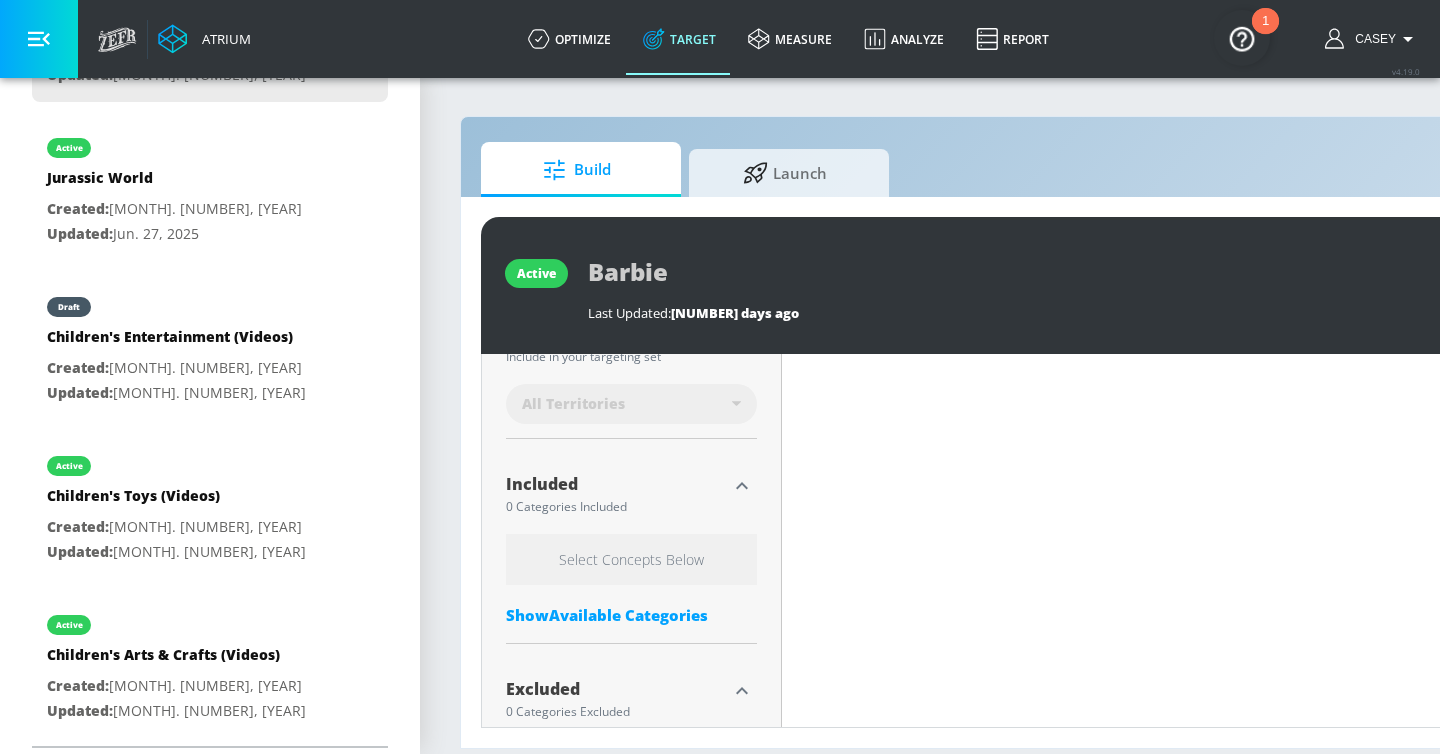 type on "0.65" 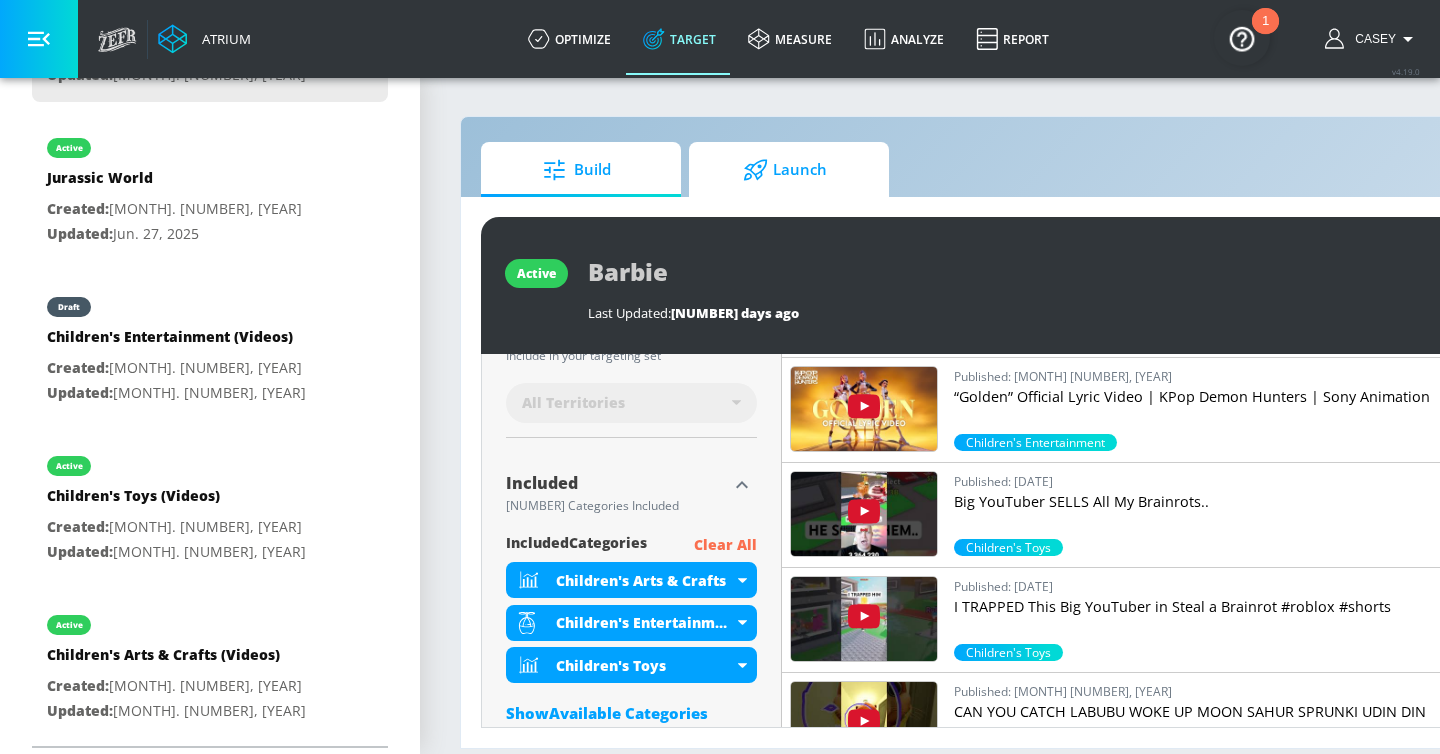 click 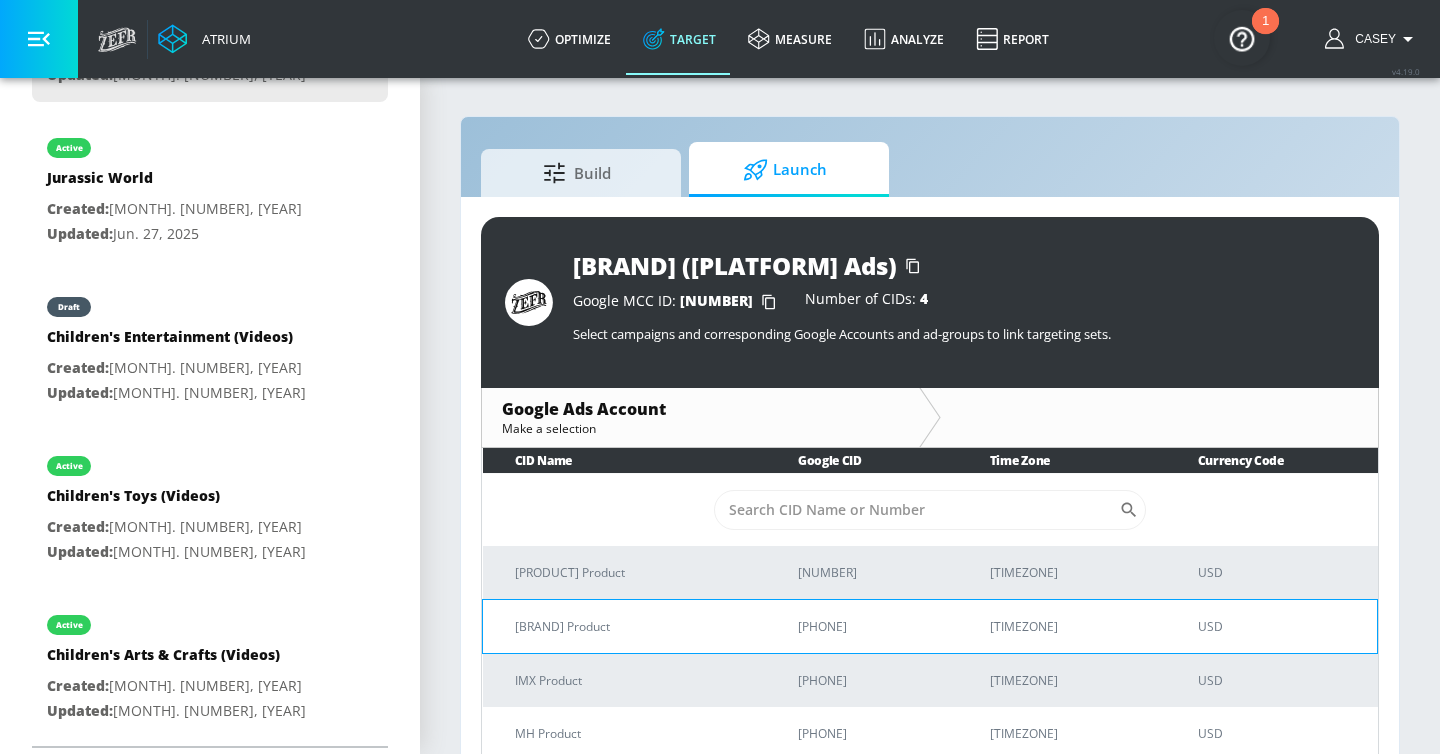 drag, startPoint x: 822, startPoint y: 633, endPoint x: 722, endPoint y: 633, distance: 100 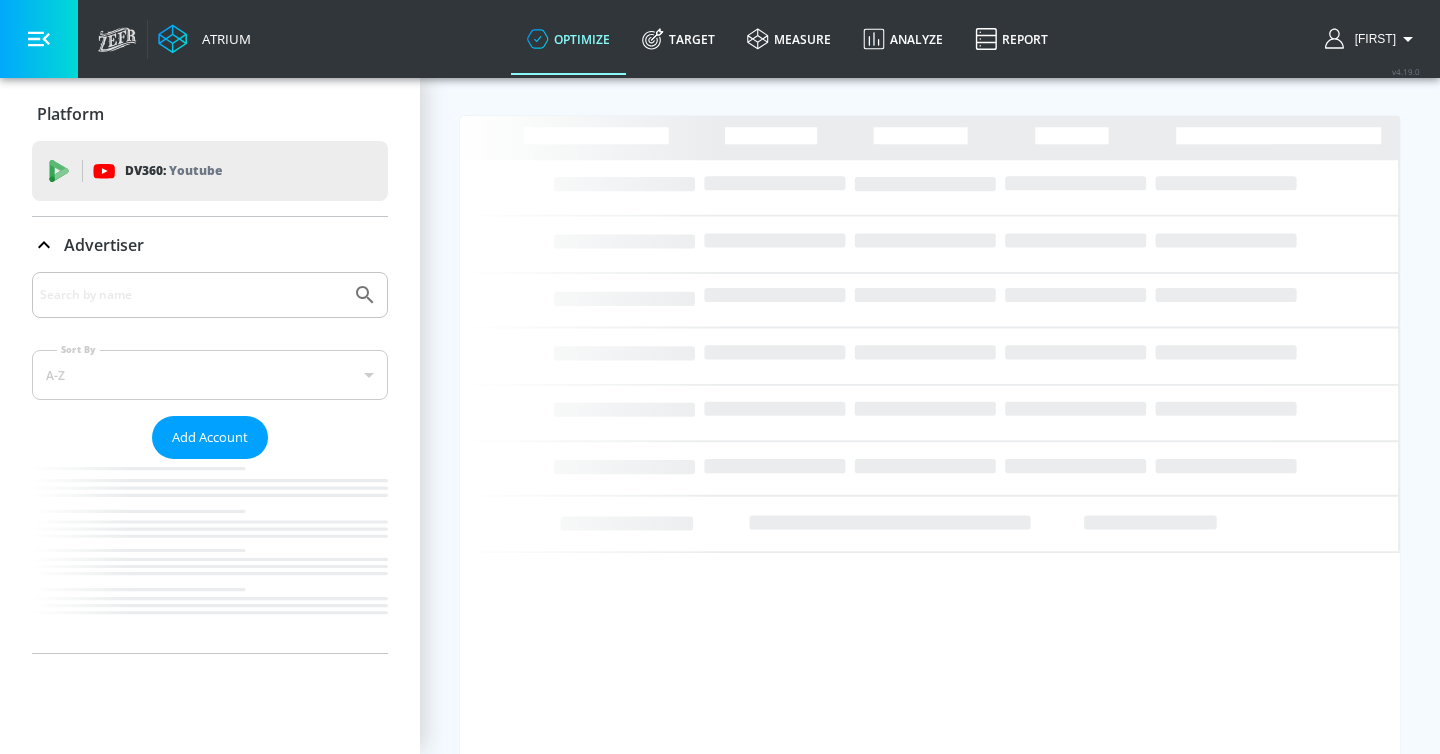scroll, scrollTop: 0, scrollLeft: 0, axis: both 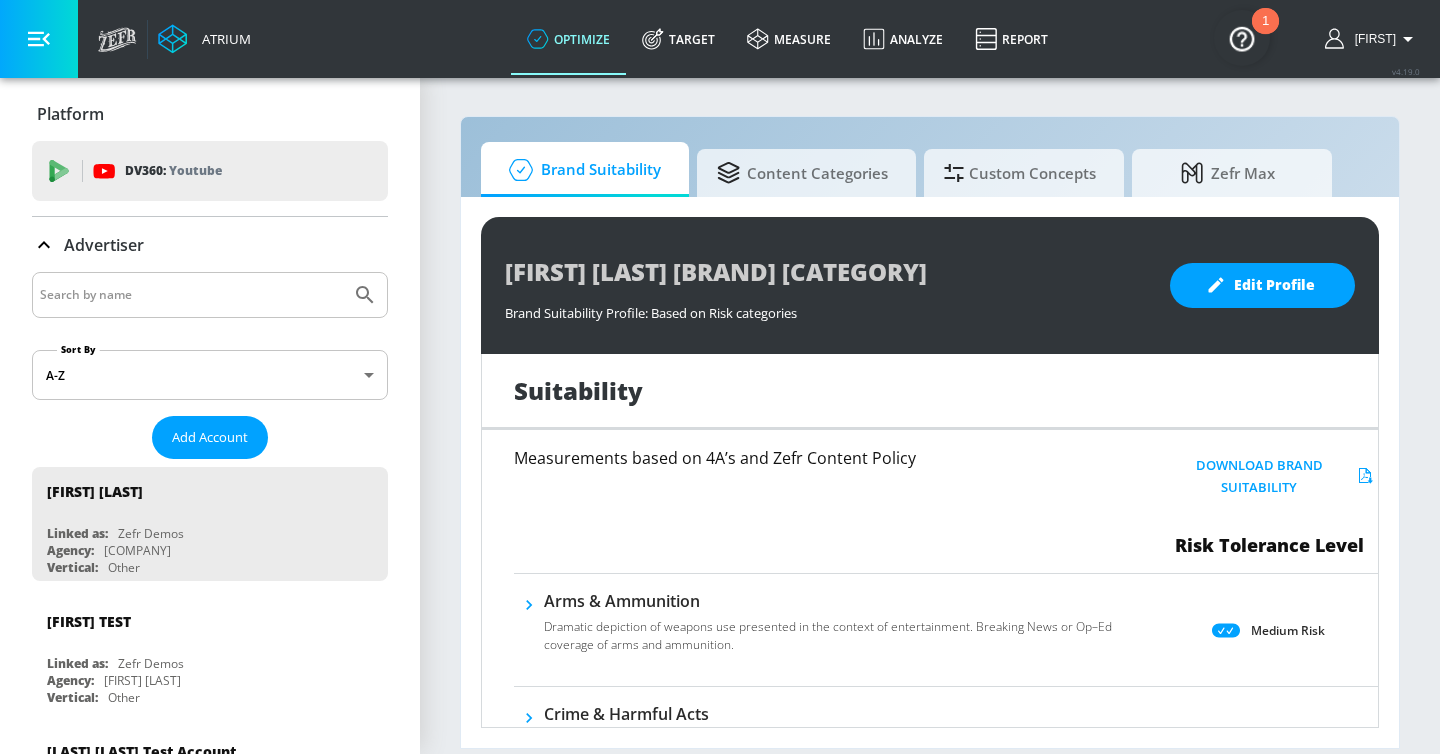 click at bounding box center (191, 295) 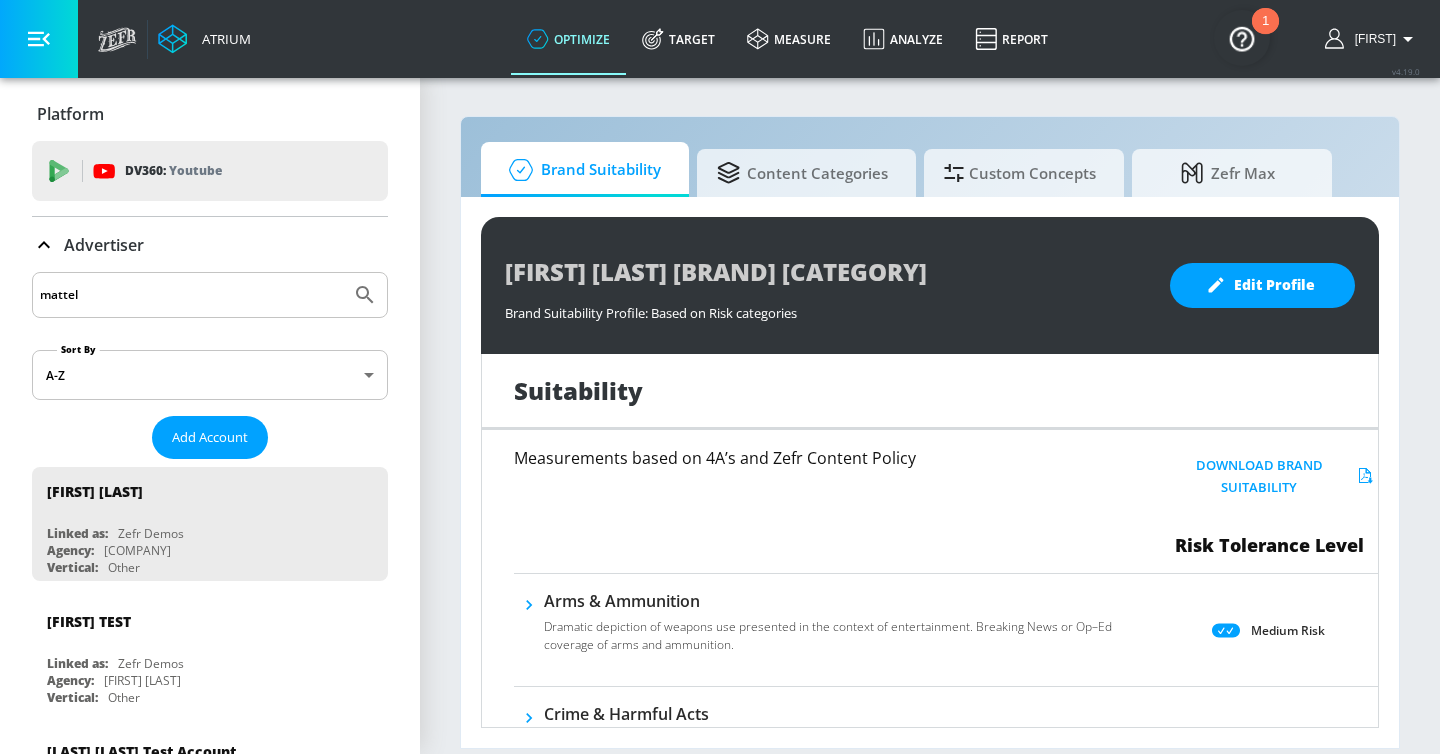 type on "mattel" 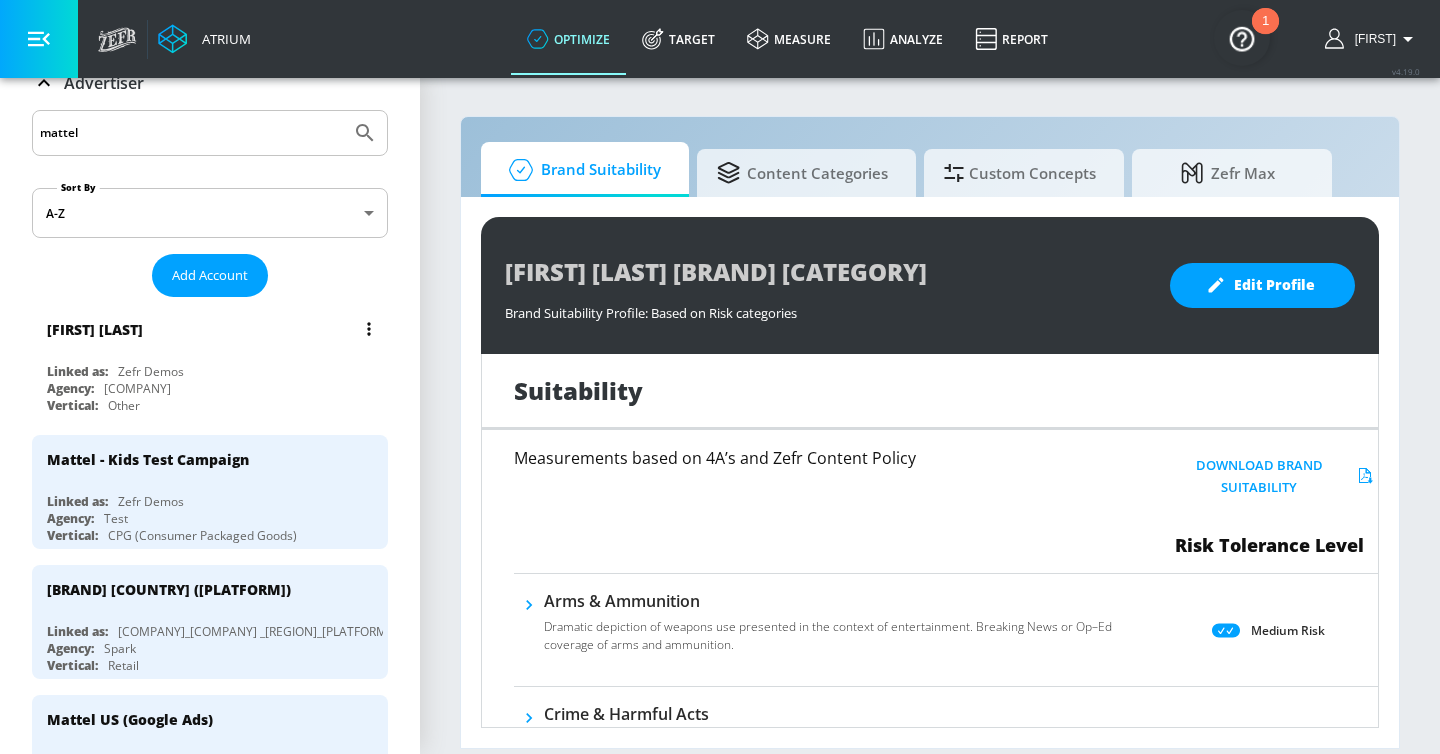 scroll, scrollTop: 202, scrollLeft: 0, axis: vertical 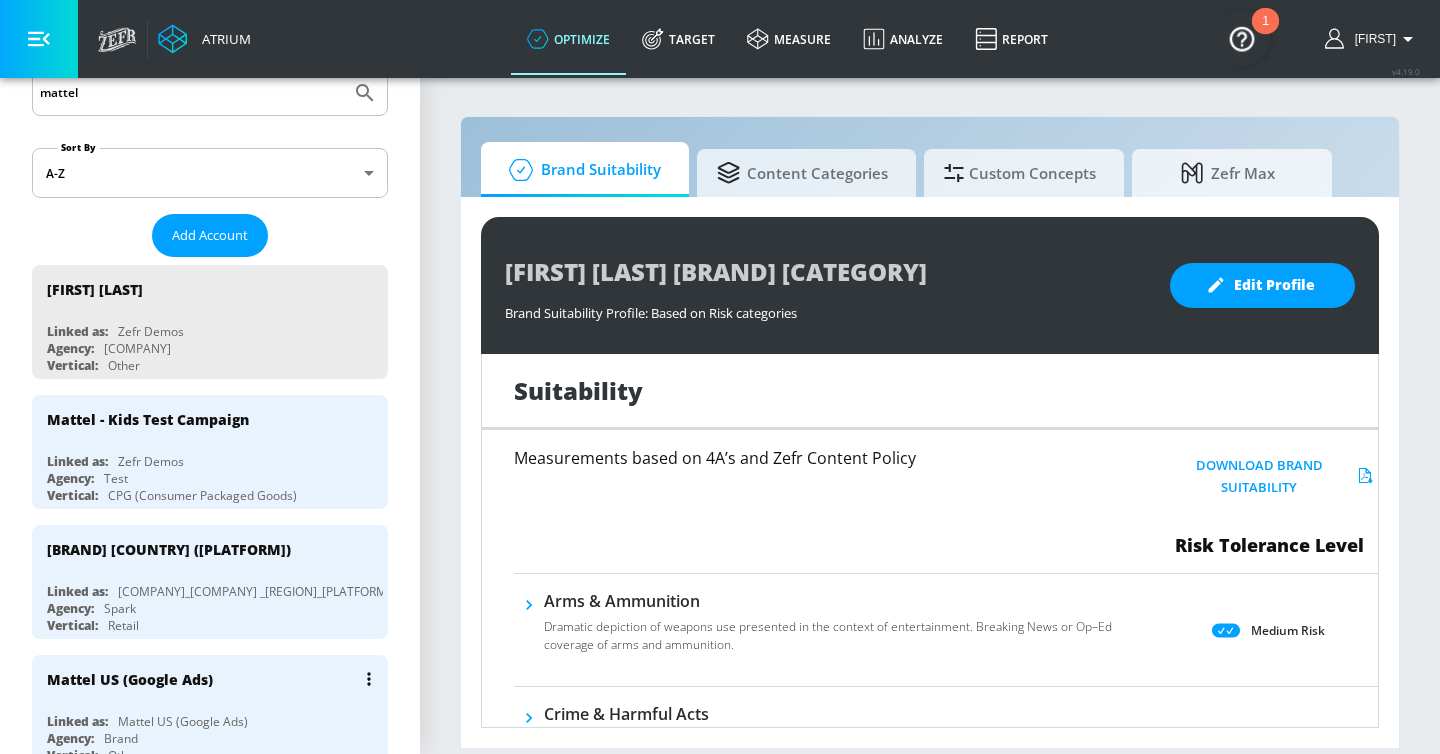 click on "[BRAND] ([PLATFORM] Ads)" at bounding box center (215, 679) 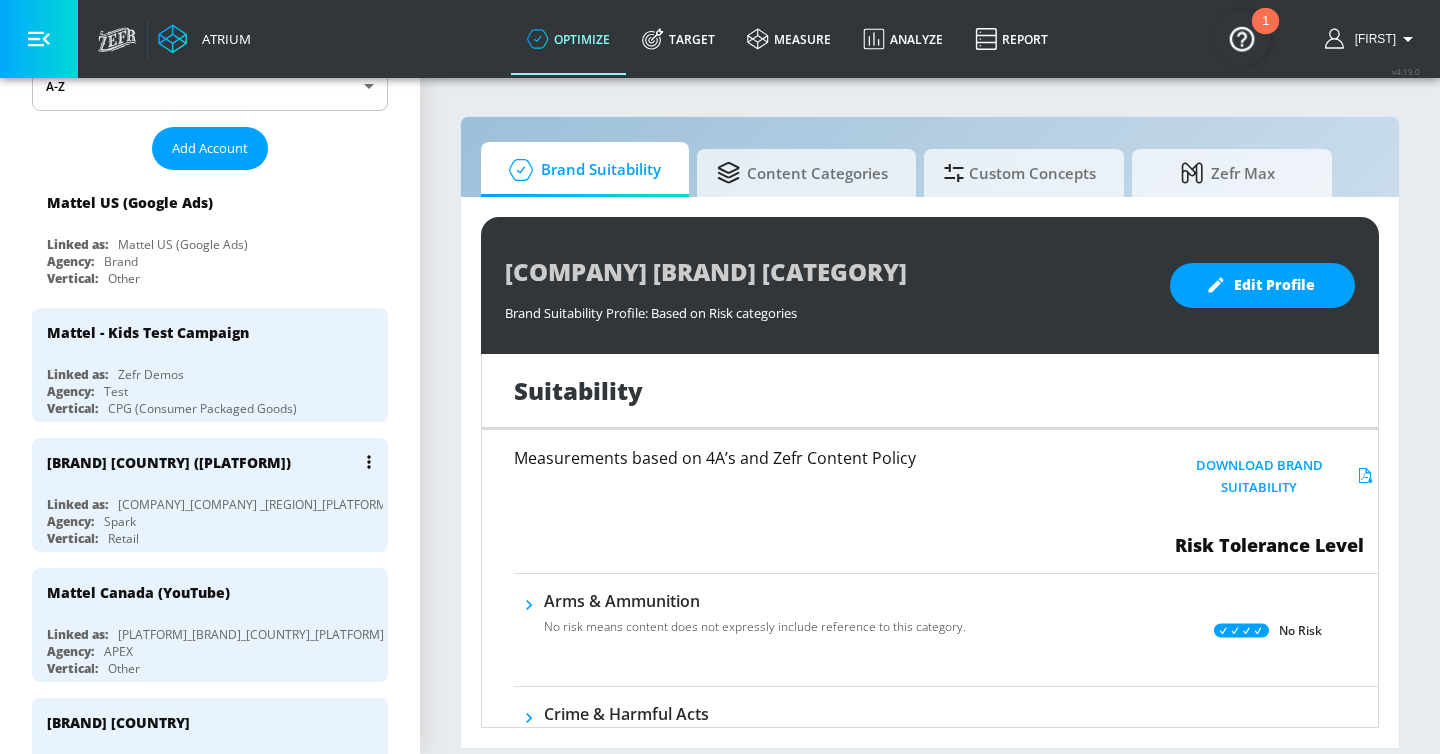 scroll, scrollTop: 336, scrollLeft: 0, axis: vertical 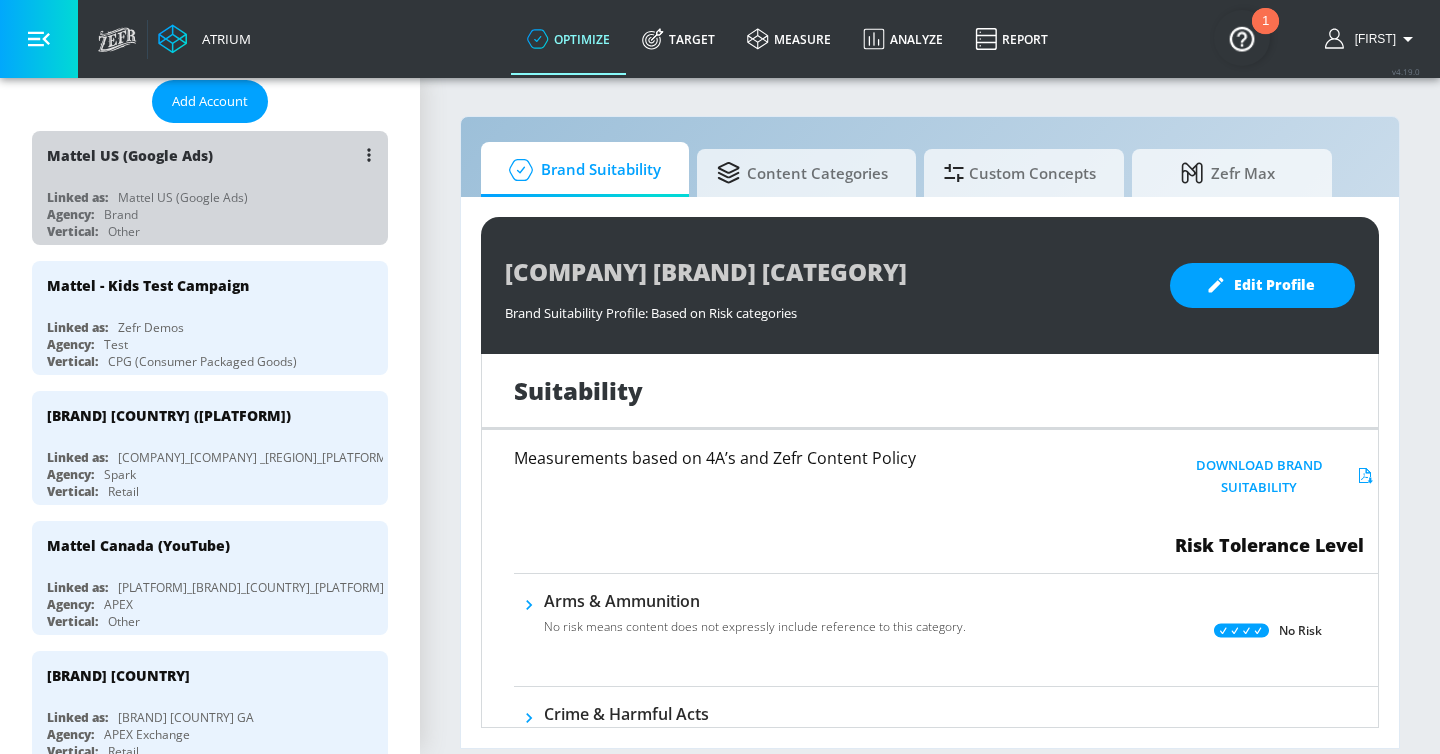 click on "Vertical: Other" at bounding box center (215, 231) 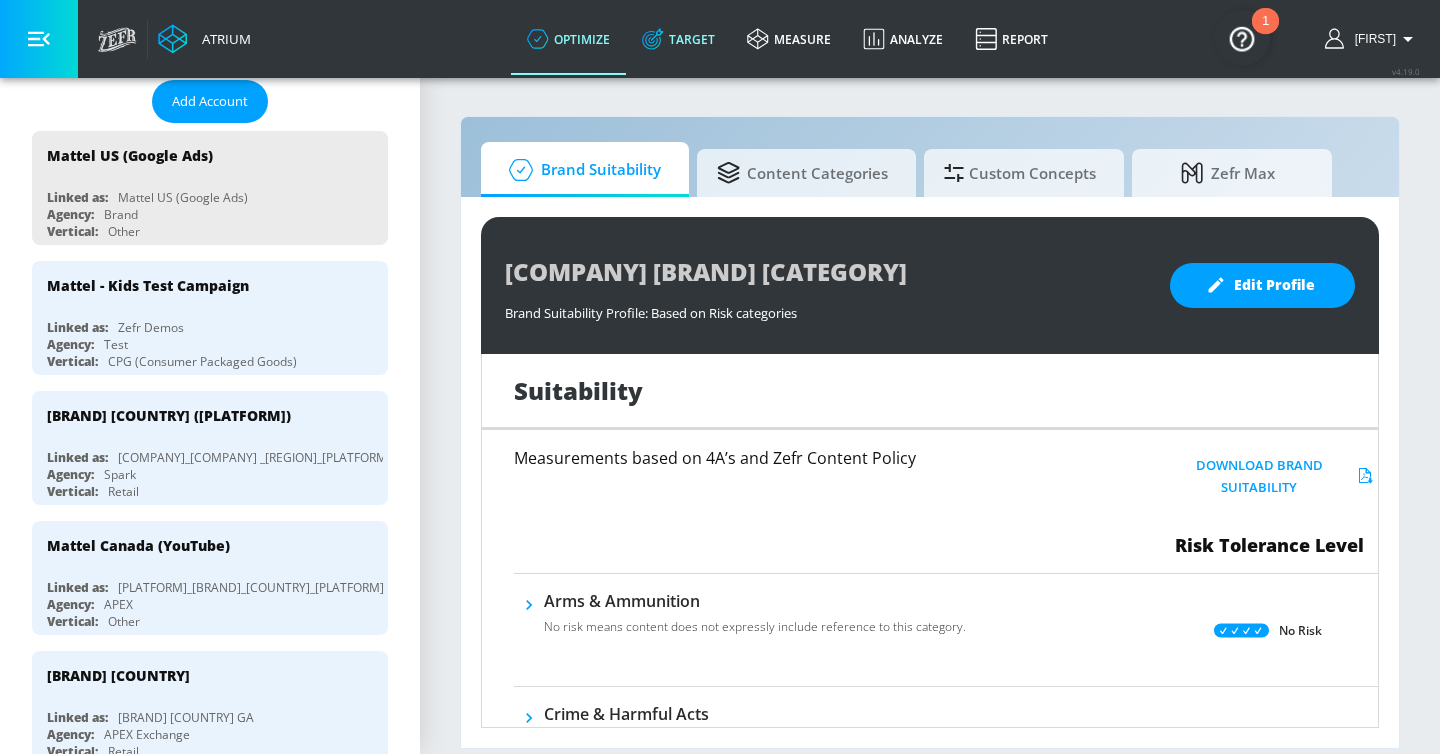 click on "Target" at bounding box center [678, 39] 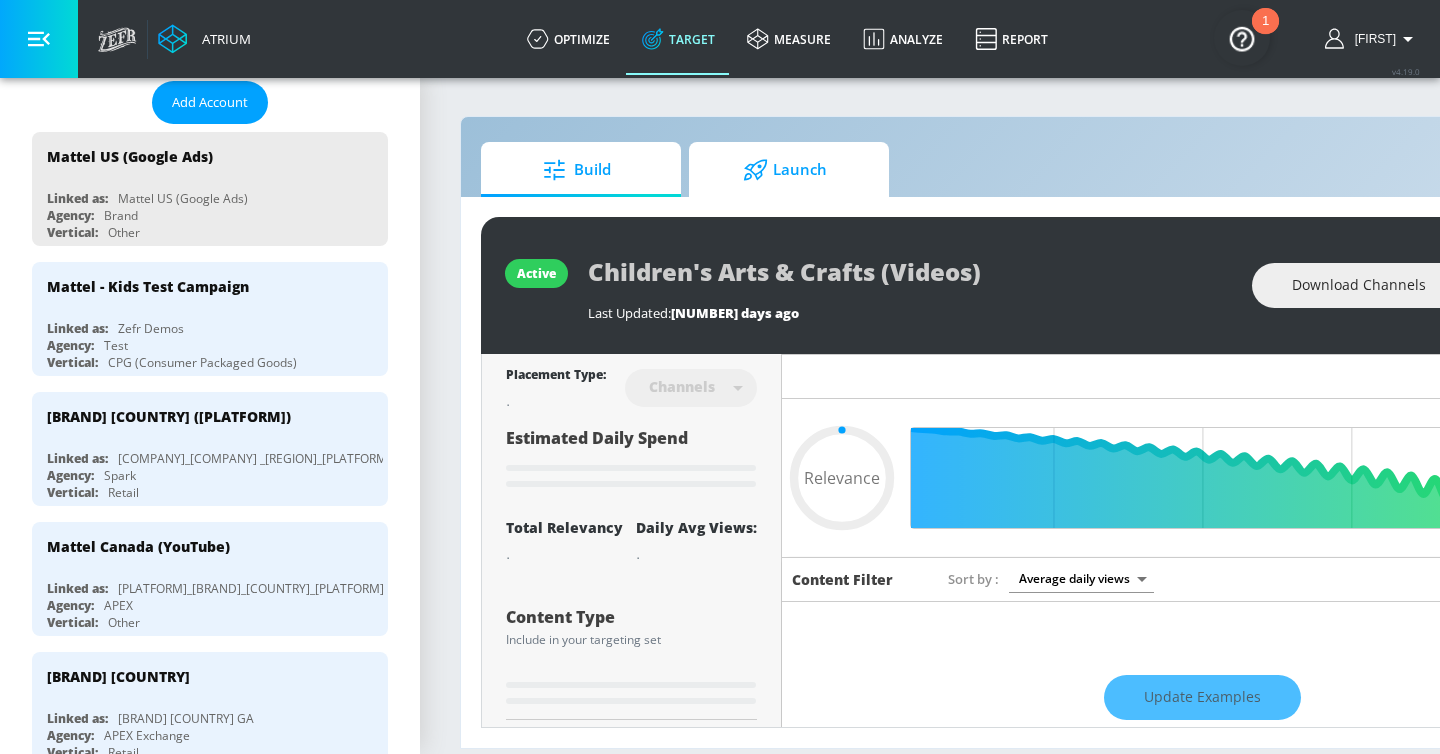 type on "0.05" 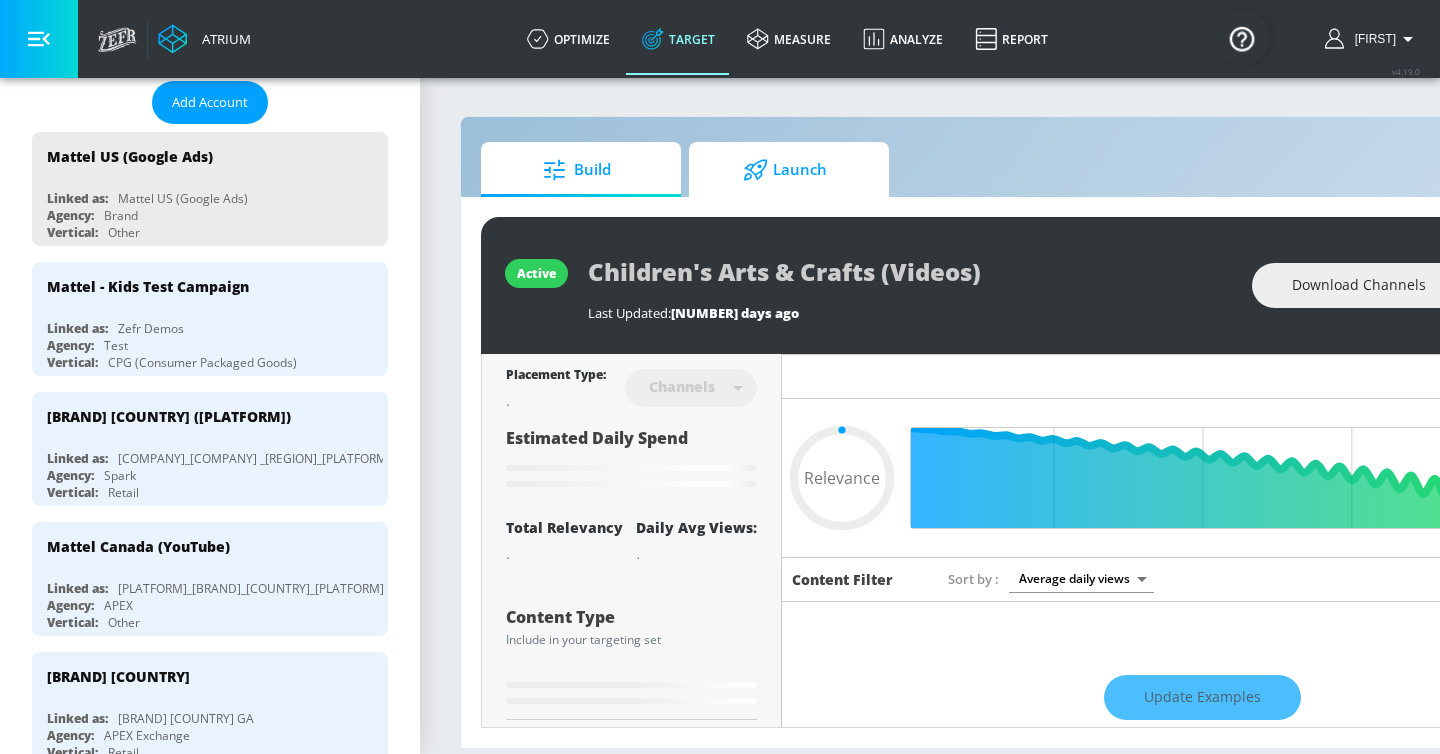 click on "Launch" at bounding box center (785, 170) 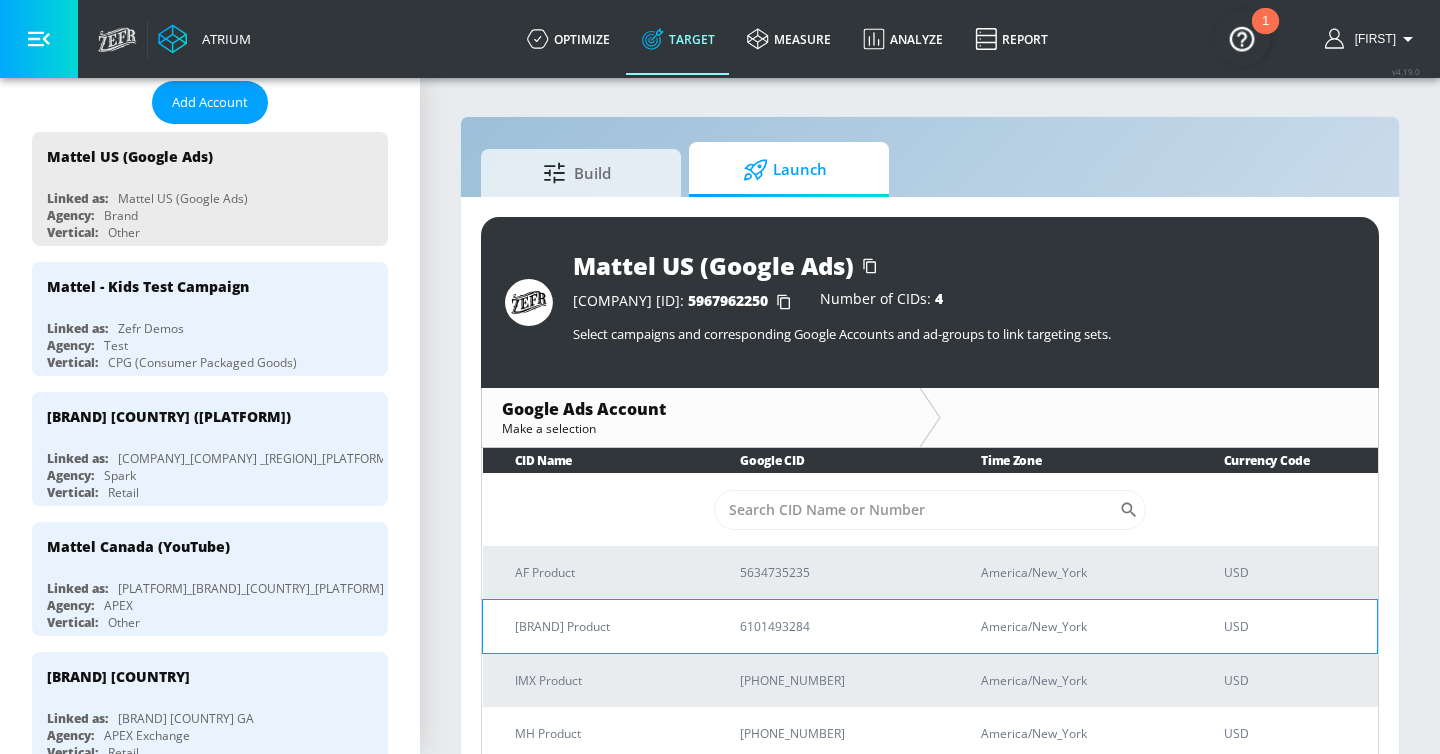 click on "[BRAND] Product" at bounding box center [603, 626] 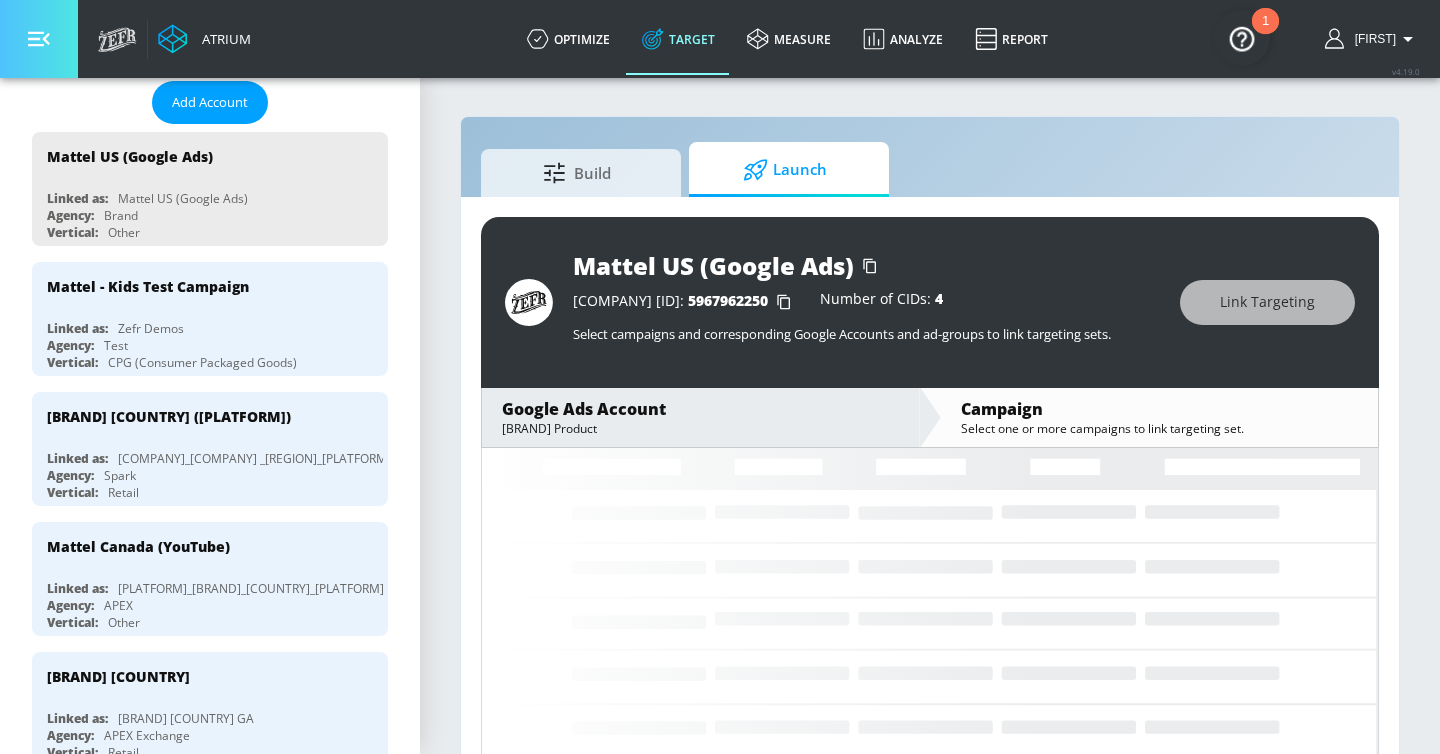 click 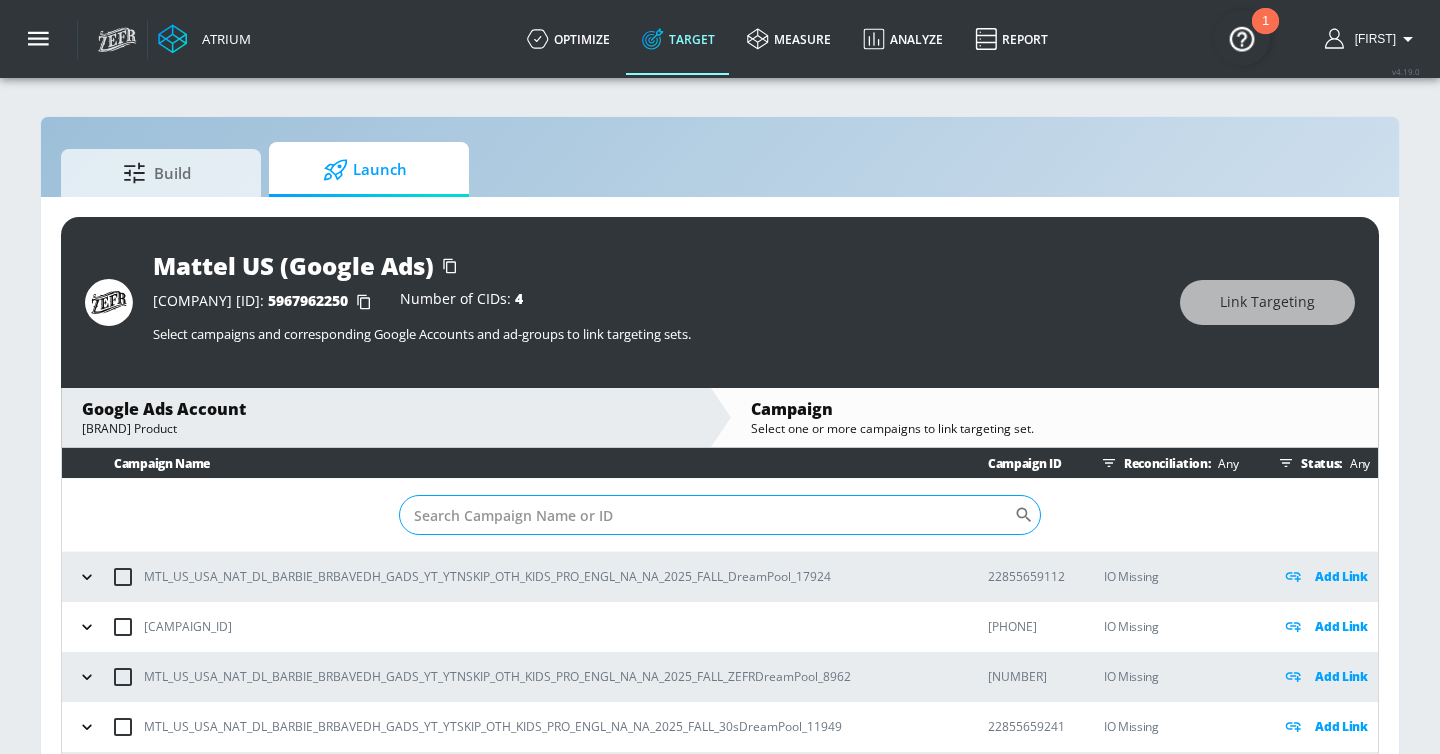 click on "Sort By" at bounding box center [706, 515] 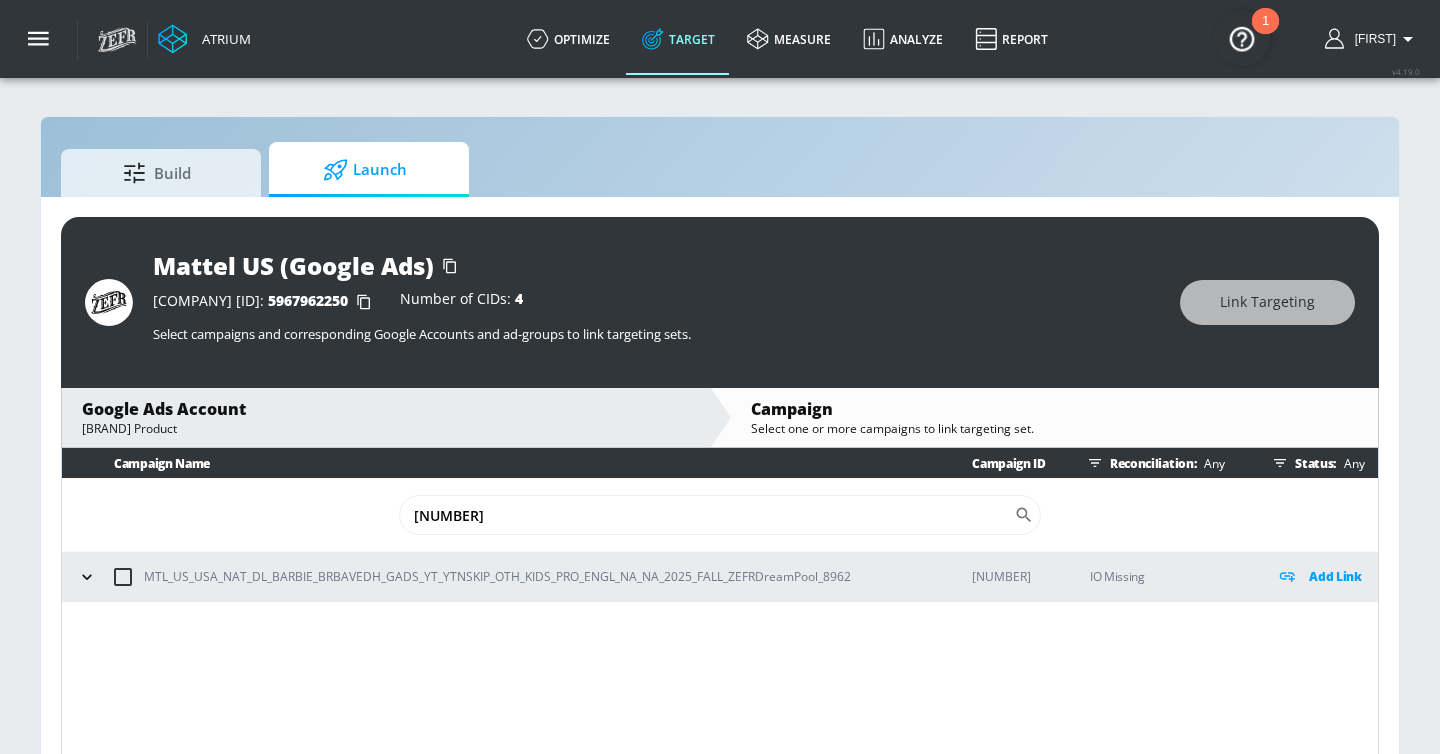 type on "[NUMBER]" 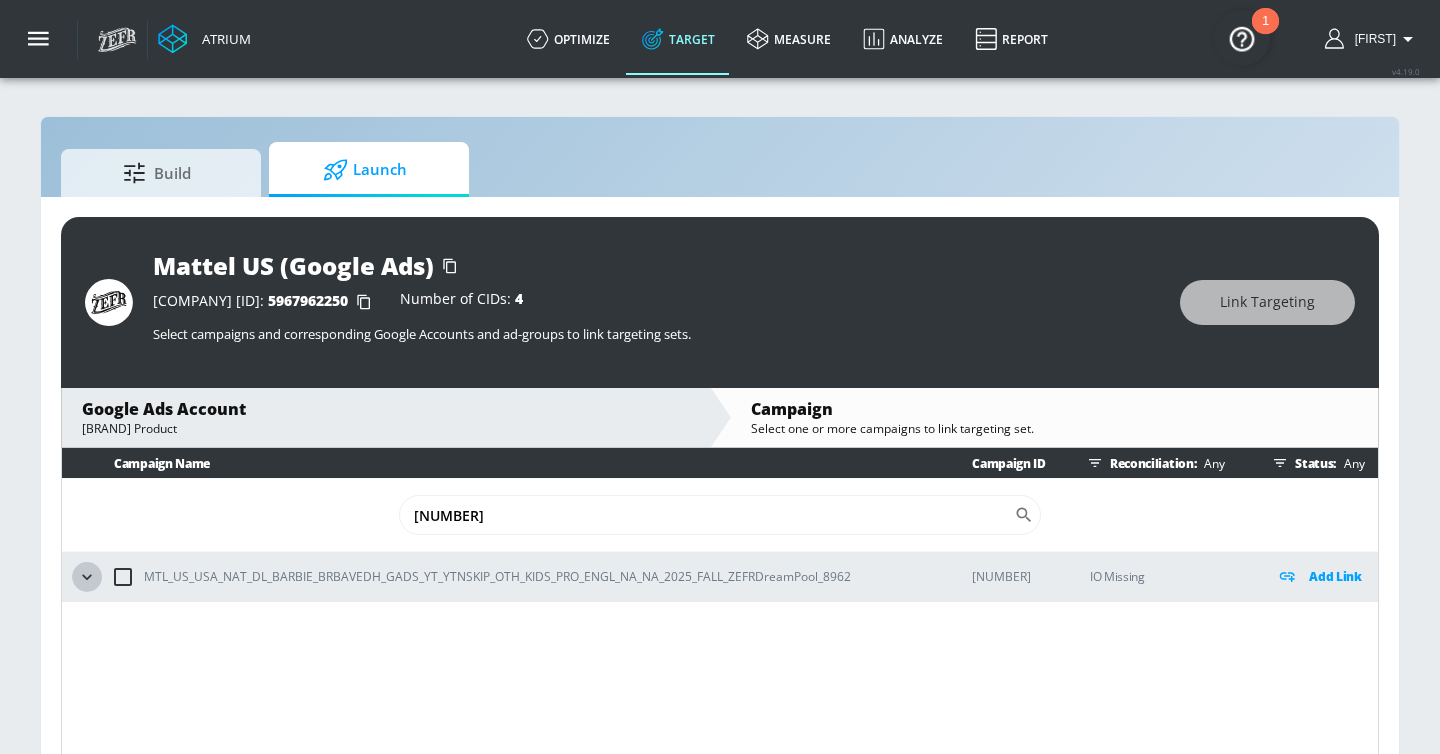 click 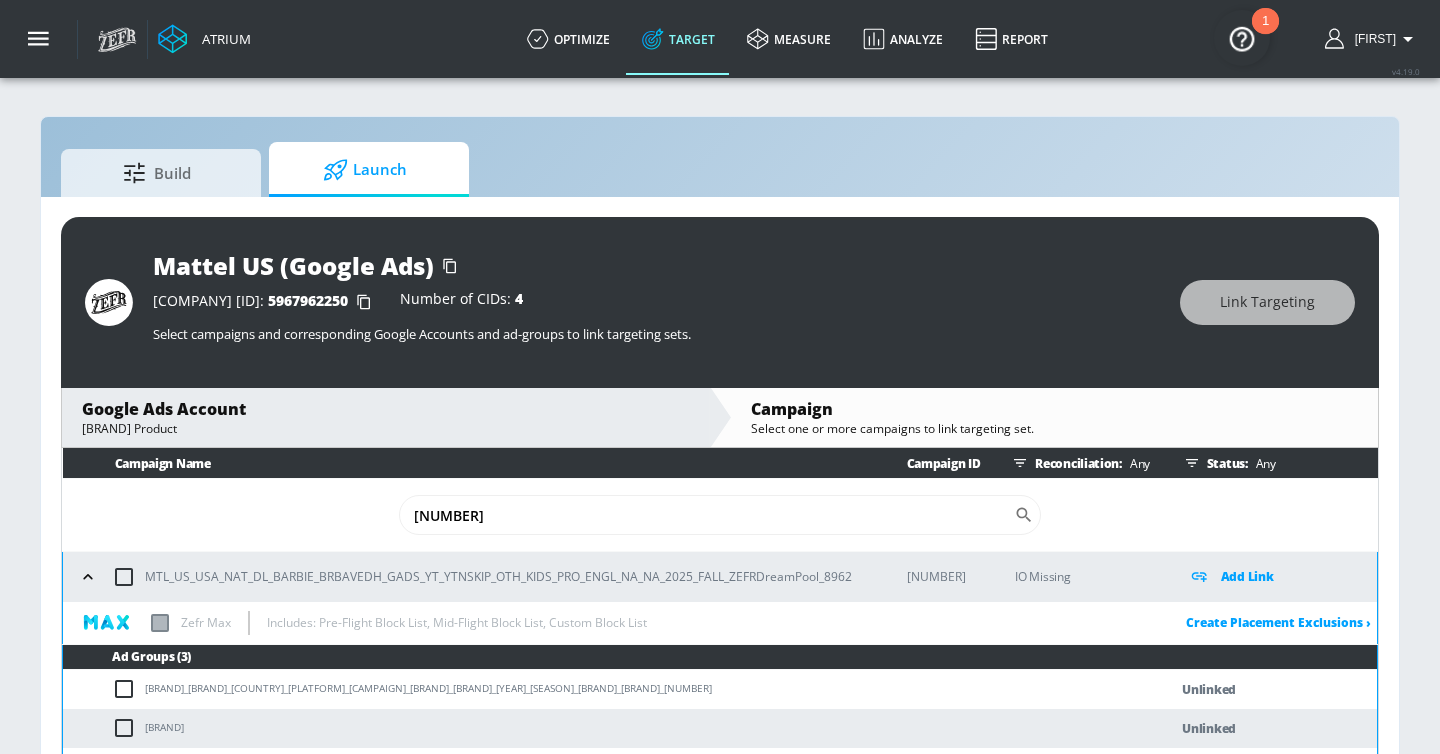 scroll, scrollTop: 27, scrollLeft: 0, axis: vertical 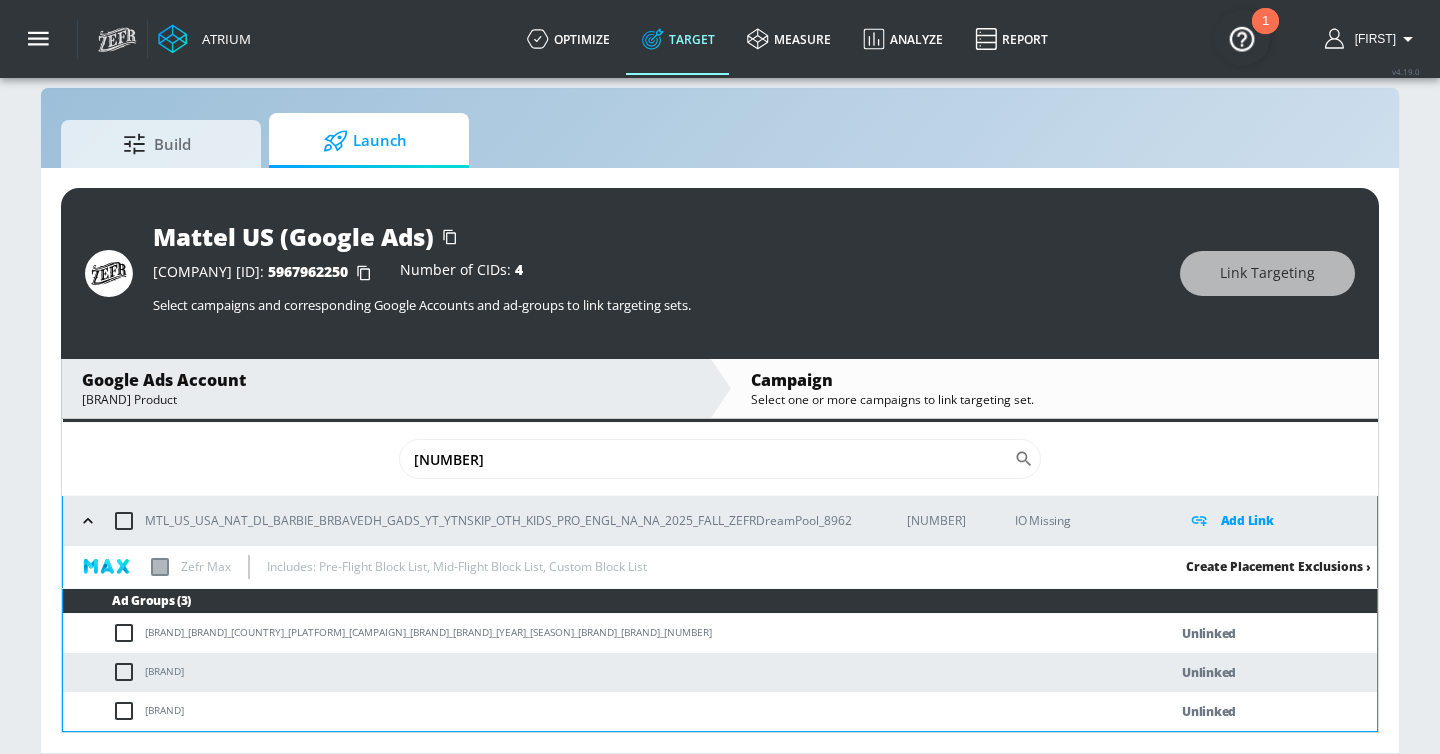 click on "Create Placement Exclusions ›" at bounding box center (1278, 566) 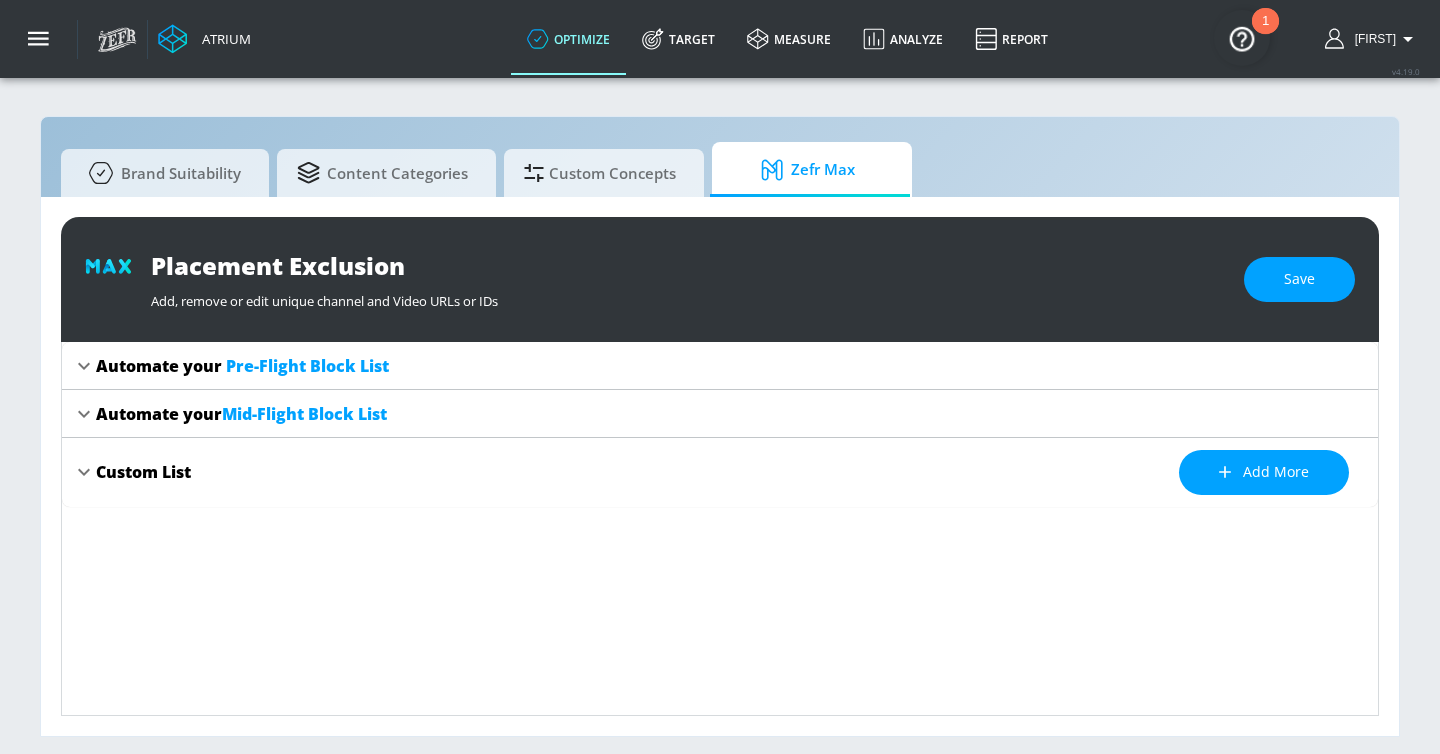 scroll, scrollTop: 0, scrollLeft: 0, axis: both 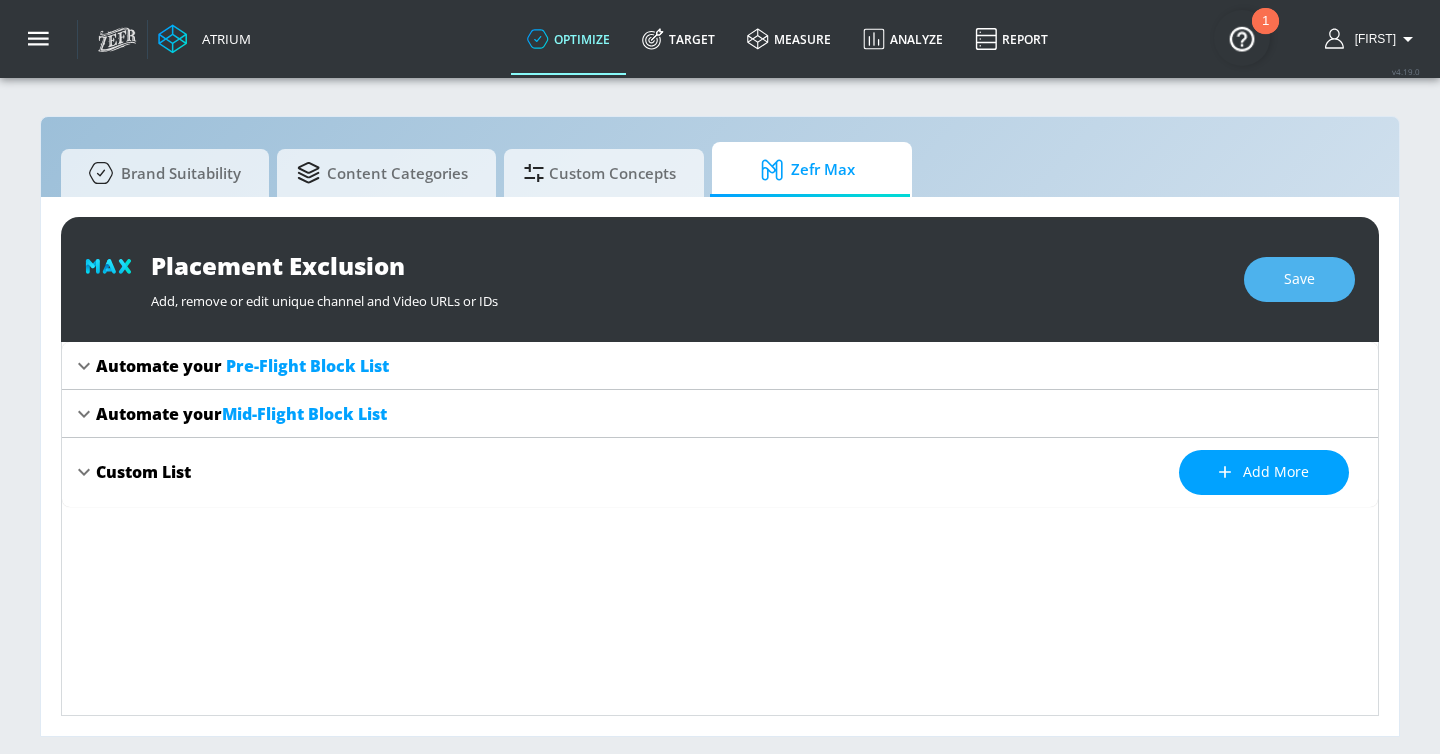 click on "Save" at bounding box center [1299, 279] 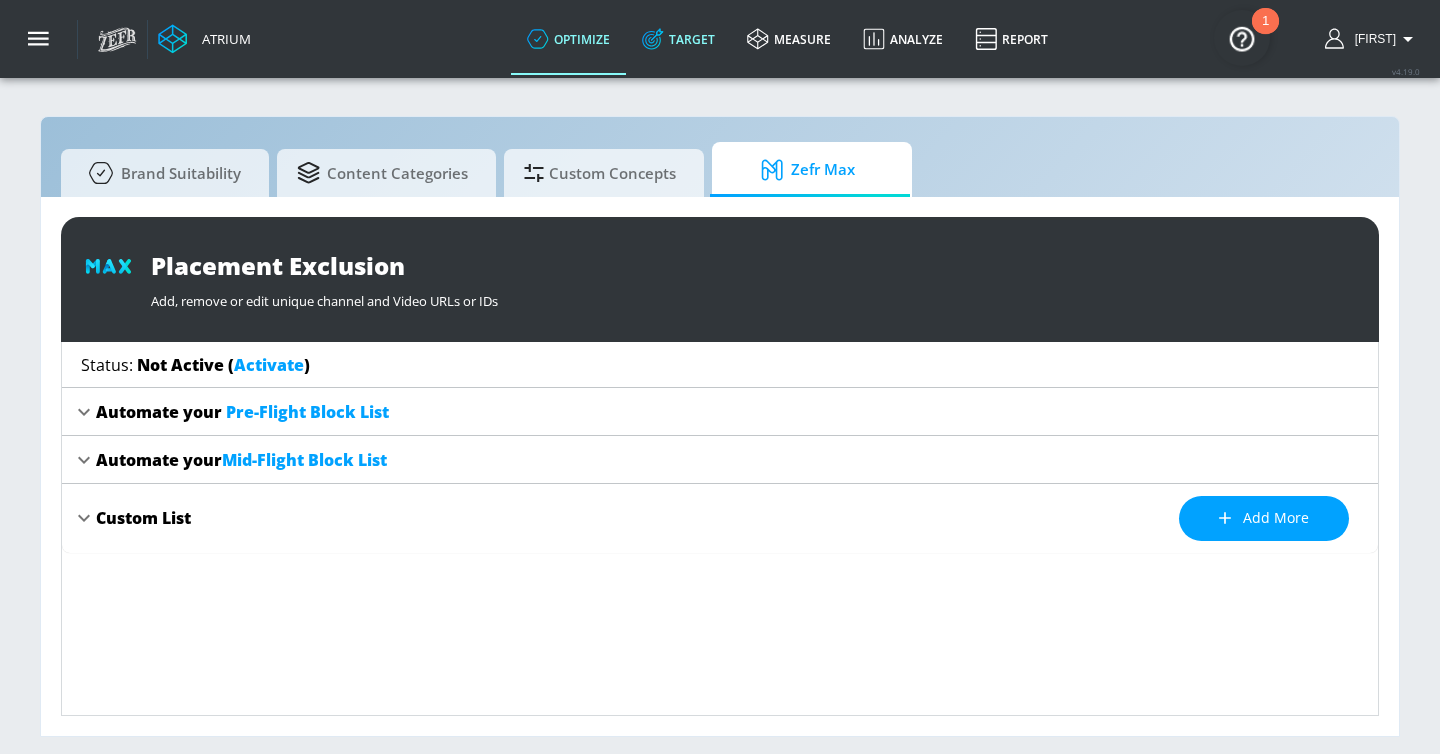 click on "Target" at bounding box center (678, 39) 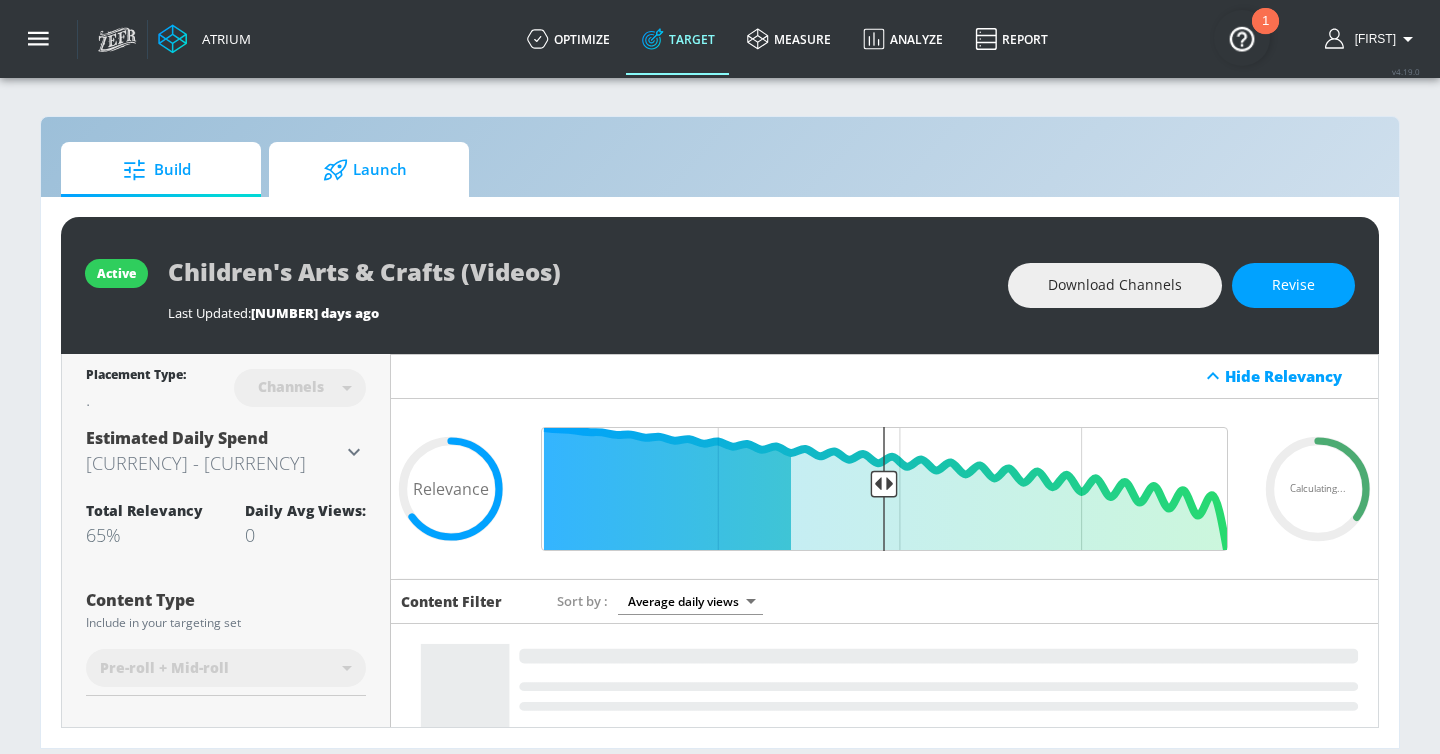 click on "Launch" at bounding box center [365, 170] 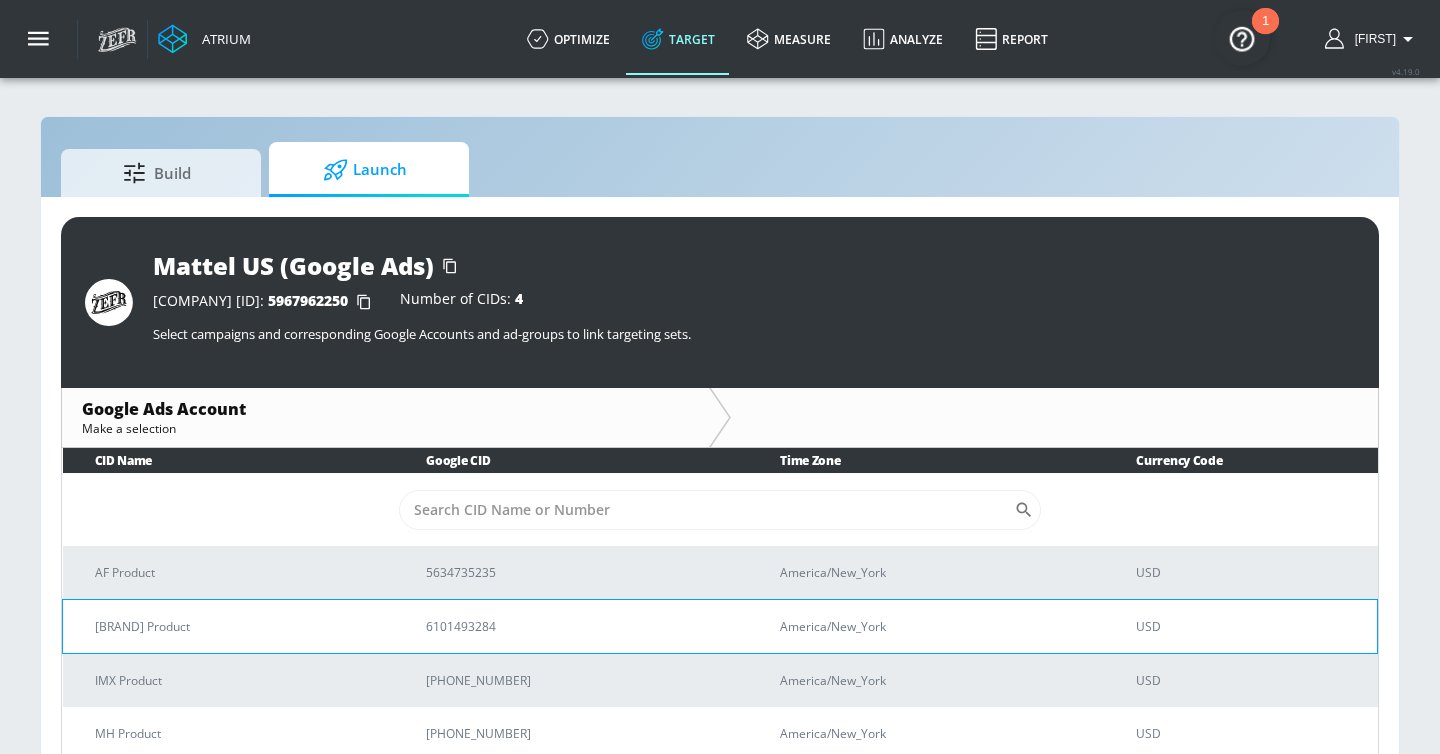 click on "[BRAND] Product" at bounding box center [229, 626] 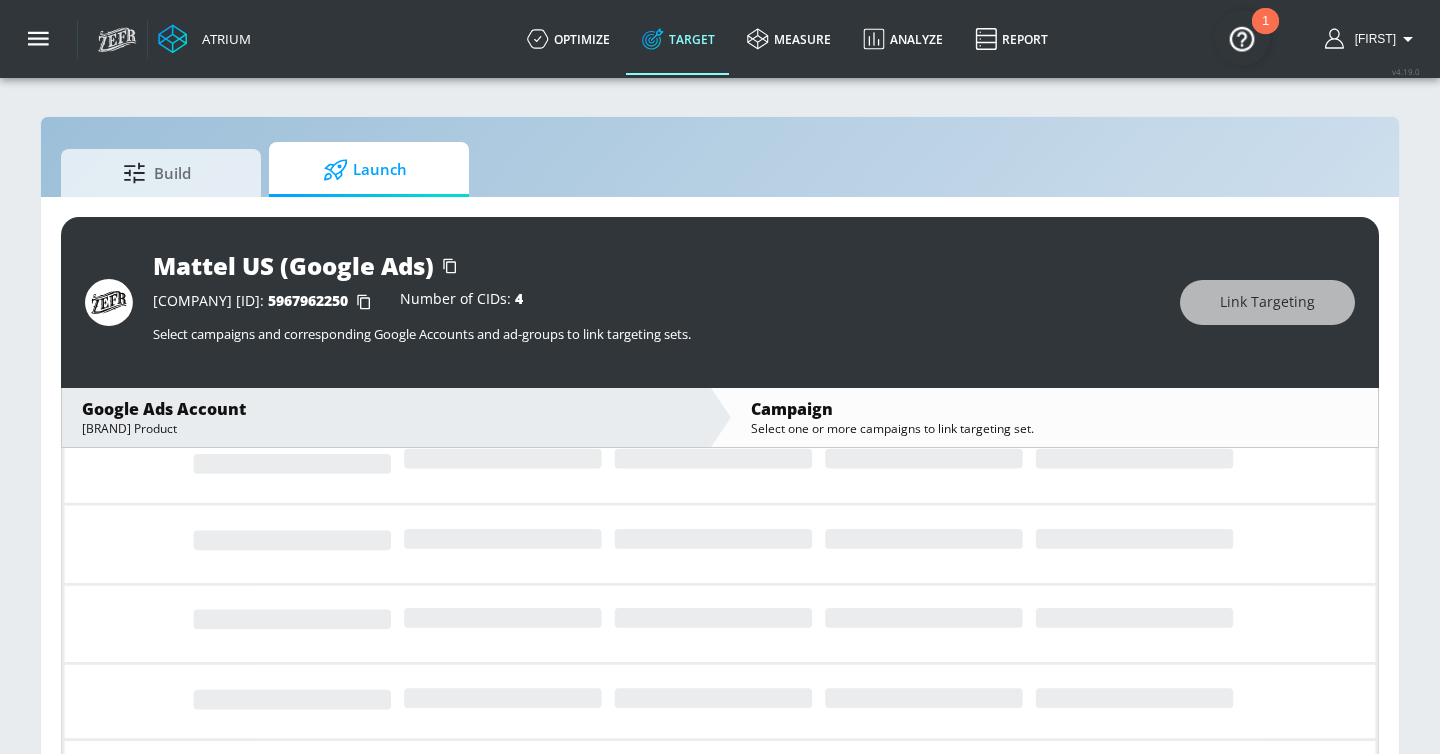 scroll, scrollTop: 0, scrollLeft: 0, axis: both 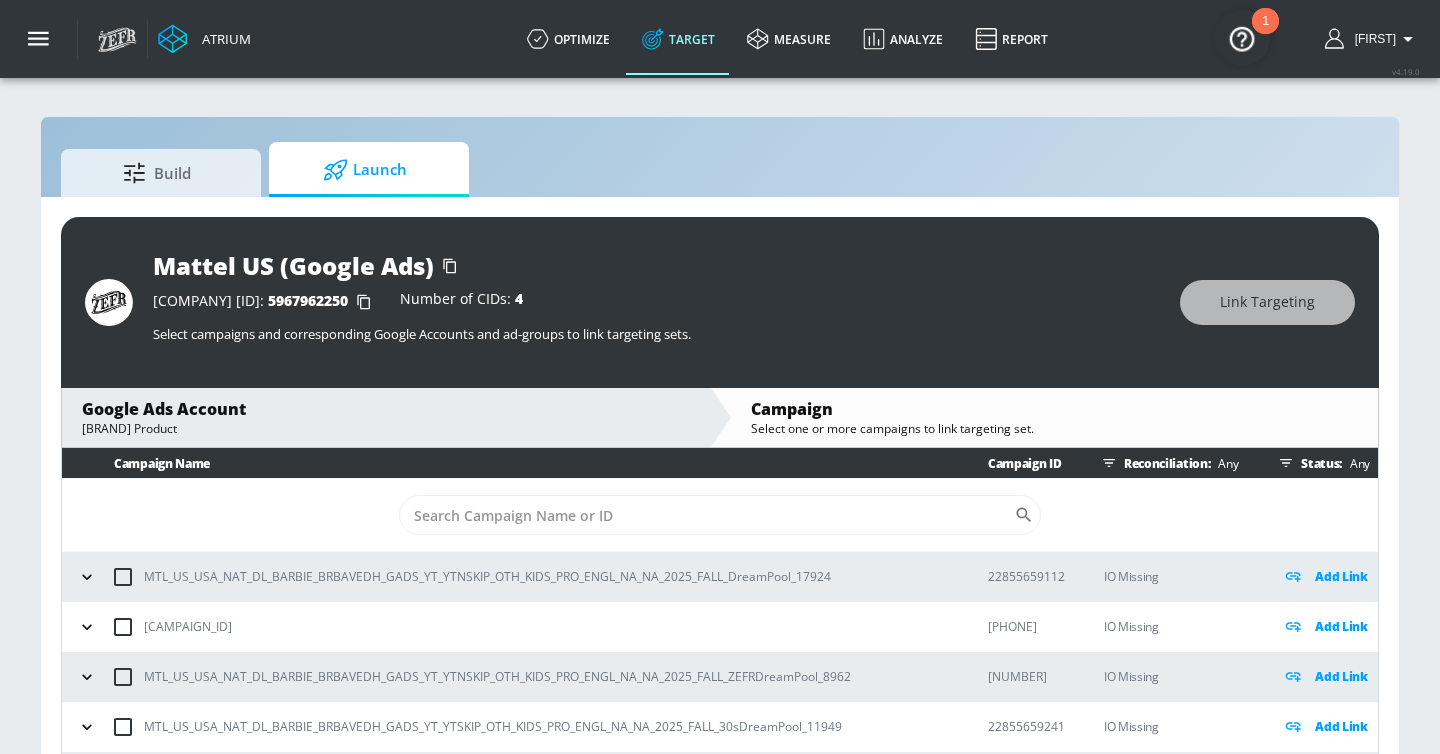click on "Sort By" at bounding box center (706, 515) 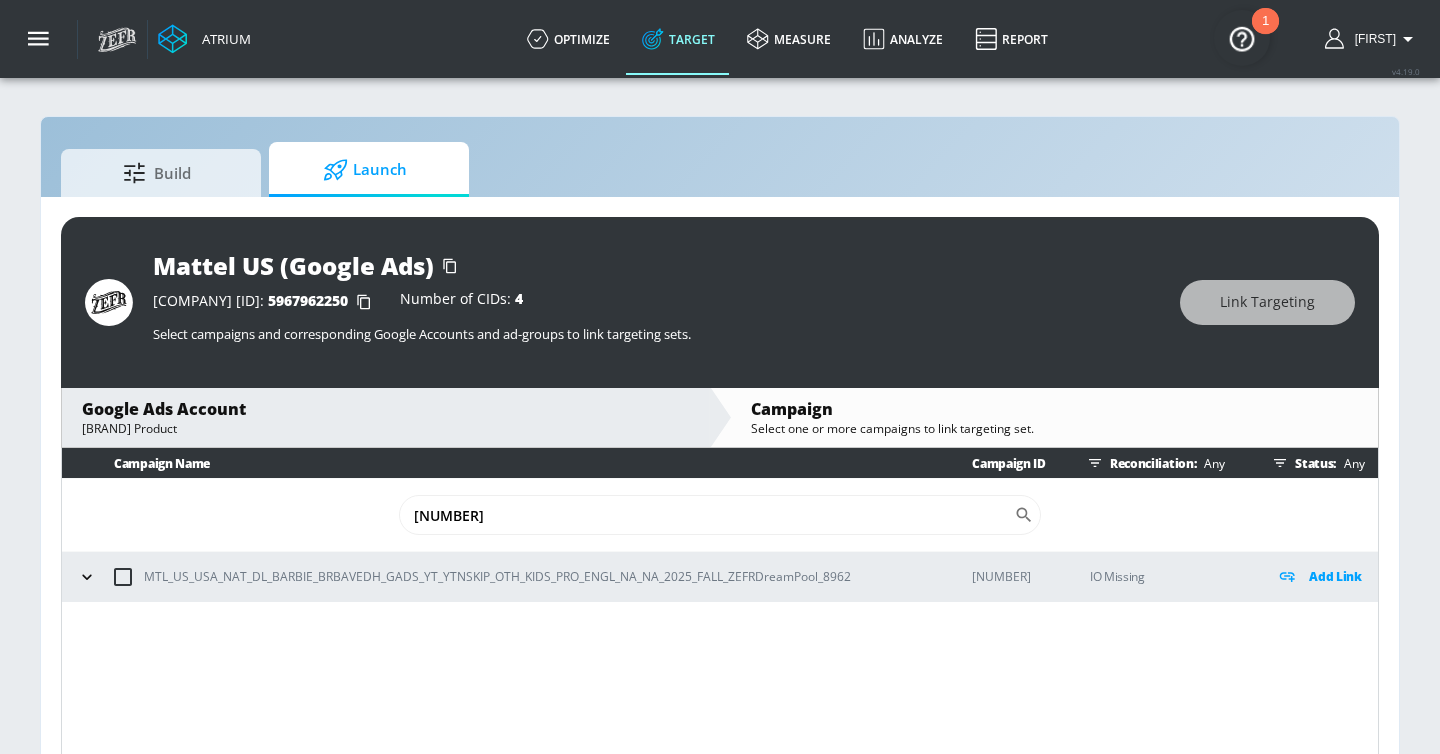 drag, startPoint x: 517, startPoint y: 514, endPoint x: 380, endPoint y: 514, distance: 137 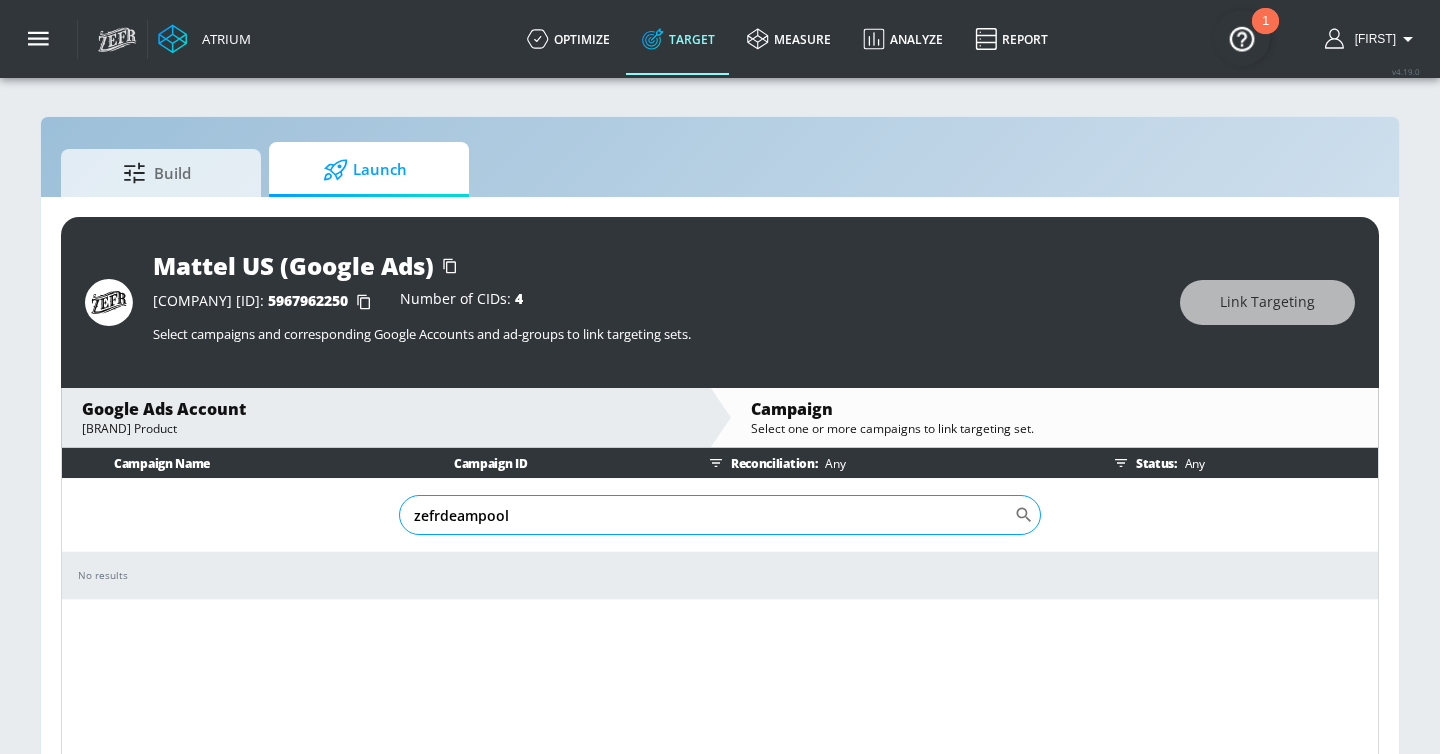 click on "zefrdeampool" at bounding box center [706, 515] 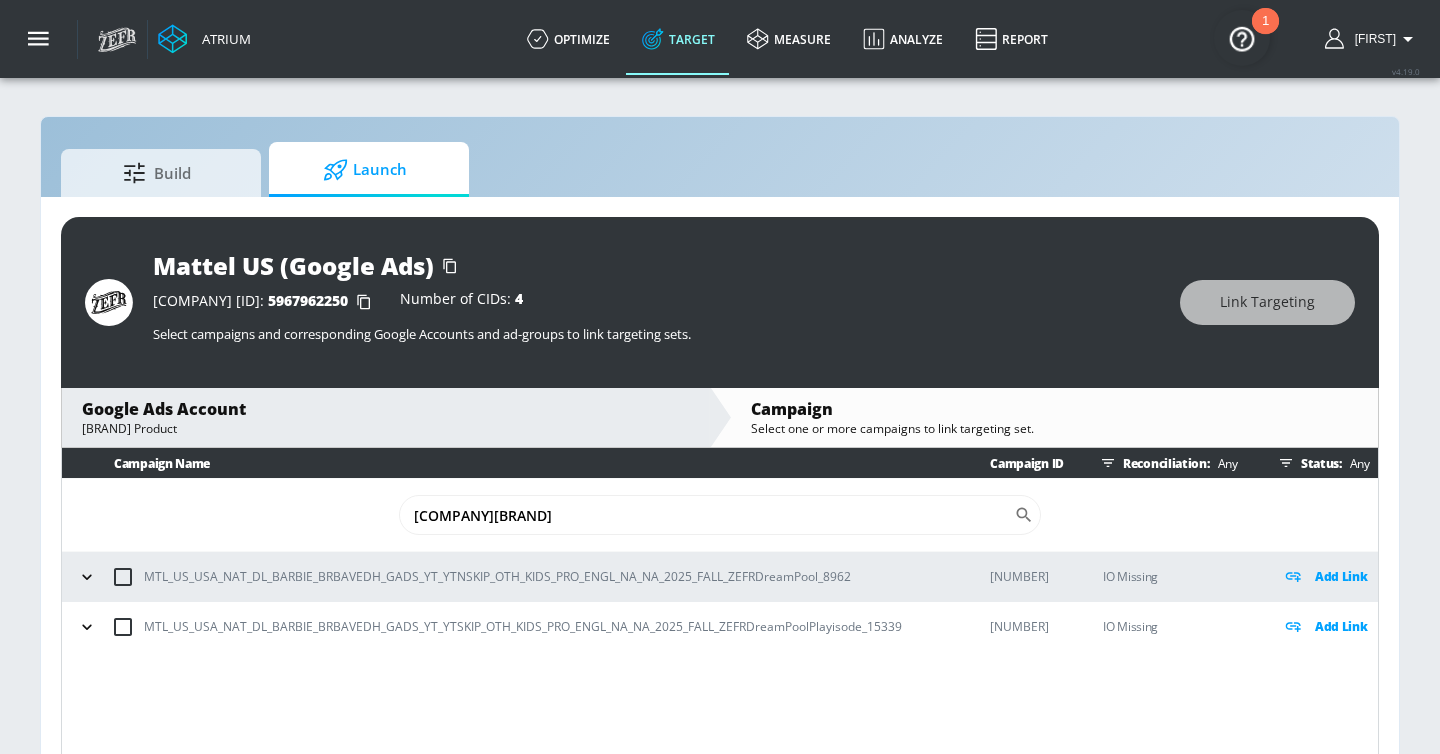 scroll, scrollTop: 29, scrollLeft: 0, axis: vertical 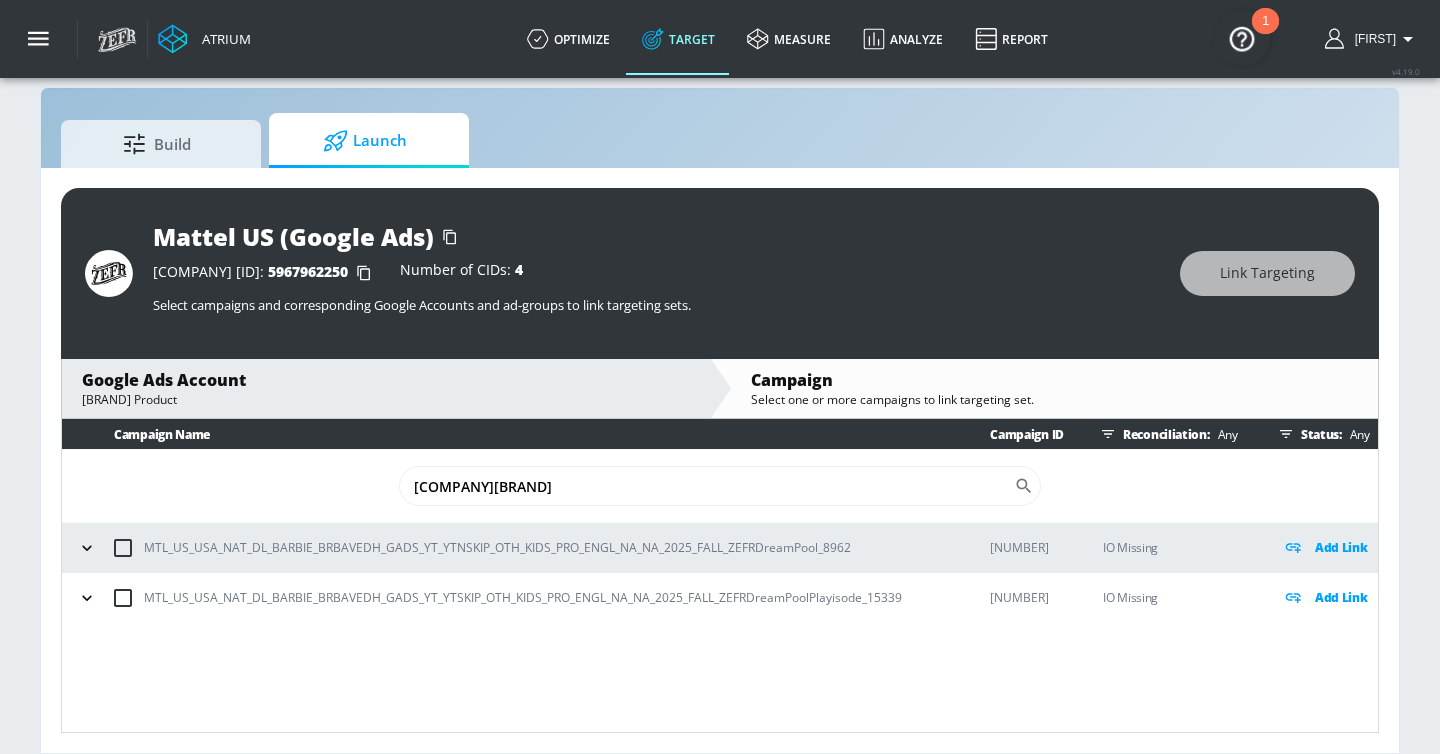 type on "zefrdreampool" 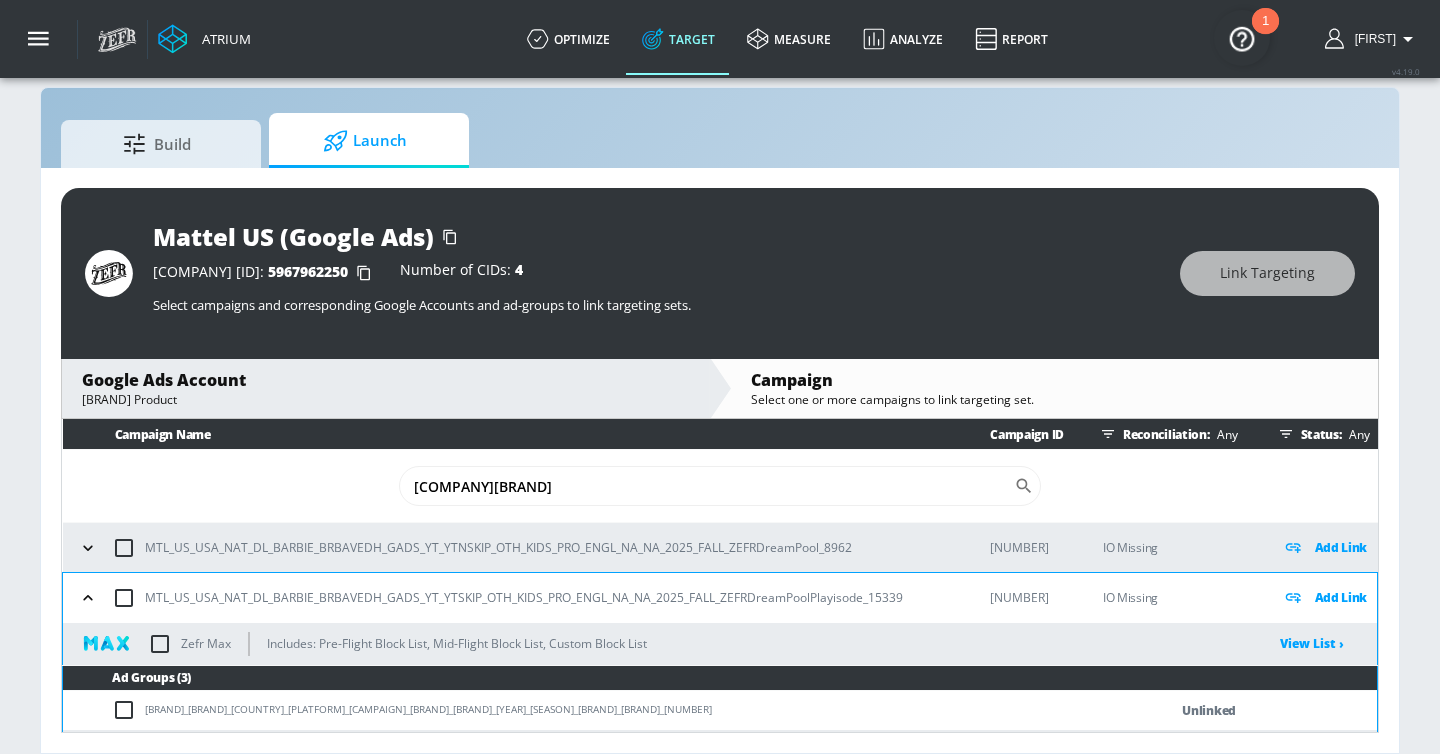 click 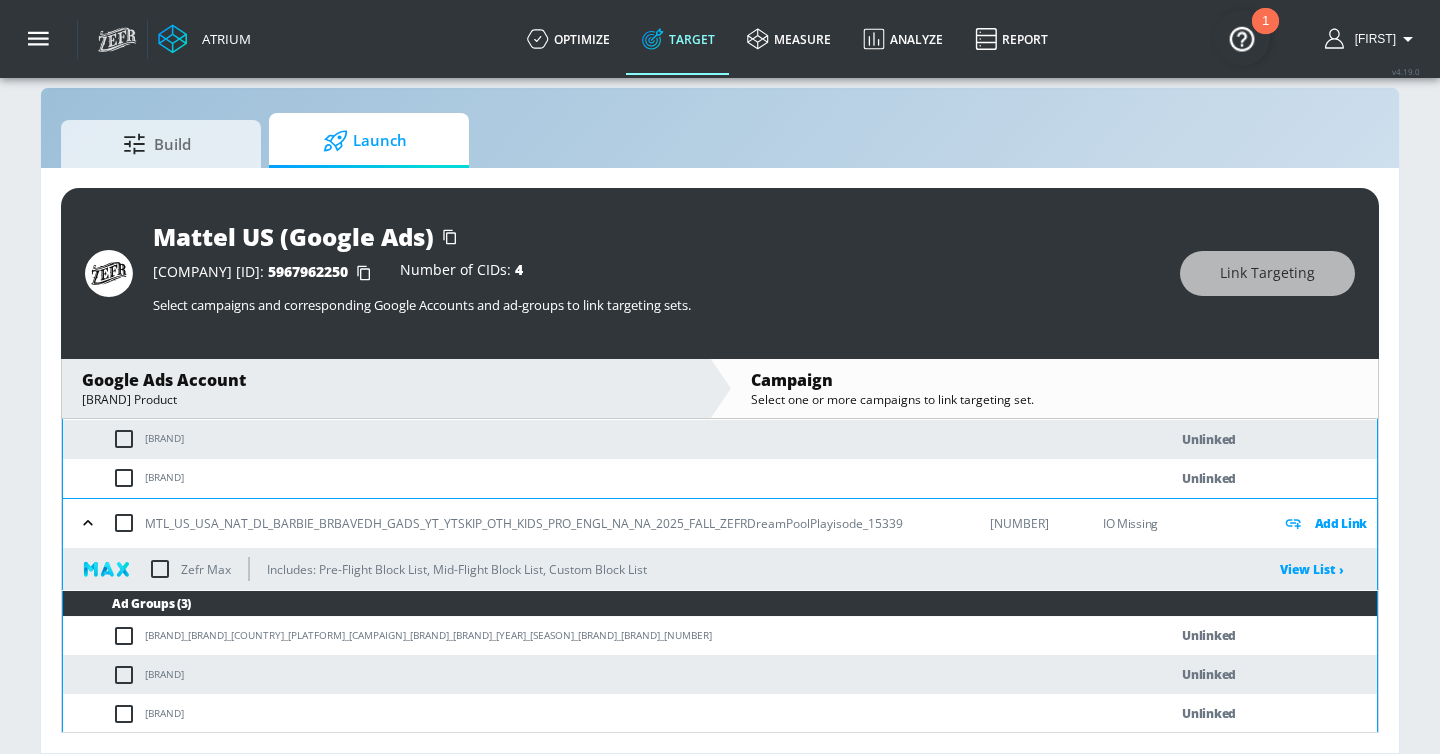 scroll, scrollTop: 263, scrollLeft: 0, axis: vertical 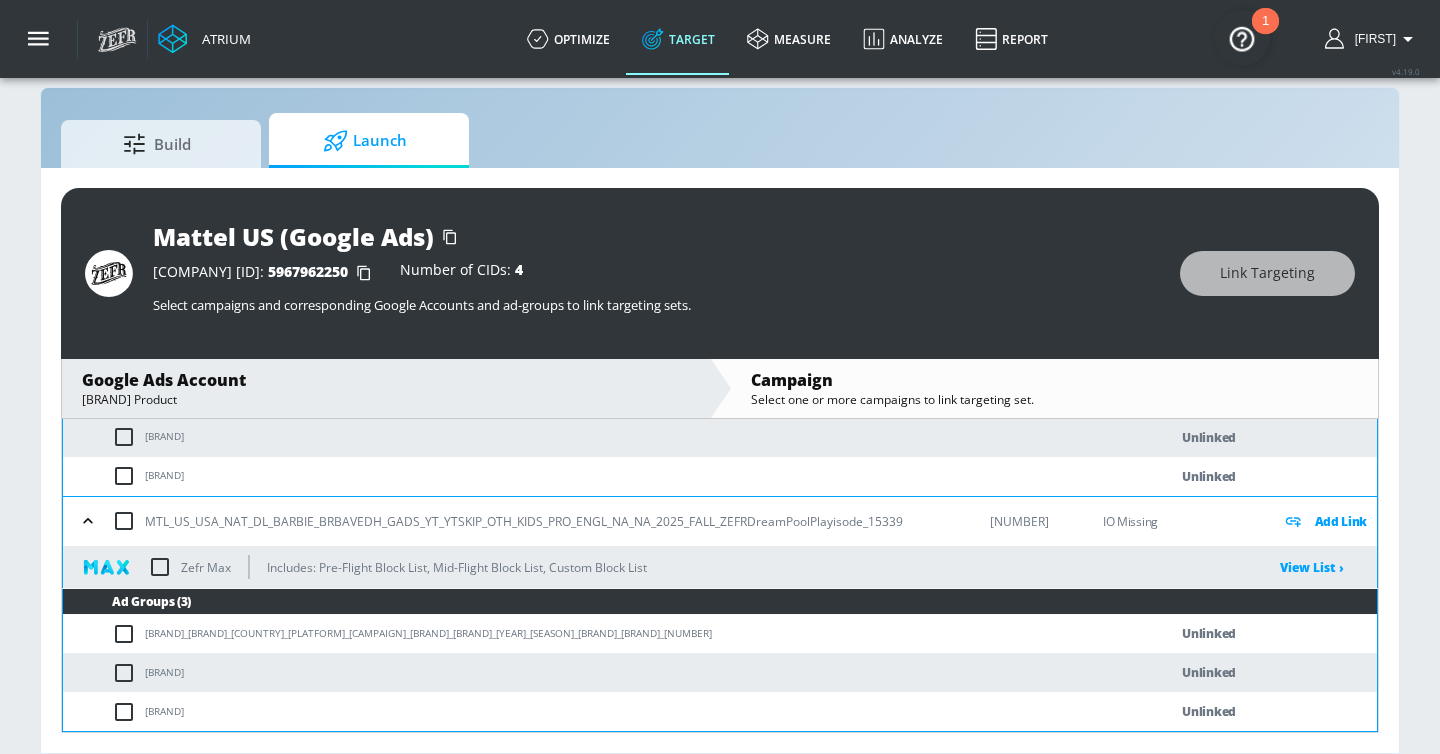 click at bounding box center [128, 634] 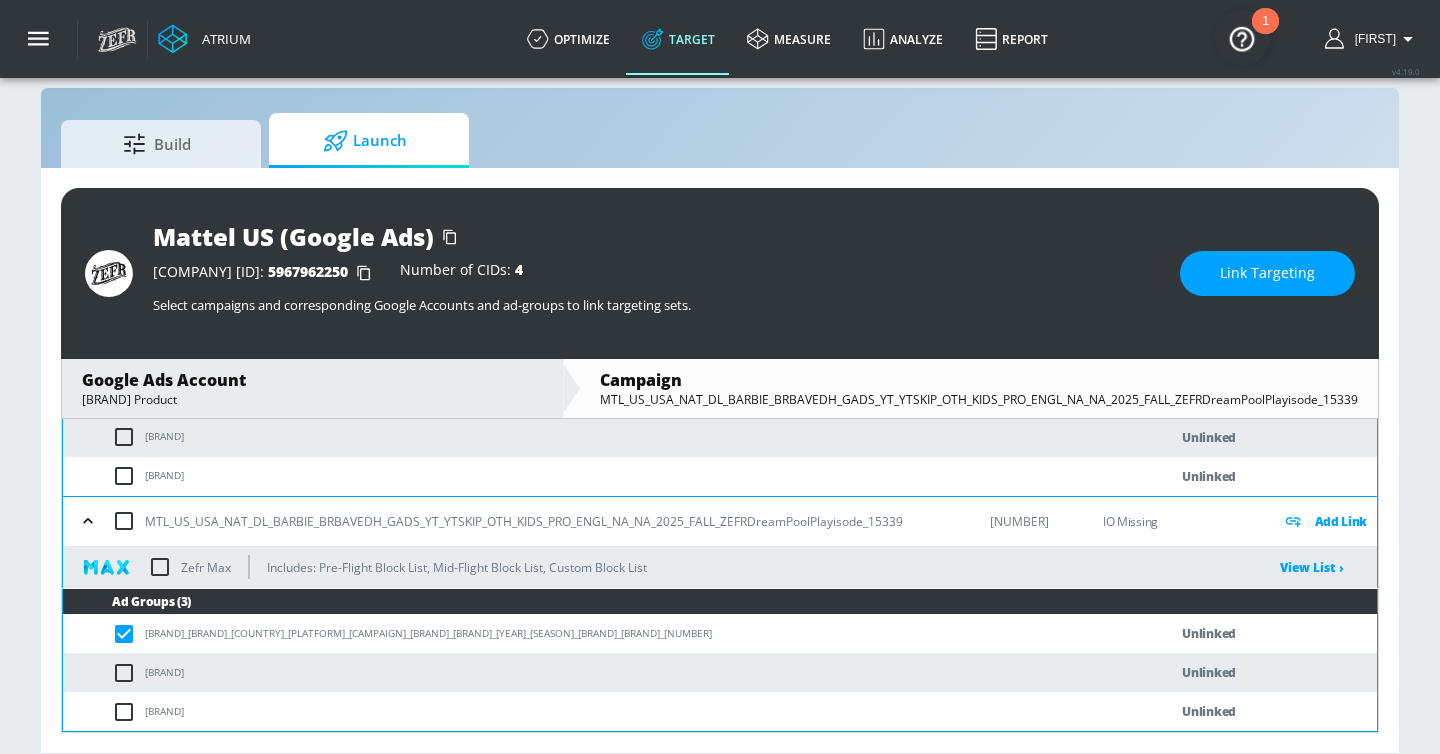 scroll, scrollTop: 215, scrollLeft: 0, axis: vertical 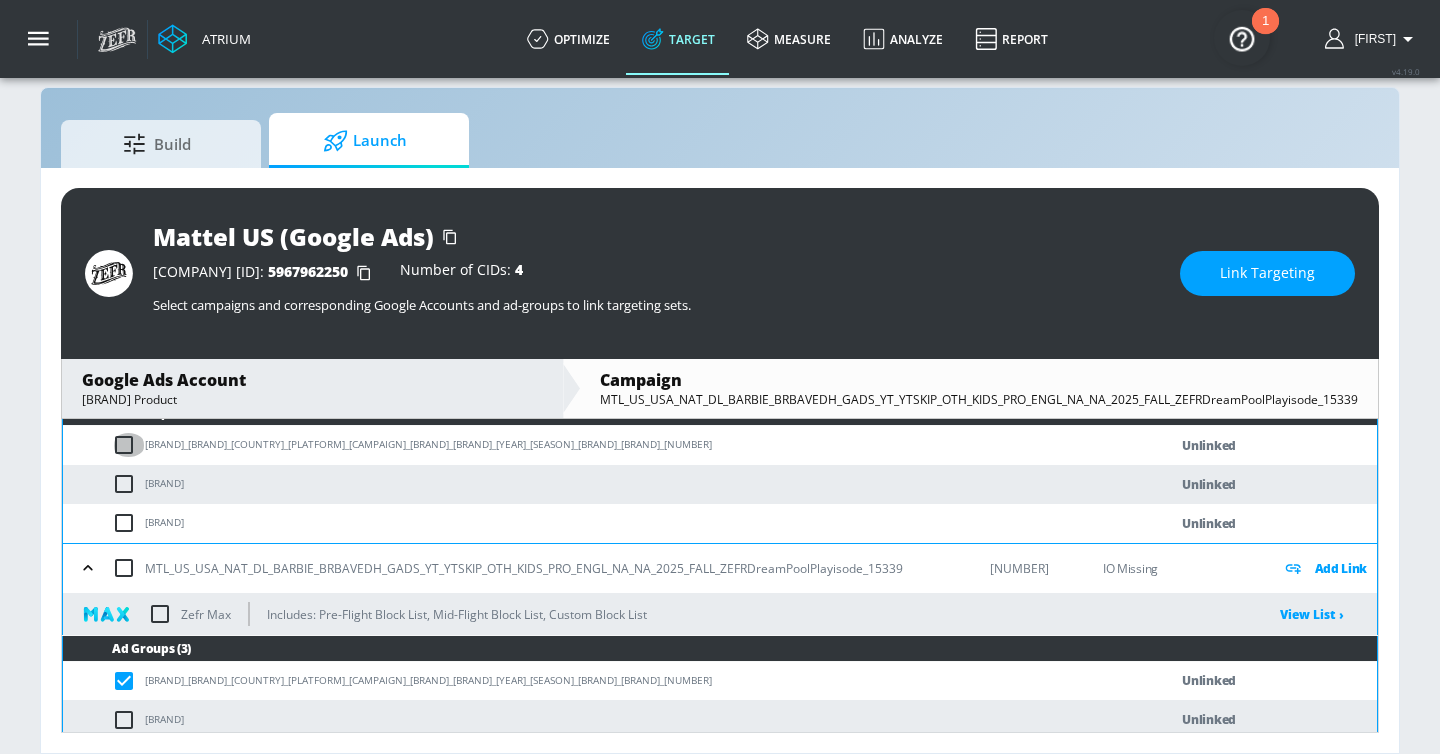 click at bounding box center (128, 445) 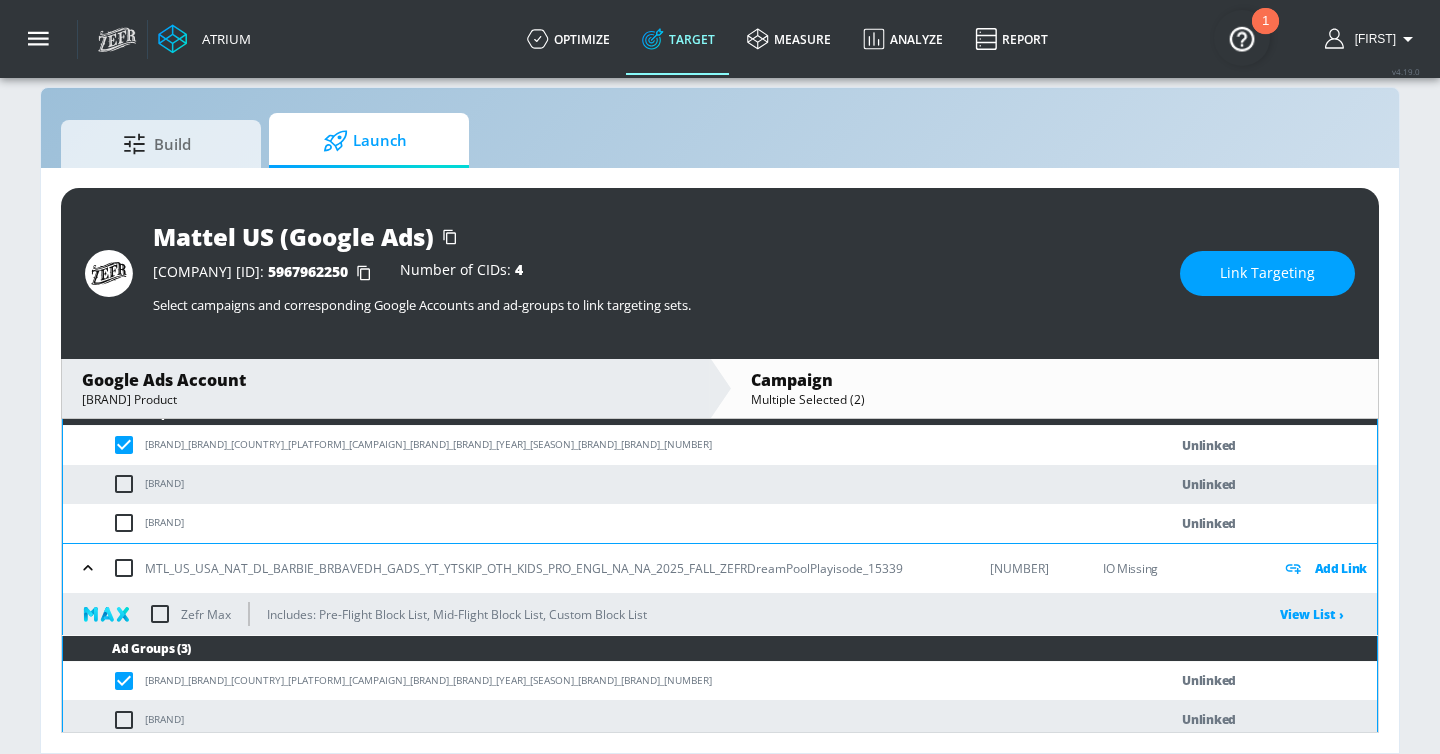 click on "Link Targeting" at bounding box center [1267, 273] 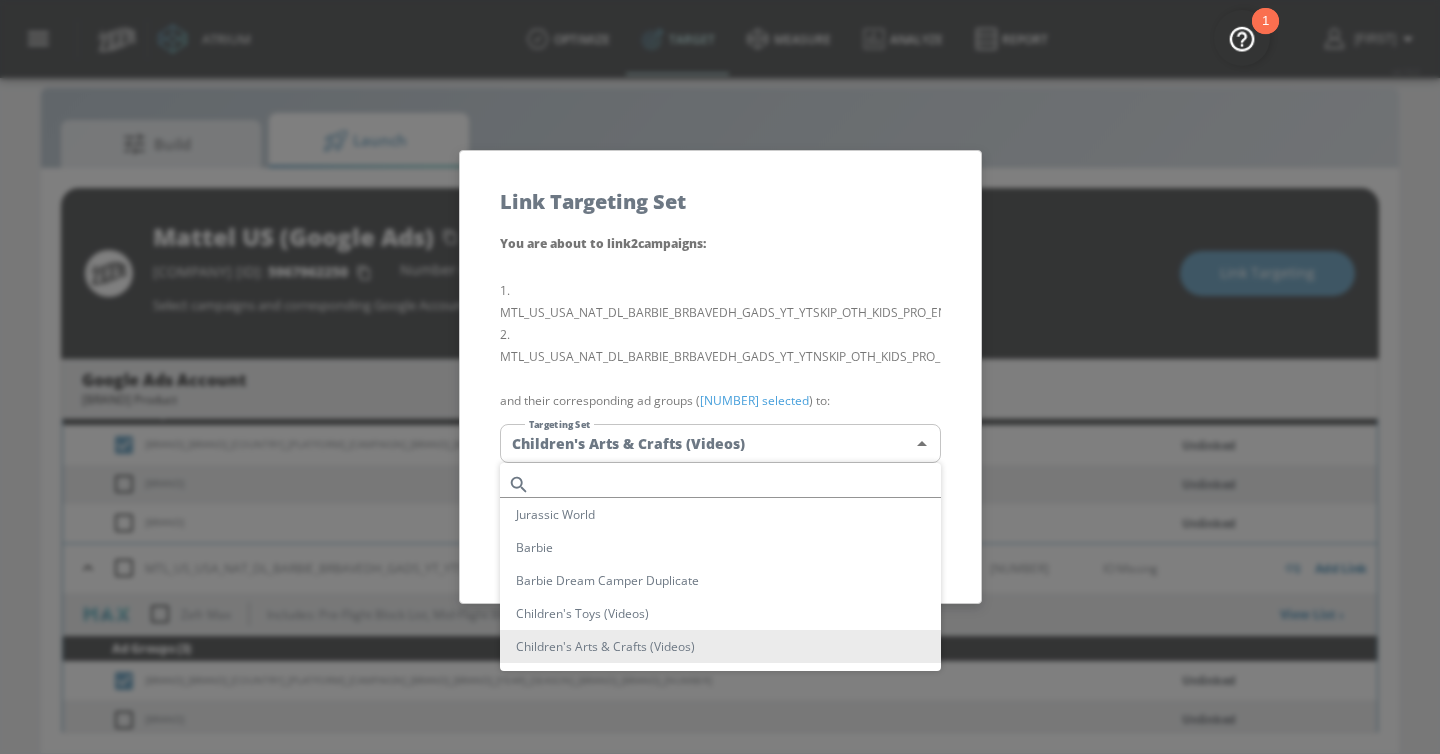 click on "Atrium optimize Target measure Analyze Report optimize Target measure Analyze Report v 4.19.0 Casey Platform DV360:   Youtube DV360:   Youtube Advertiser mattel Sort By A-Z asc ​ Add Account Mattel US (Google Ads) Linked as: Mattel US (Google Ads) Agency: Brand Vertical: Other Mattel - Kids Test Campaign Linked as: Zefr Demos Agency: Test Vertical: CPG (Consumer Packaged Goods) Mattel US (YouTube) Linked as: Publicis_Mattel _US_YouTube_DV360 Agency: Spark Vertical: Retail Mattel Canada (YouTube) Linked as: APEX_Mattel _Canada_YouTube_DV360 Agency: APEX Vertical: Other Mattel Canada Linked as: Mattel Canada GA Agency: APEX Exchange Vertical: Retail Mattel Linked as: Mattel (YT BSRP) Agency: Spark Vertical: Retail Mattel Linked as: Zefr Demos Agency: Spark Vertical: CPG (Consumer Packaged Goods) Mattel Linked as: Zefr Demos Agency: Spark Vertical: CPG (Consumer Packaged Goods) Mattel Linked as: Zefr Demos Agency: Spark Vertical: Retail Mattel Linked as: Zefr Demos Agency: N/A Vertical: Entertainment Agency:" at bounding box center (720, 362) 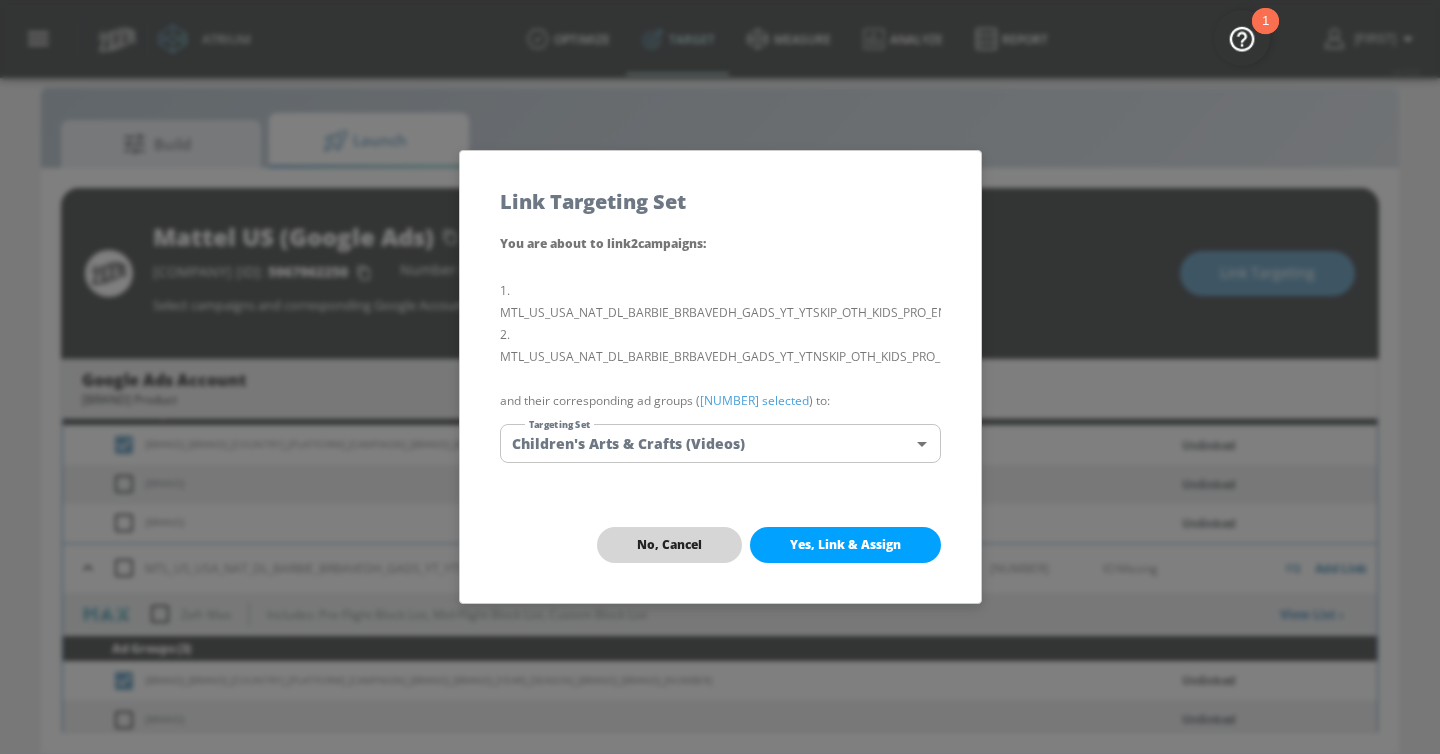click on "No, Cancel" at bounding box center (669, 545) 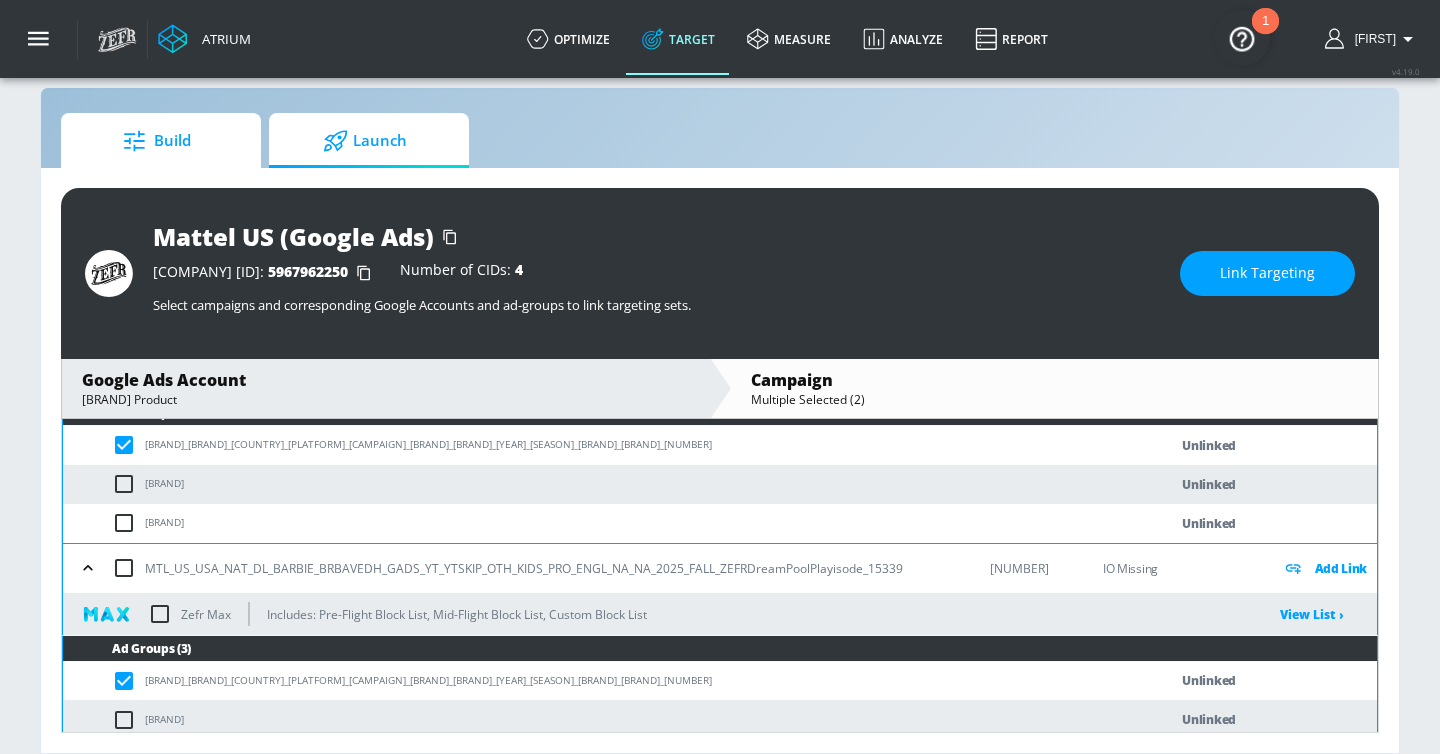 click on "Build" at bounding box center (157, 141) 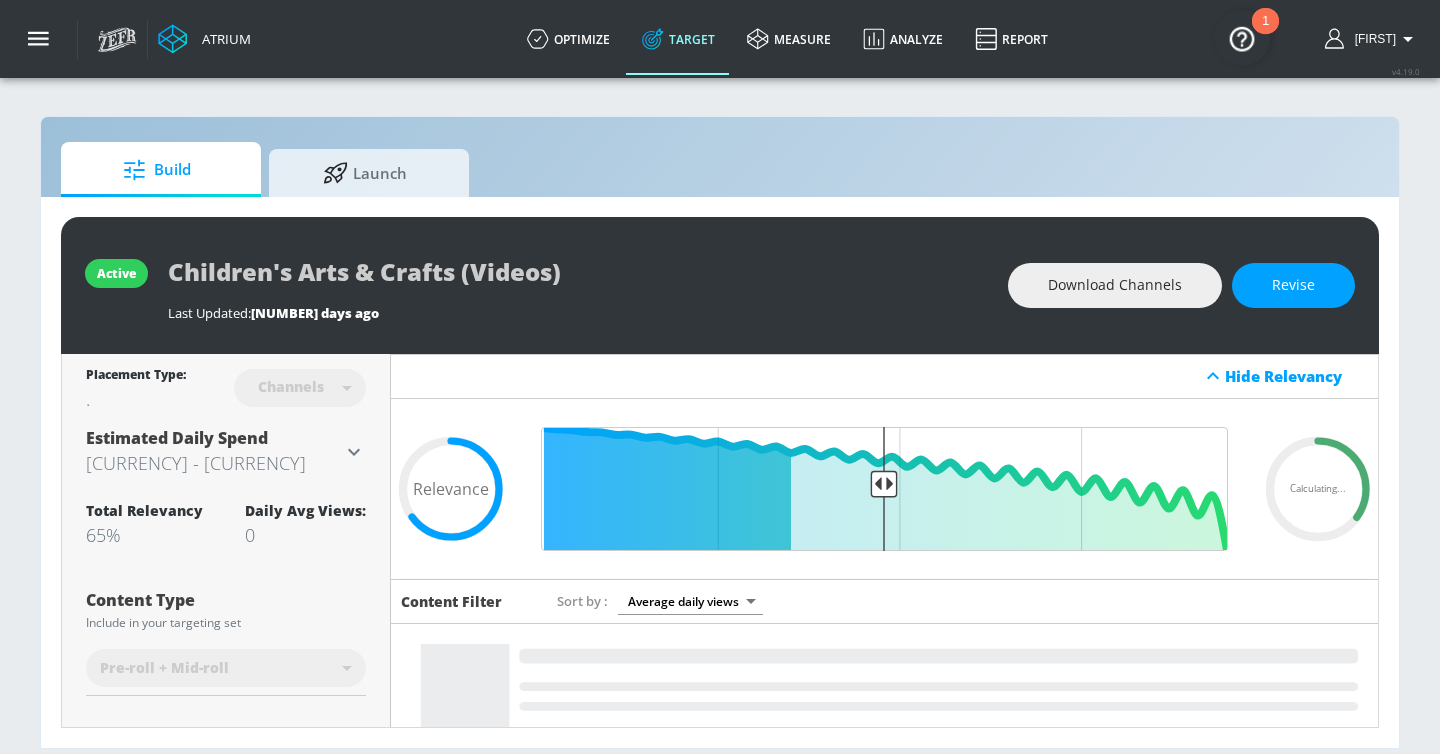 scroll, scrollTop: 0, scrollLeft: 0, axis: both 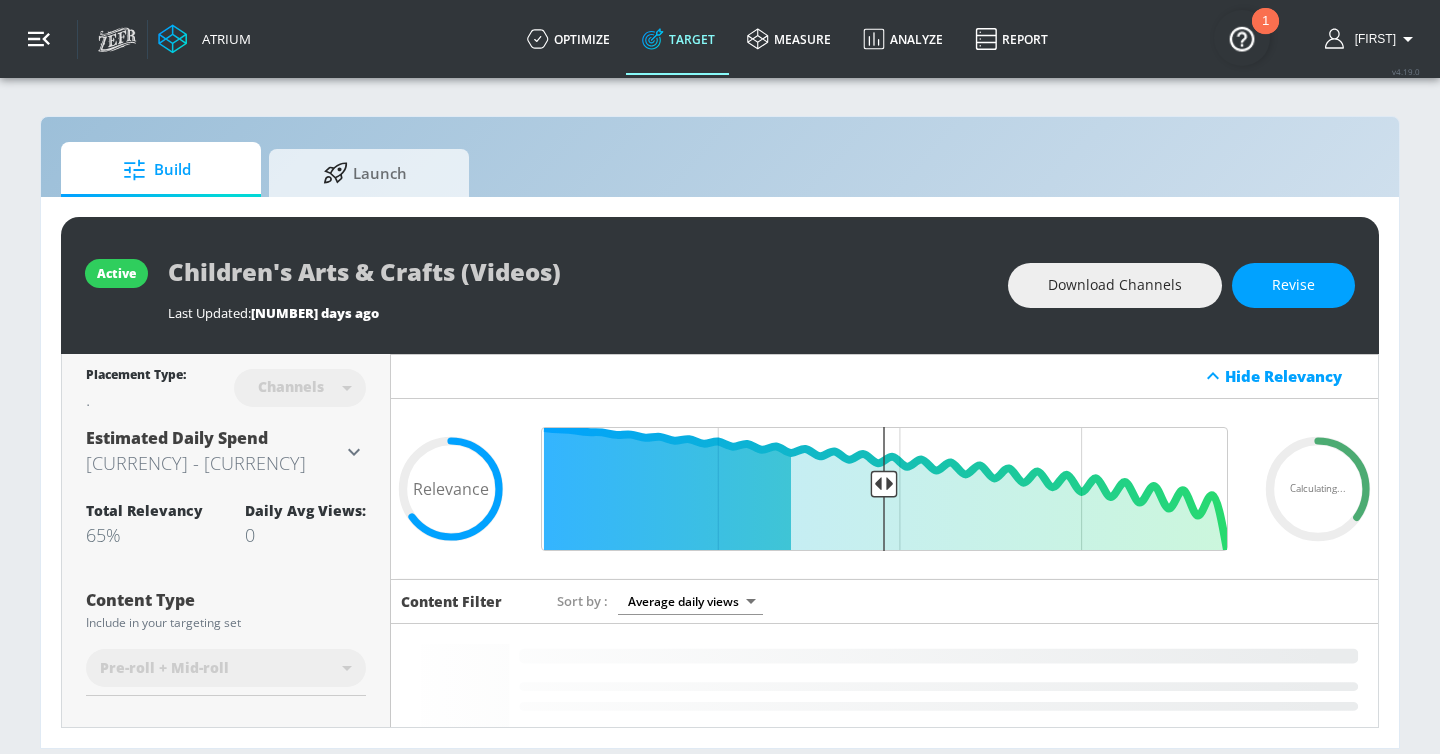 click at bounding box center [39, 39] 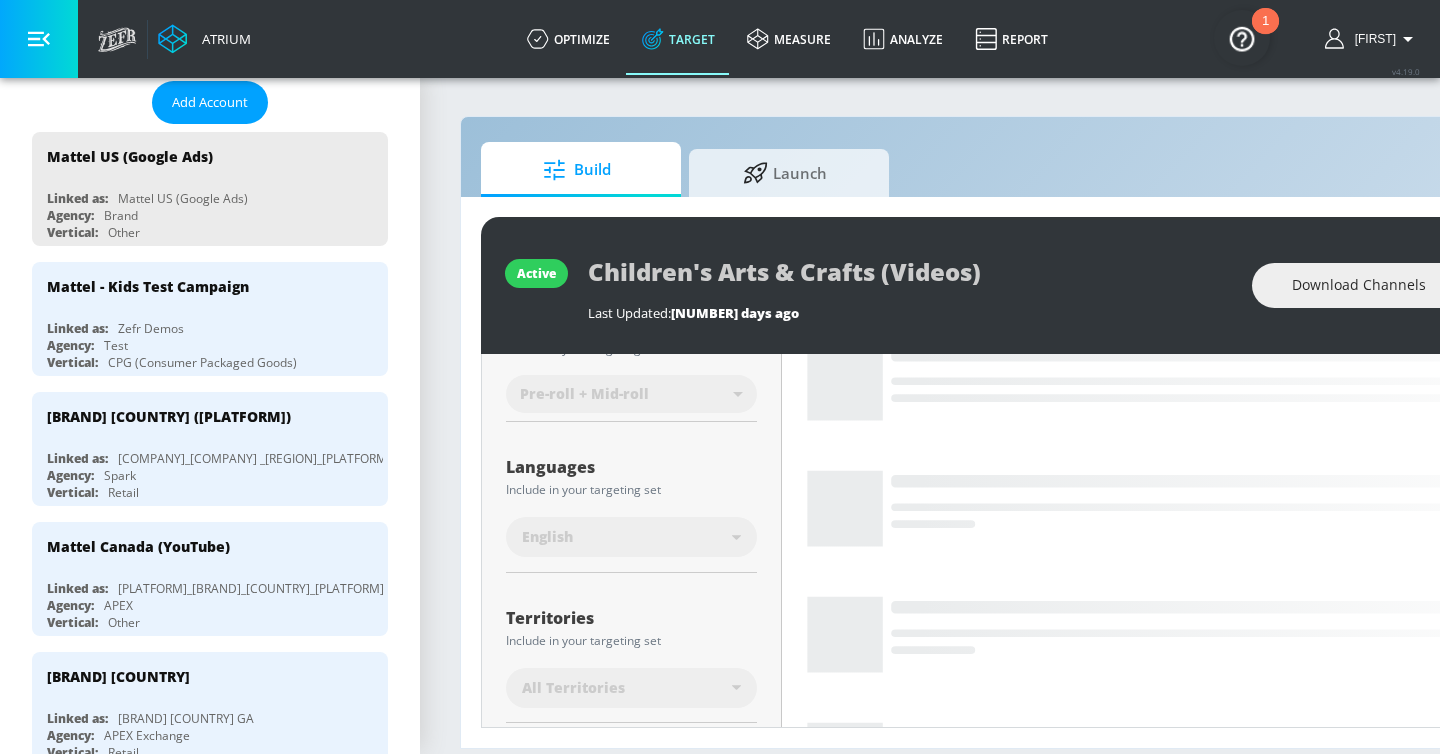 scroll, scrollTop: 278, scrollLeft: 0, axis: vertical 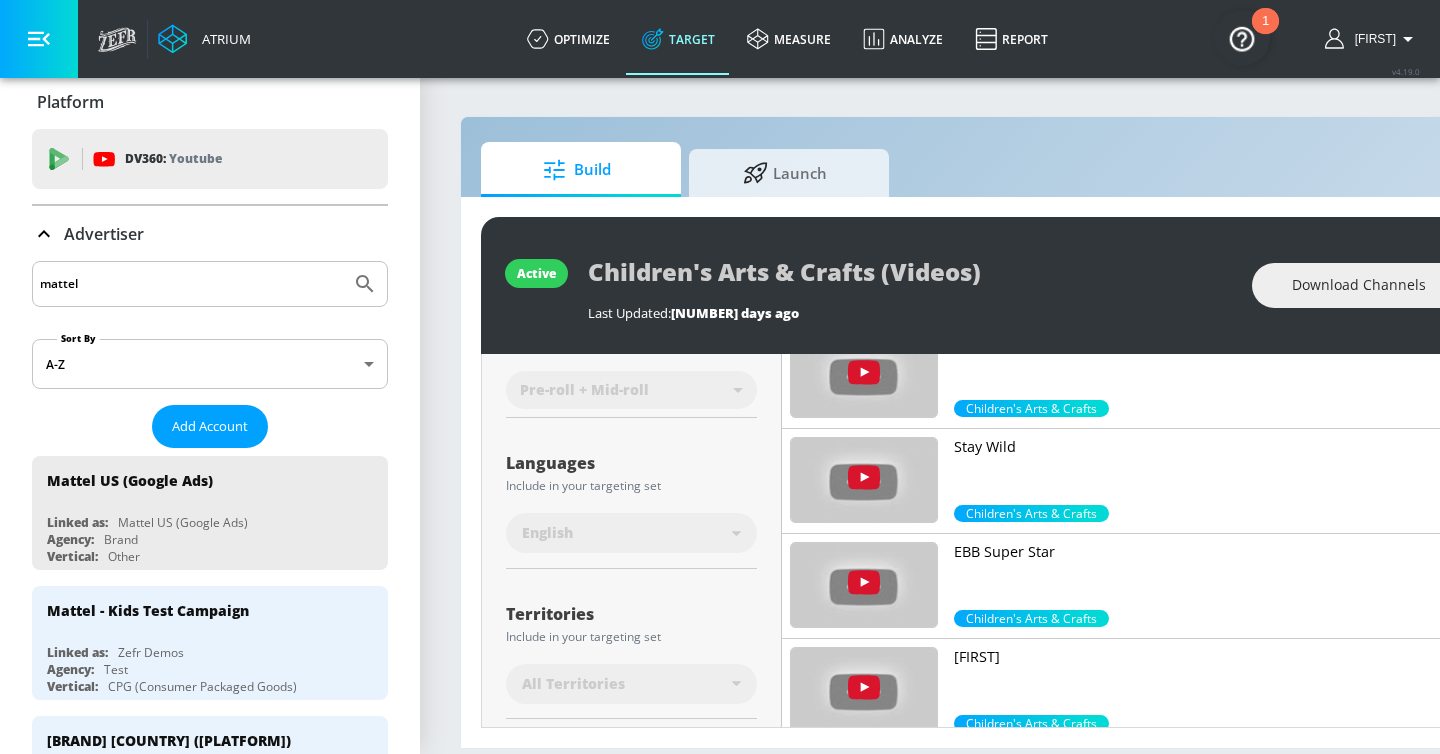 click on "Advertiser" at bounding box center [88, 234] 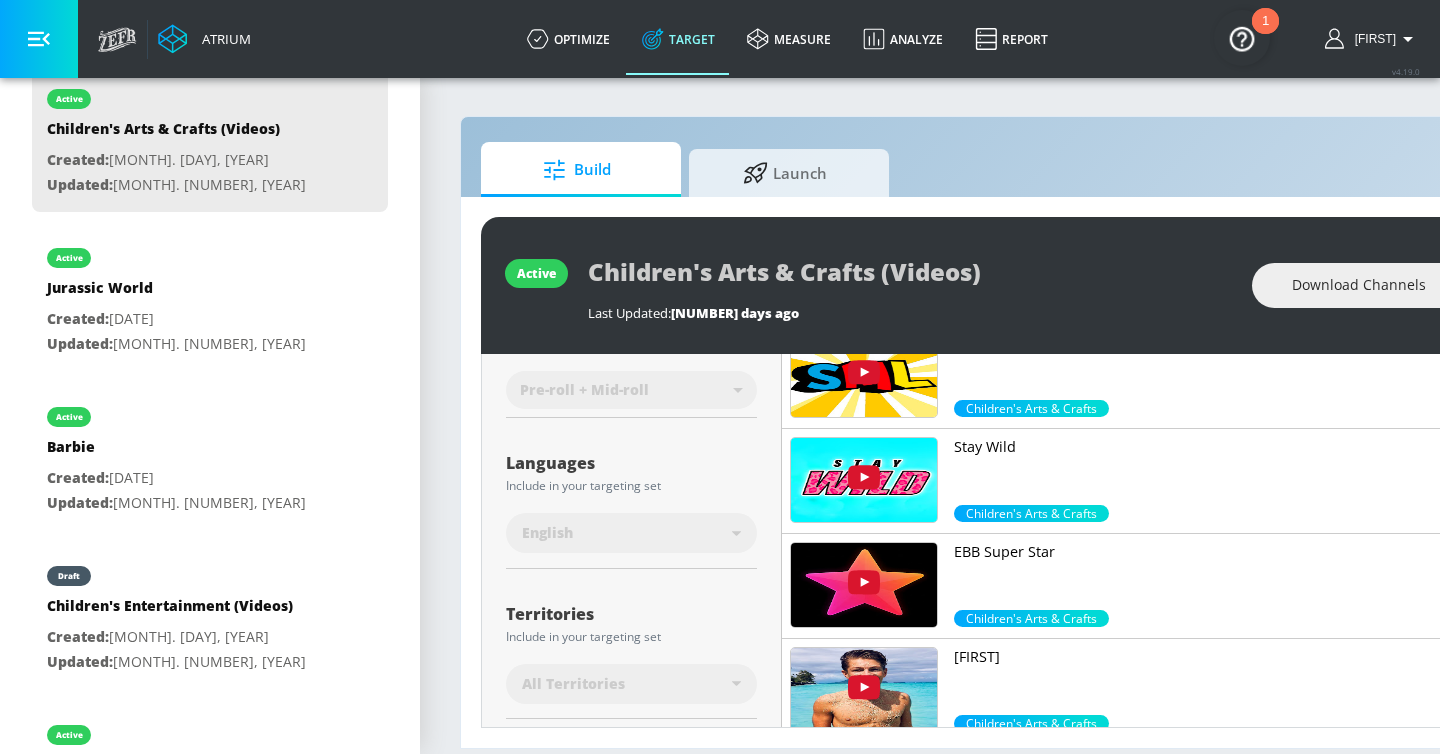 scroll, scrollTop: 706, scrollLeft: 0, axis: vertical 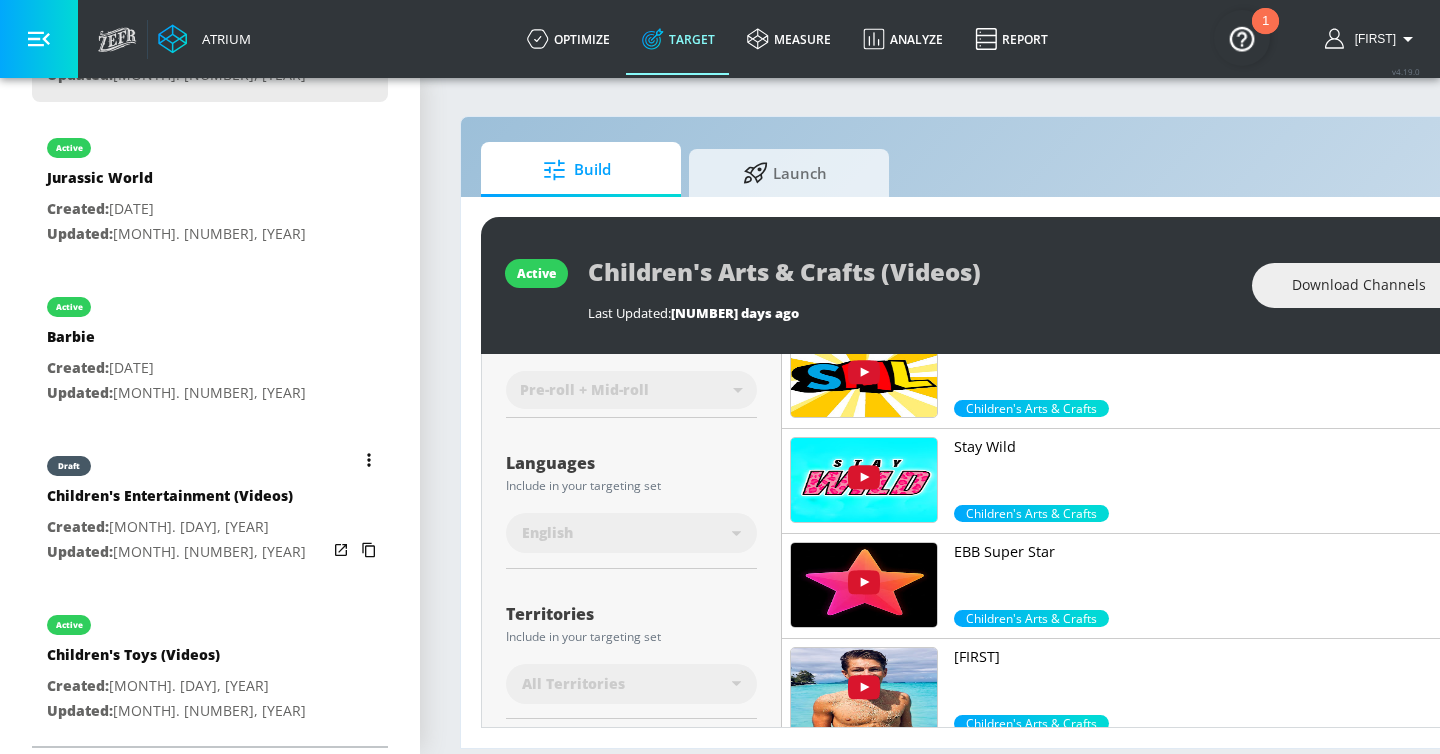 click on "Updated:  Jun. 02, 2025" at bounding box center (176, 552) 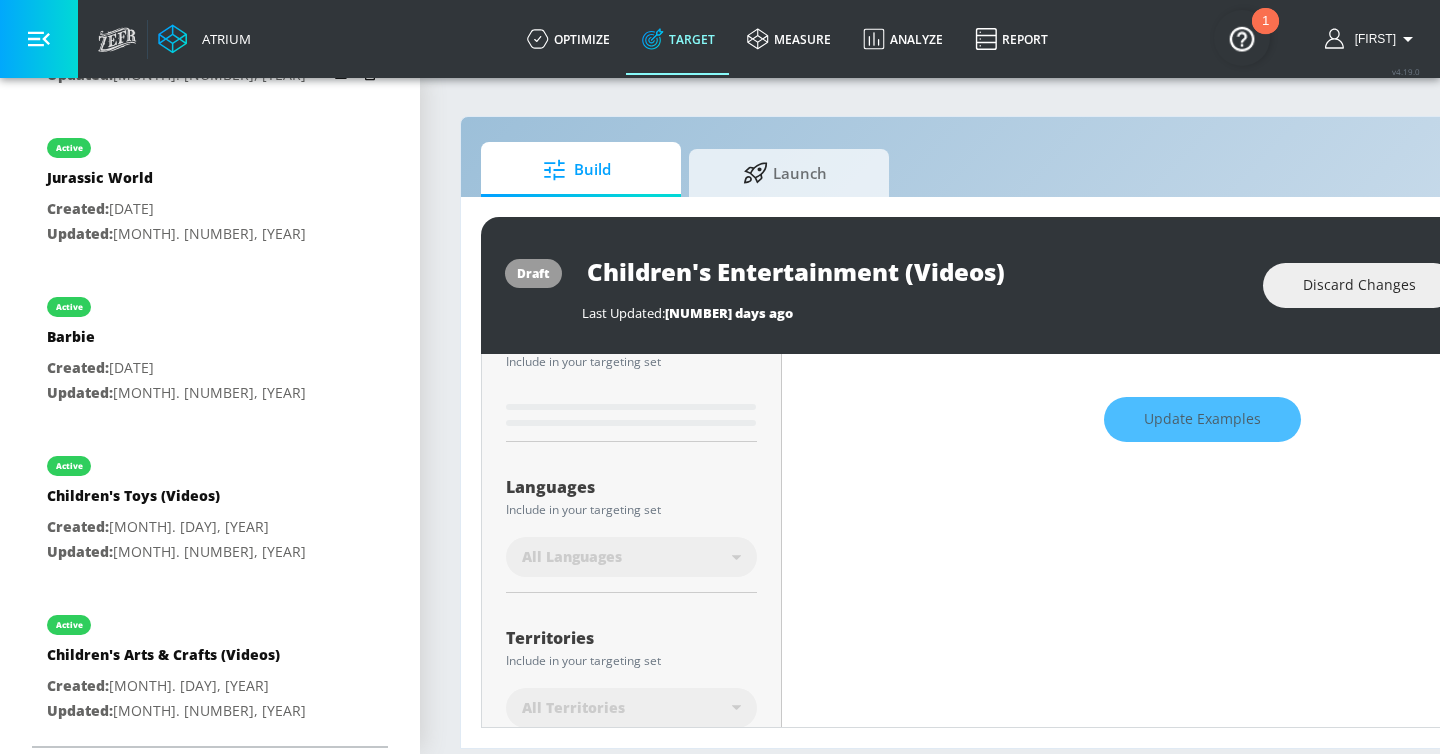 scroll, scrollTop: 294, scrollLeft: 0, axis: vertical 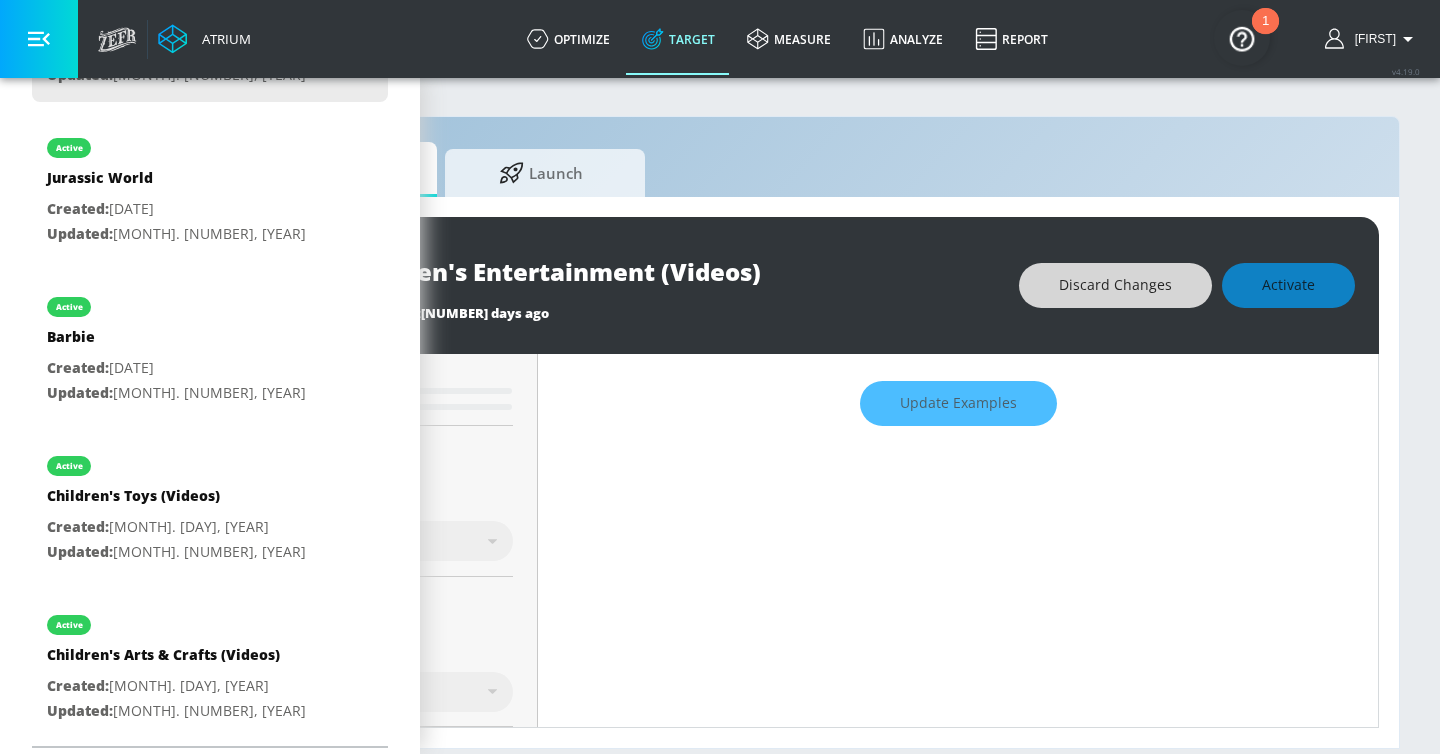type on "0.6" 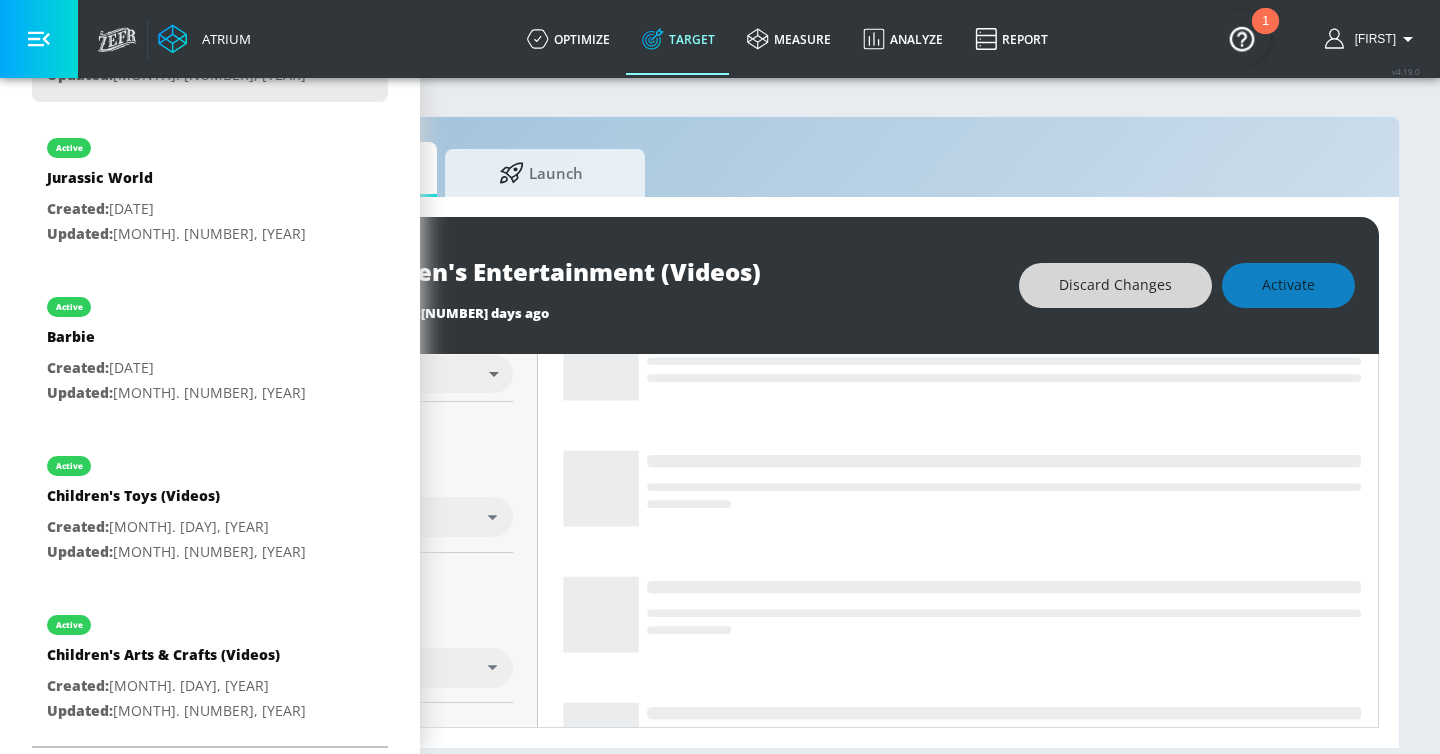 scroll, scrollTop: 278, scrollLeft: 0, axis: vertical 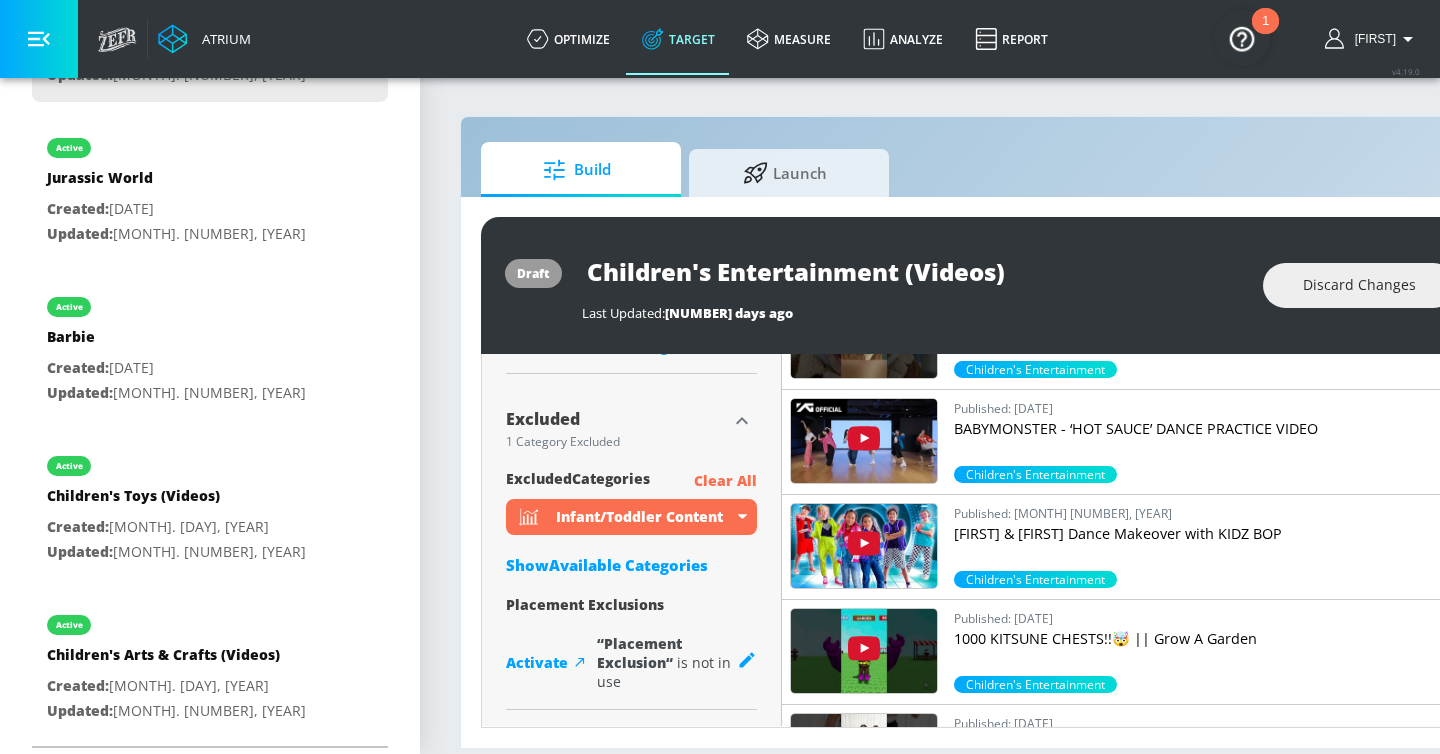 click on "Show  Available Categories" at bounding box center [631, 565] 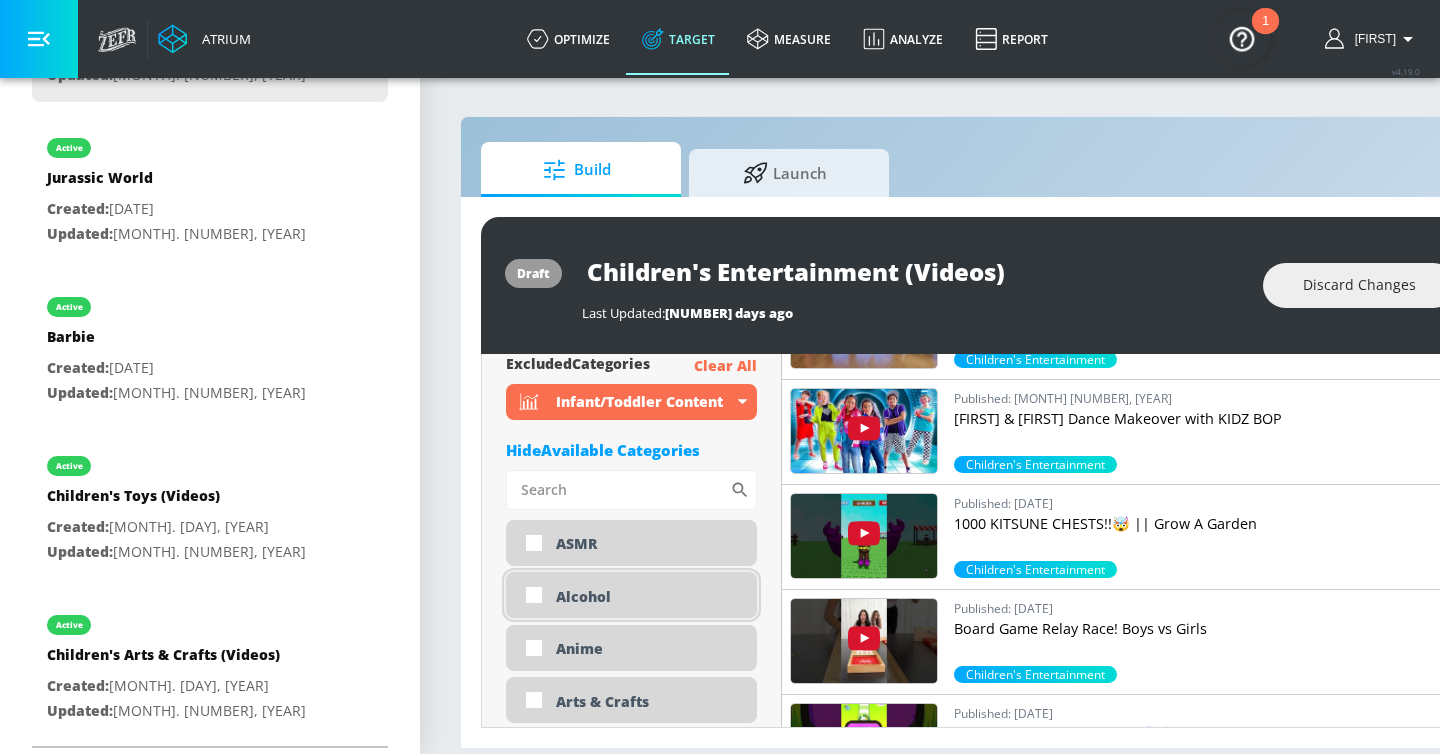 scroll, scrollTop: 982, scrollLeft: 0, axis: vertical 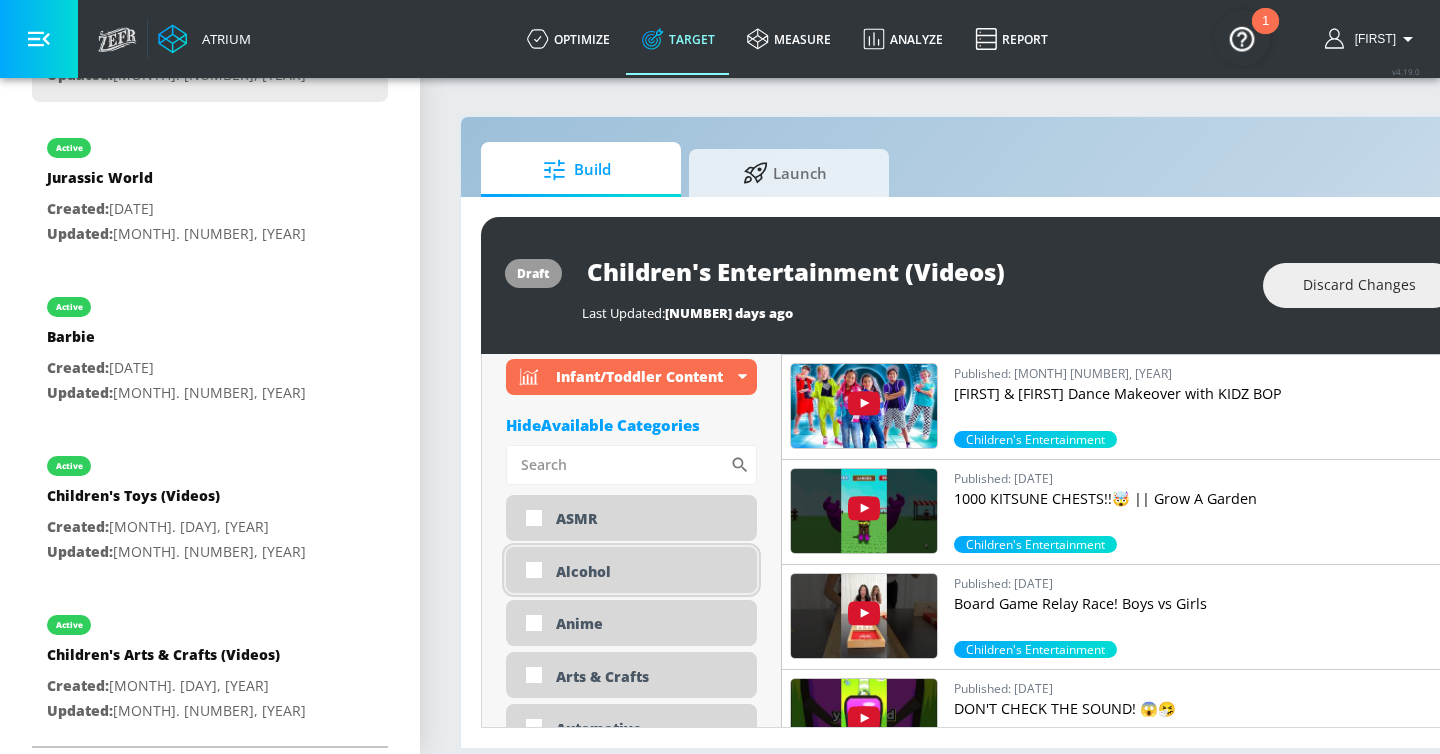 click on "Alcohol" at bounding box center [649, 571] 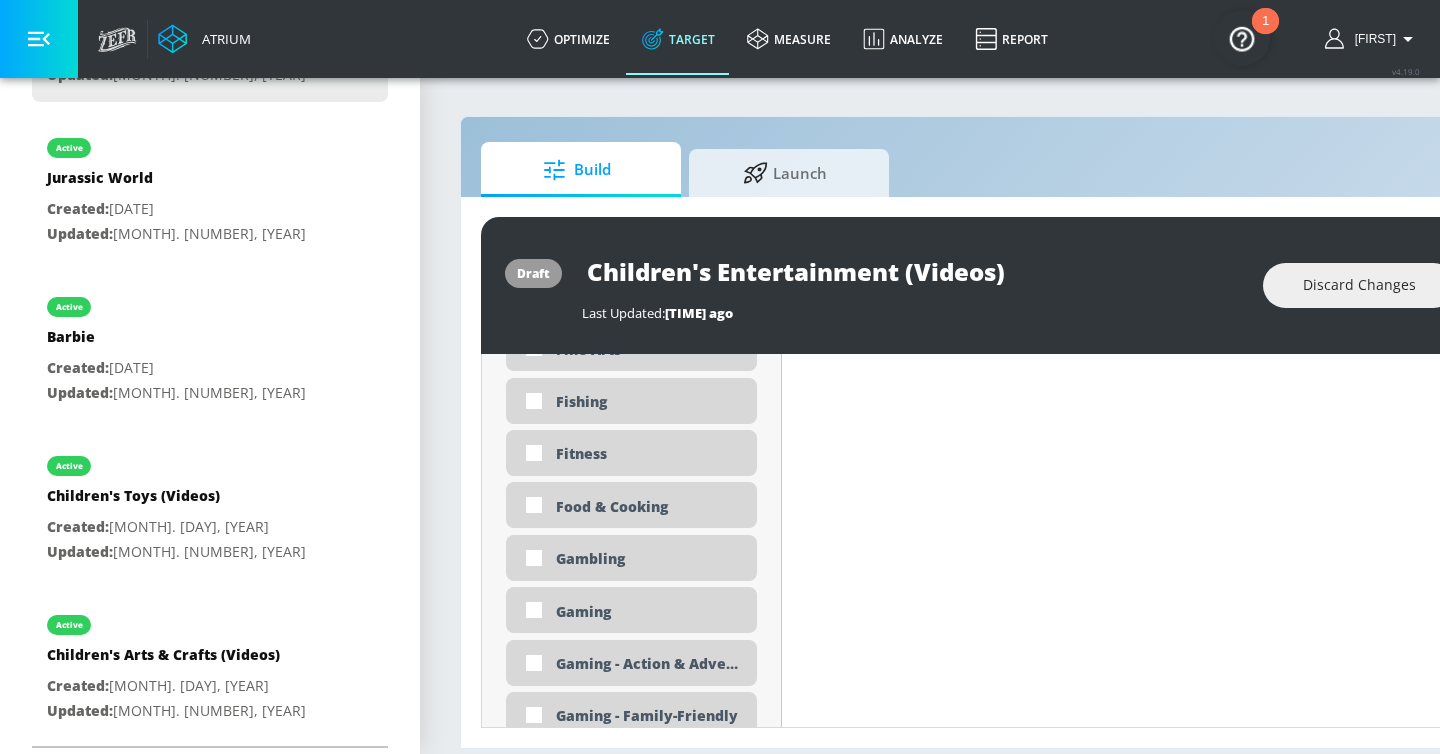 scroll, scrollTop: 2671, scrollLeft: 0, axis: vertical 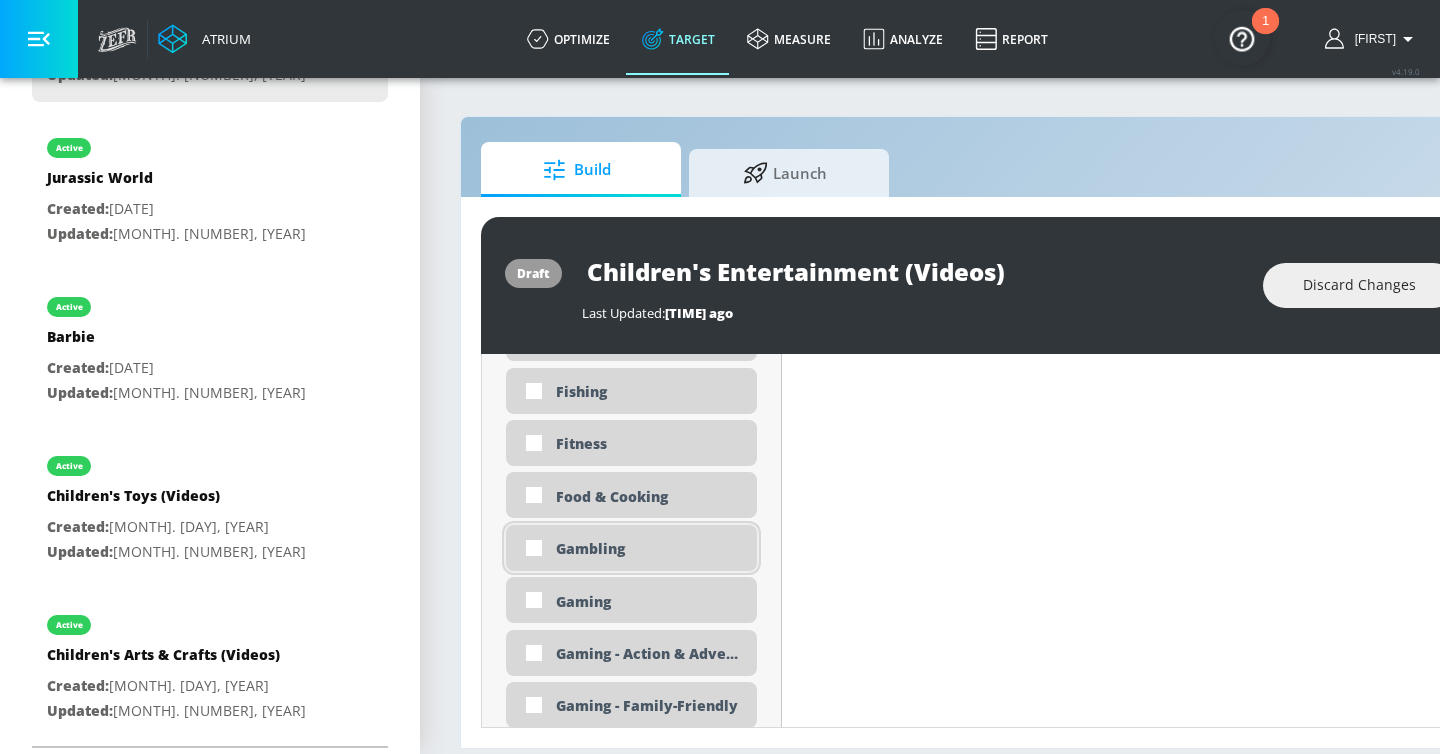 click on "Gambling" at bounding box center [649, 548] 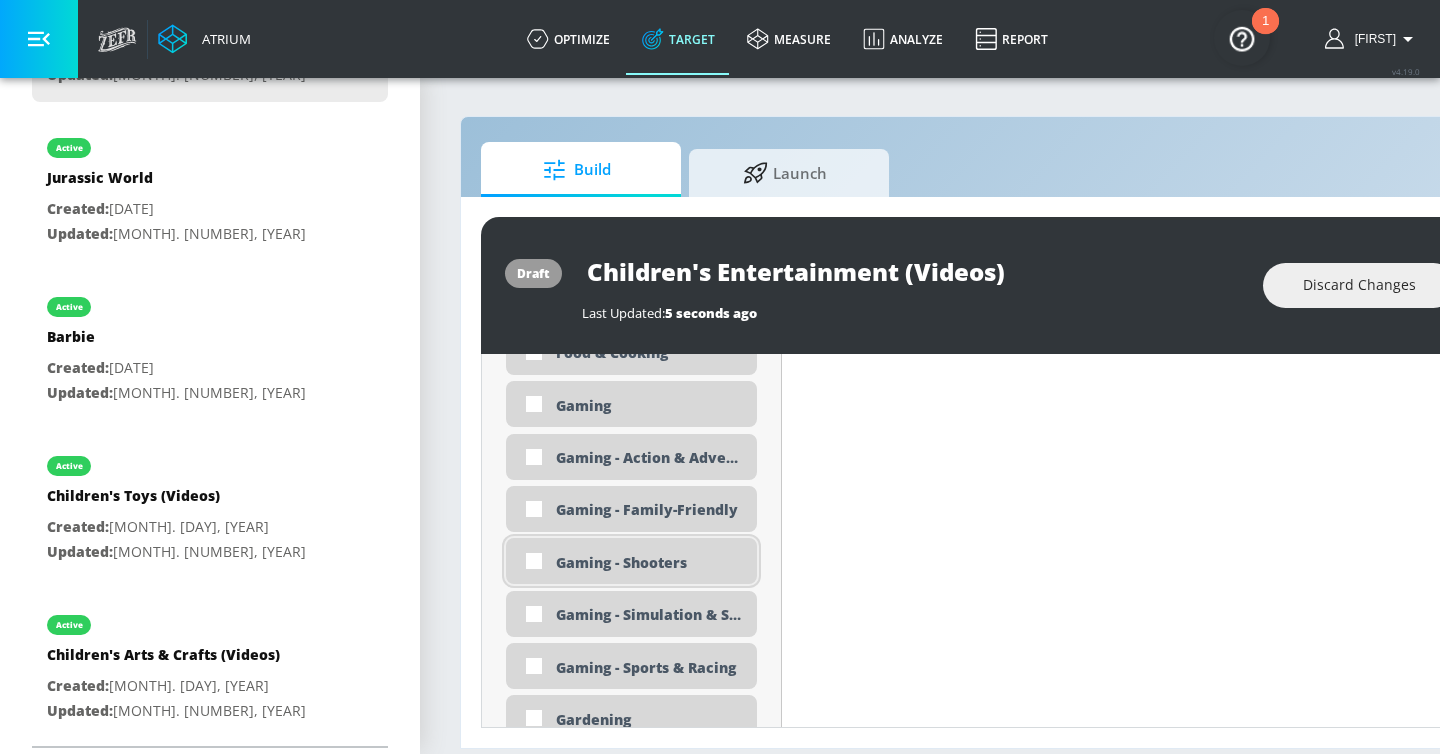 scroll, scrollTop: 2840, scrollLeft: 0, axis: vertical 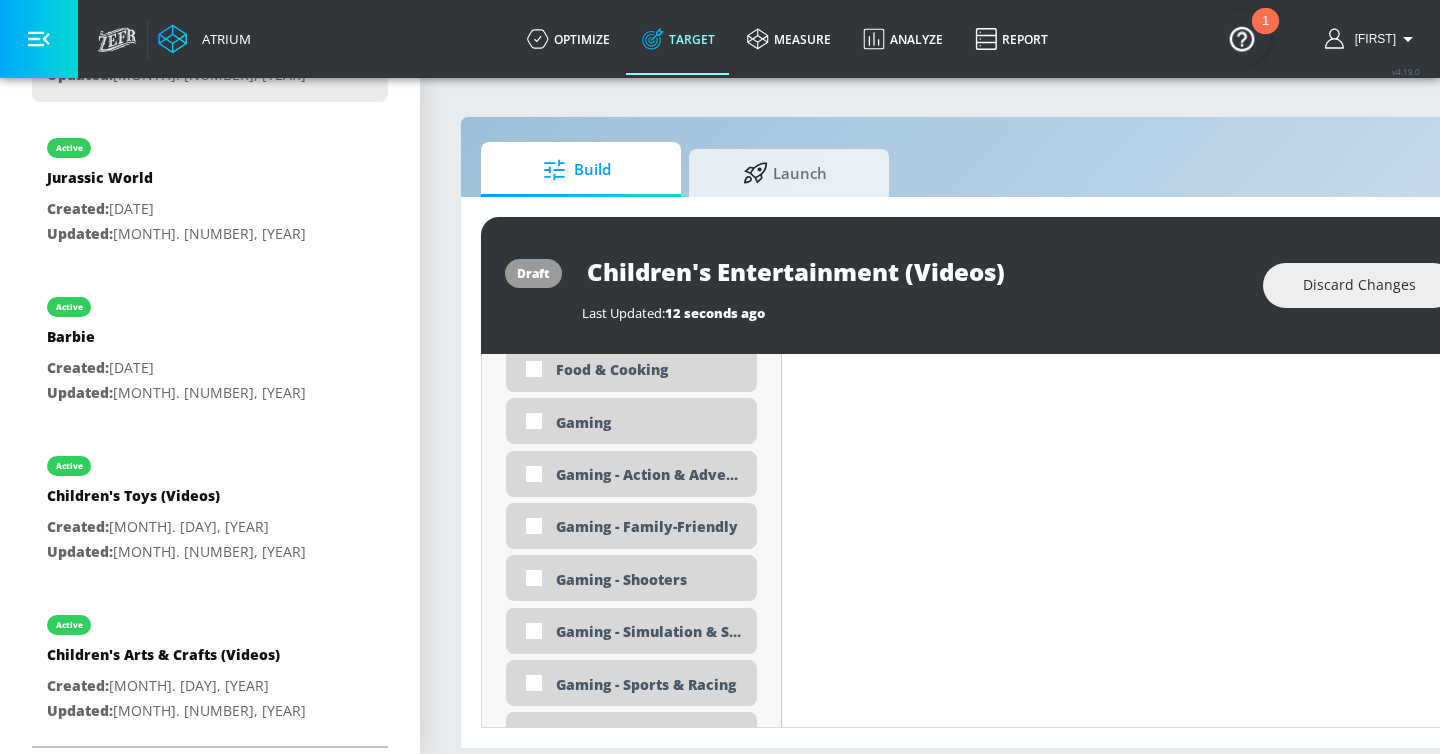 click on "Build Launch draft Children's Entertainment (Videos) Last Updated:  12 seconds ago Discard Changes Activate Placement Type: Videos videos ​ Estimated Daily Spend $11,022 - $15,745 Activation Platform Google Ads Age Any Devices Any Gender Any Ad Type No Preference Number of Ad Groups 0 Edit Total Relevancy 60% Daily Avg Views: 471.98 M Content Type Include in your targeting set Standard Videos standard ​ Languages Include in your targeting set English Territories Include in your targeting set All Territories Included 1 Category Included included  Categories Clear All
Children's Entertainment Show  Available Categories Excluded 3 Categories Excluded excluded  Categories Clear All
Alcohol
Gambling
Infant/Toddler Content Hide  Available Categories ​ ASMR Anime Arts & Crafts Automotive Award Shows Back to School Beauty & Personal Care Beverages Business & Finance Dance Drag" at bounding box center [1052, 432] 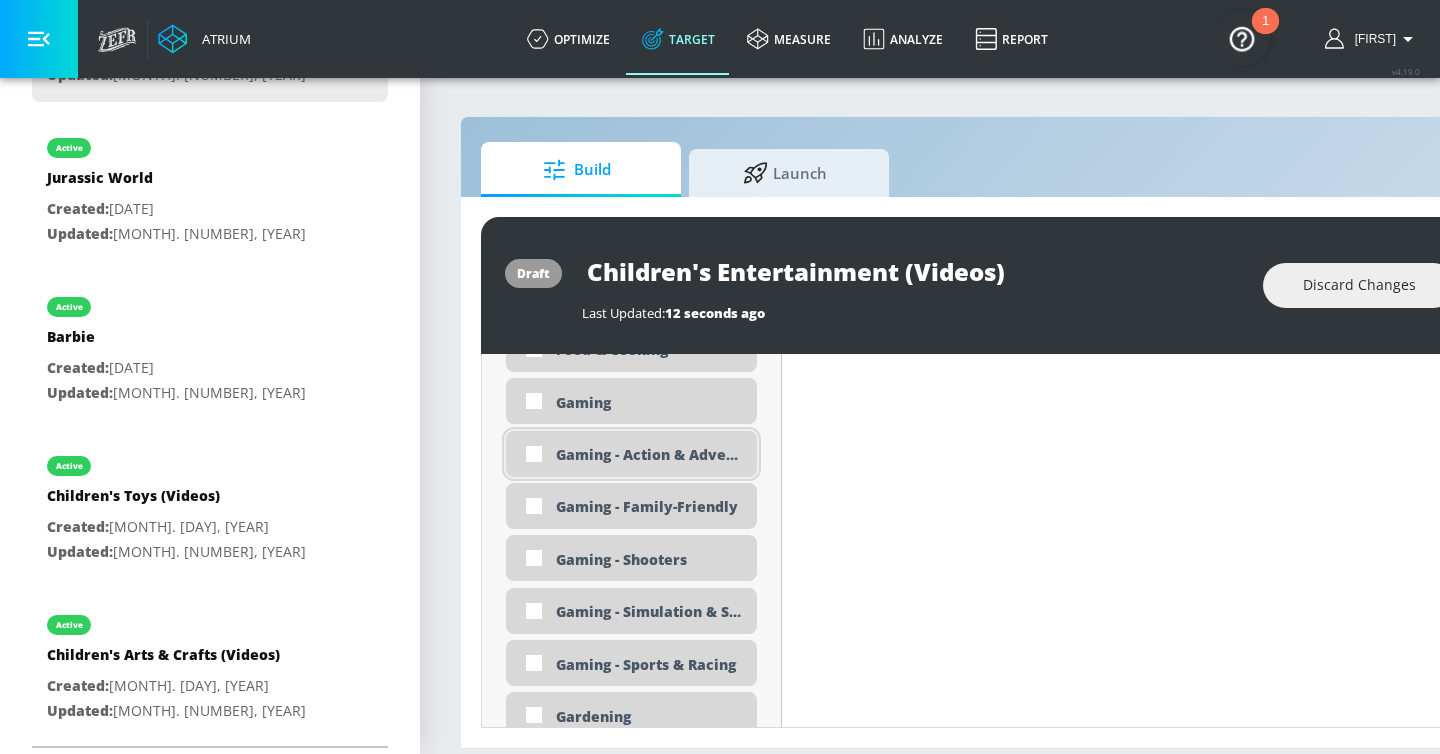 scroll, scrollTop: 2876, scrollLeft: 0, axis: vertical 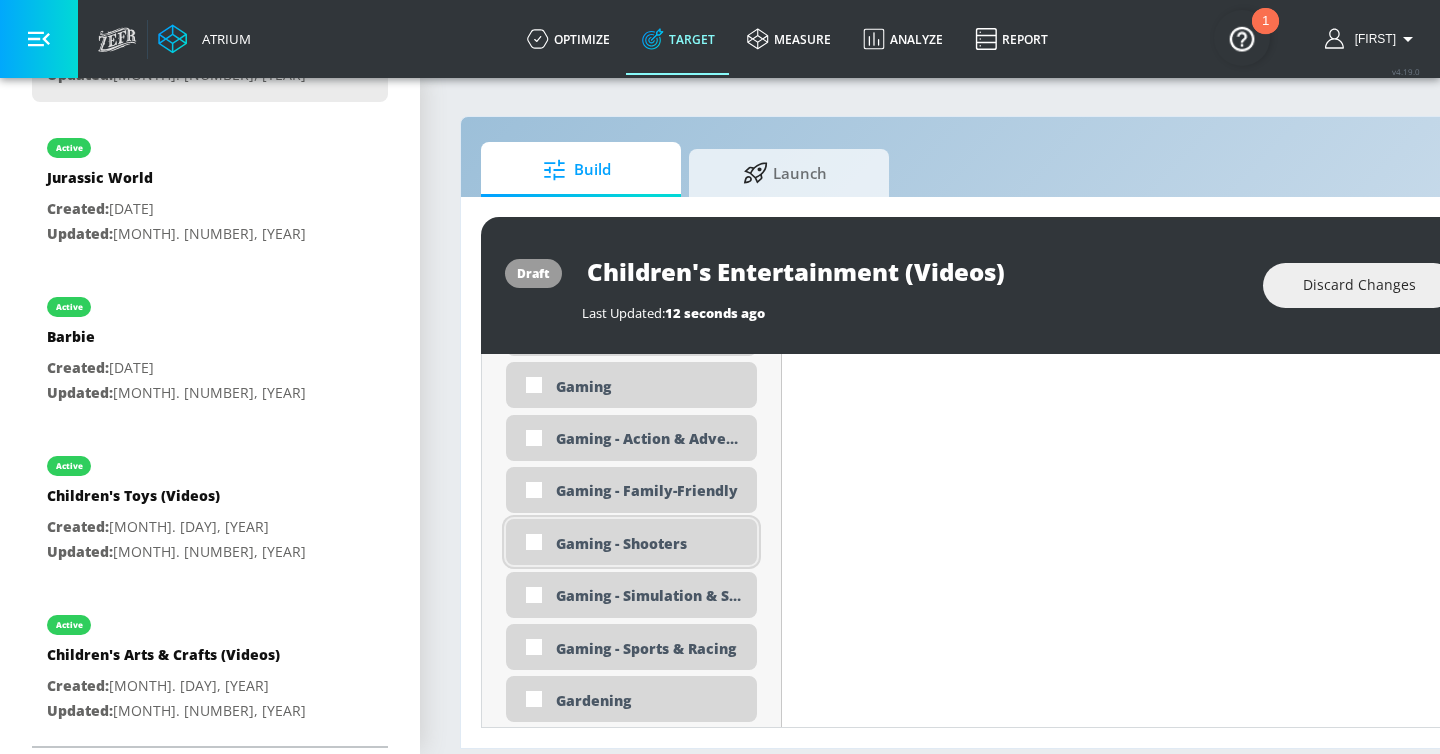 click on "Gaming - Shooters" at bounding box center (631, 542) 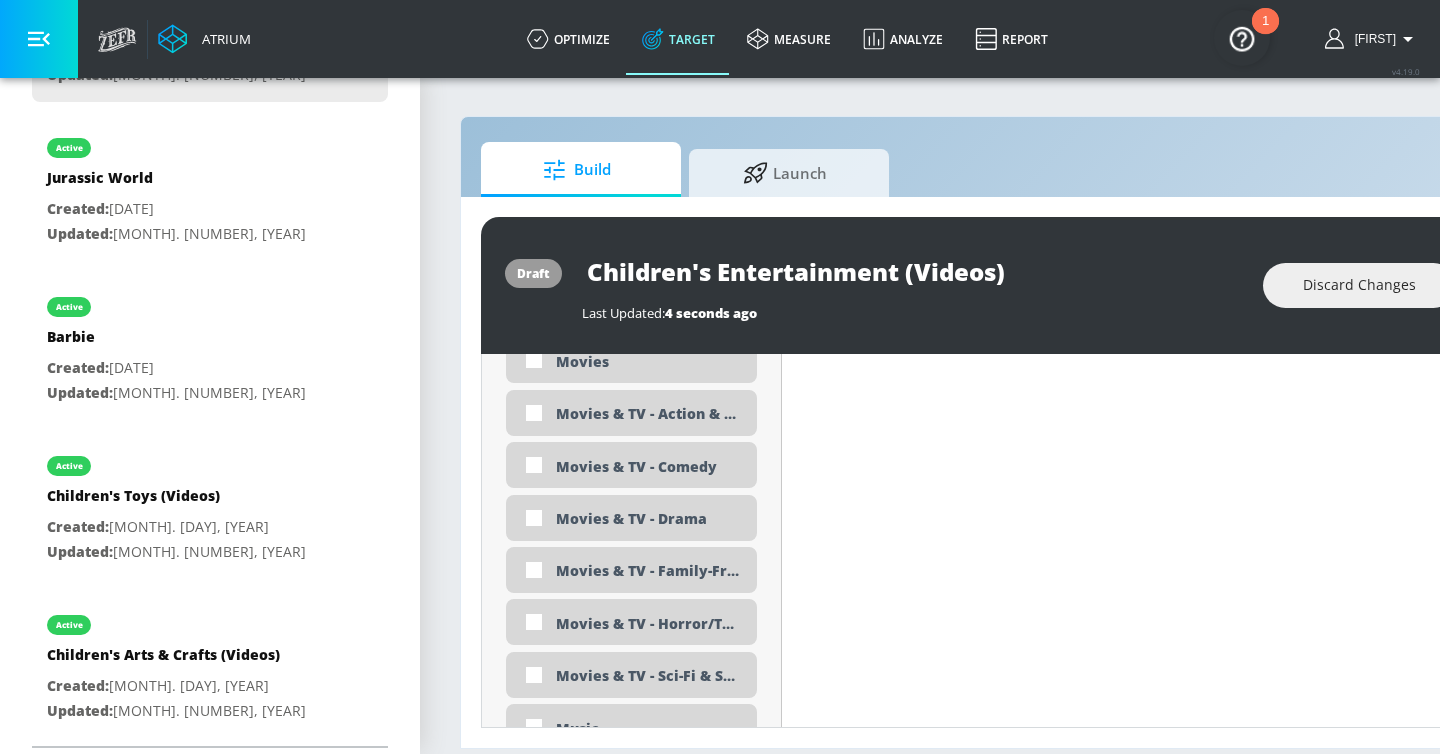 scroll, scrollTop: 4013, scrollLeft: 0, axis: vertical 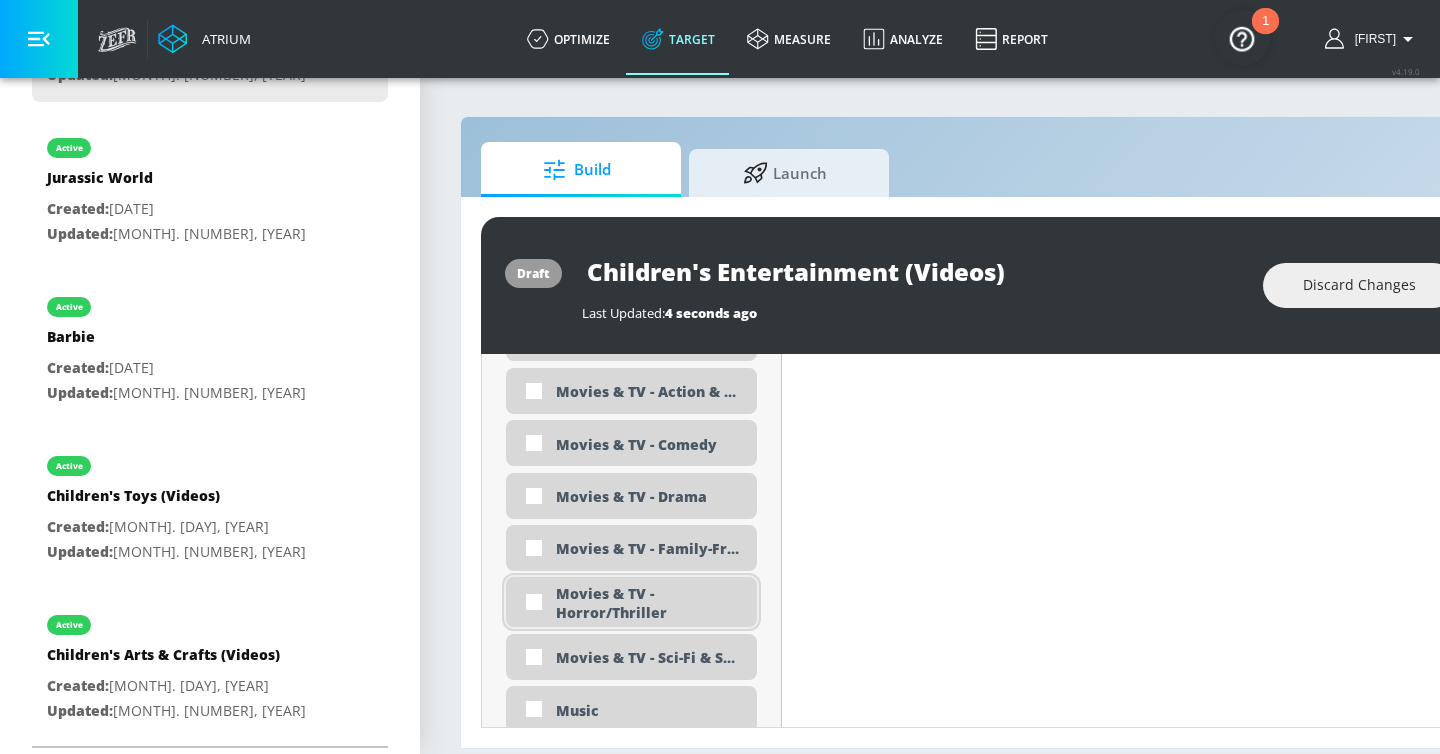 click on "Movies & TV - Horror/Thriller" at bounding box center (649, 603) 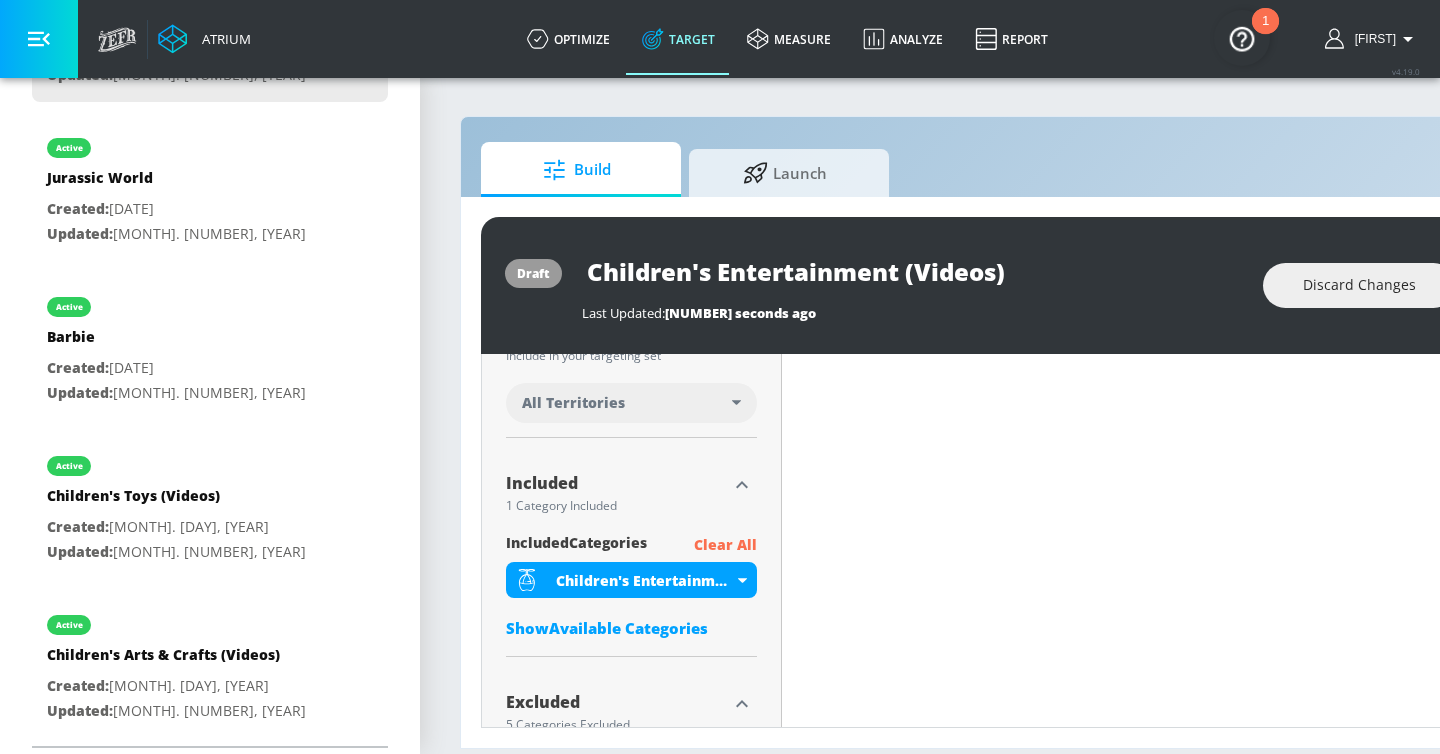 scroll, scrollTop: 296, scrollLeft: 0, axis: vertical 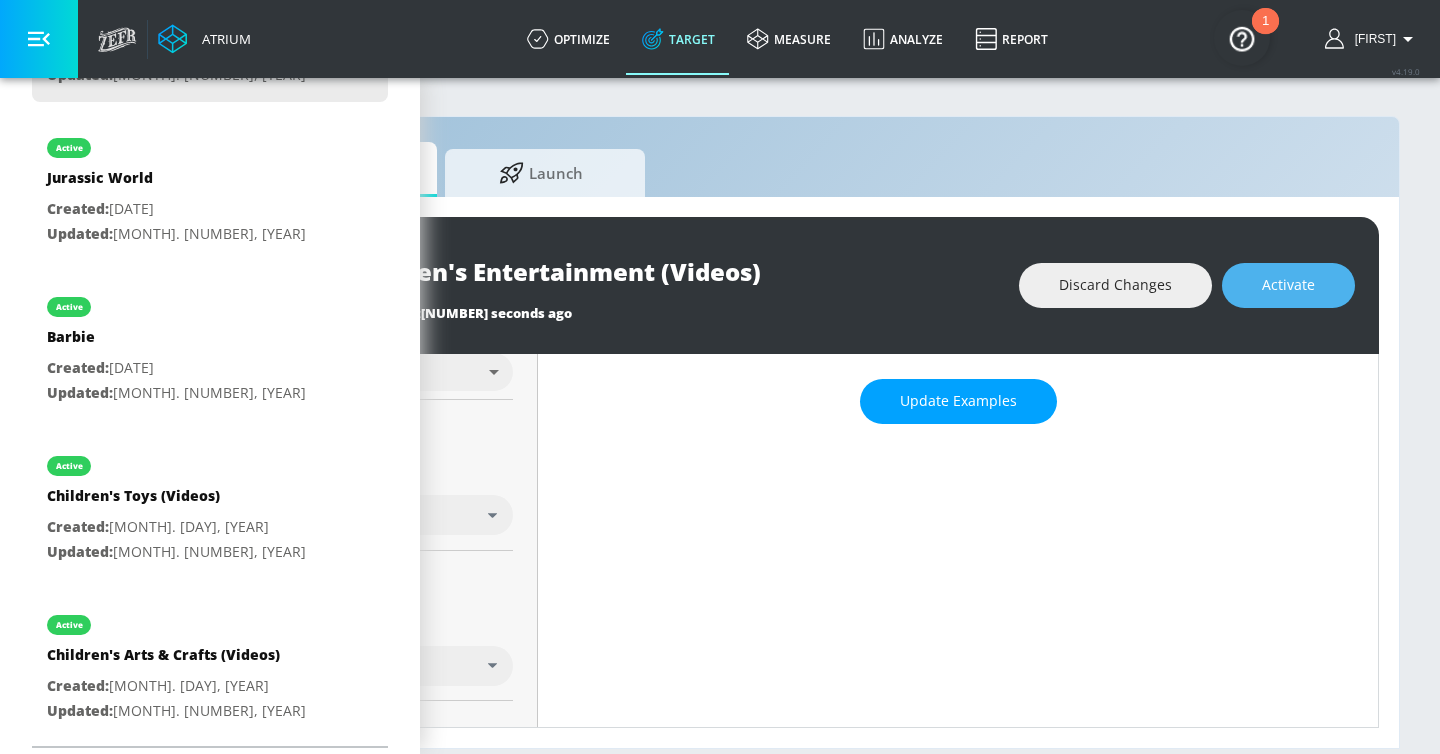 click on "Activate" at bounding box center (1288, 285) 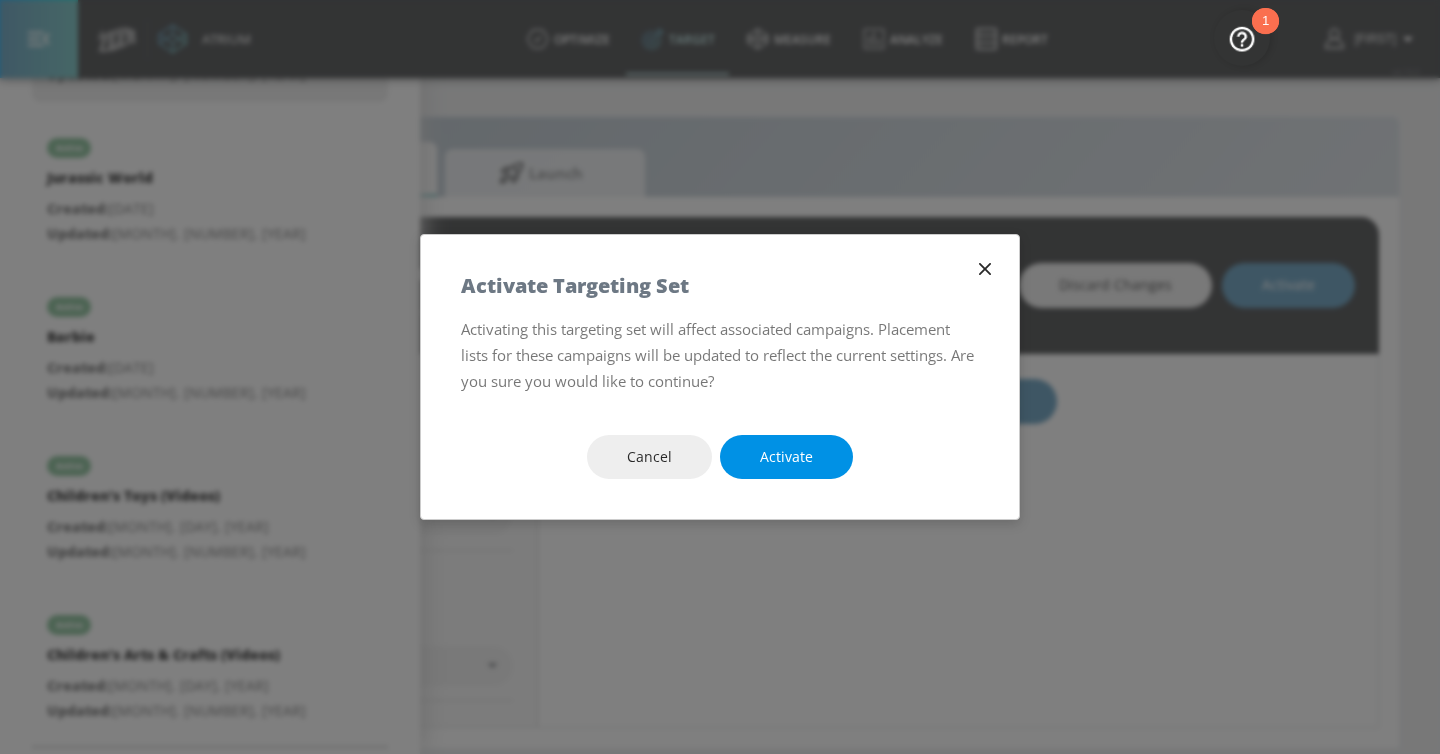 click on "Activate" at bounding box center [786, 457] 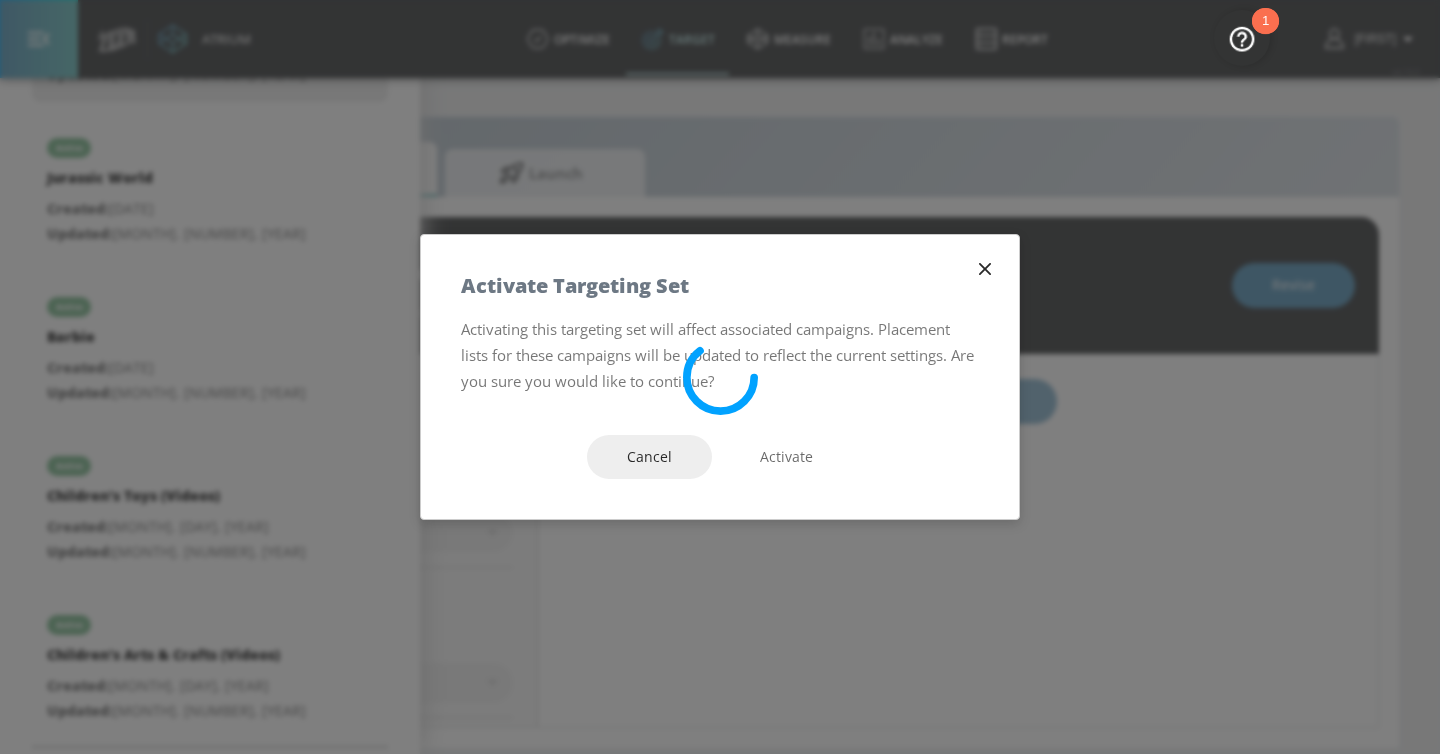 scroll, scrollTop: 313, scrollLeft: 0, axis: vertical 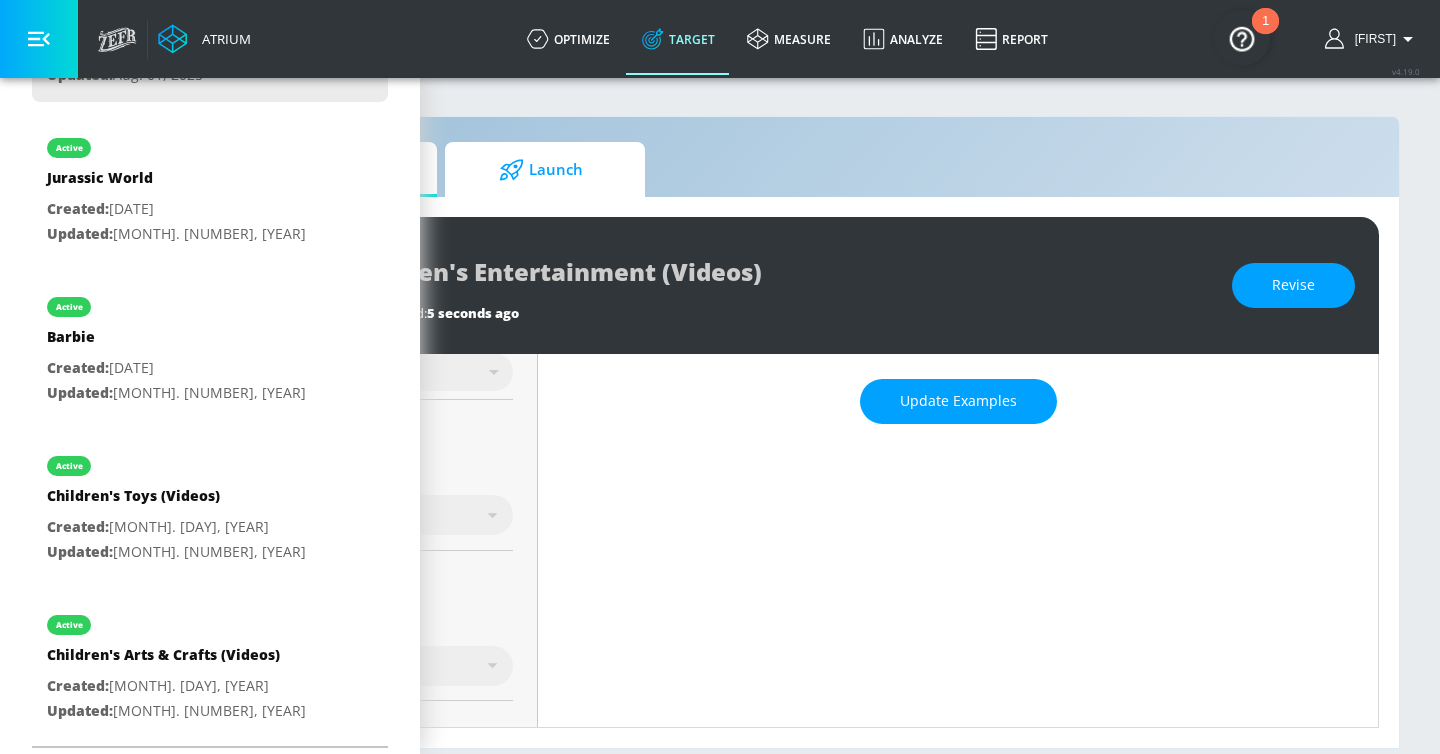 click on "Launch" at bounding box center [541, 170] 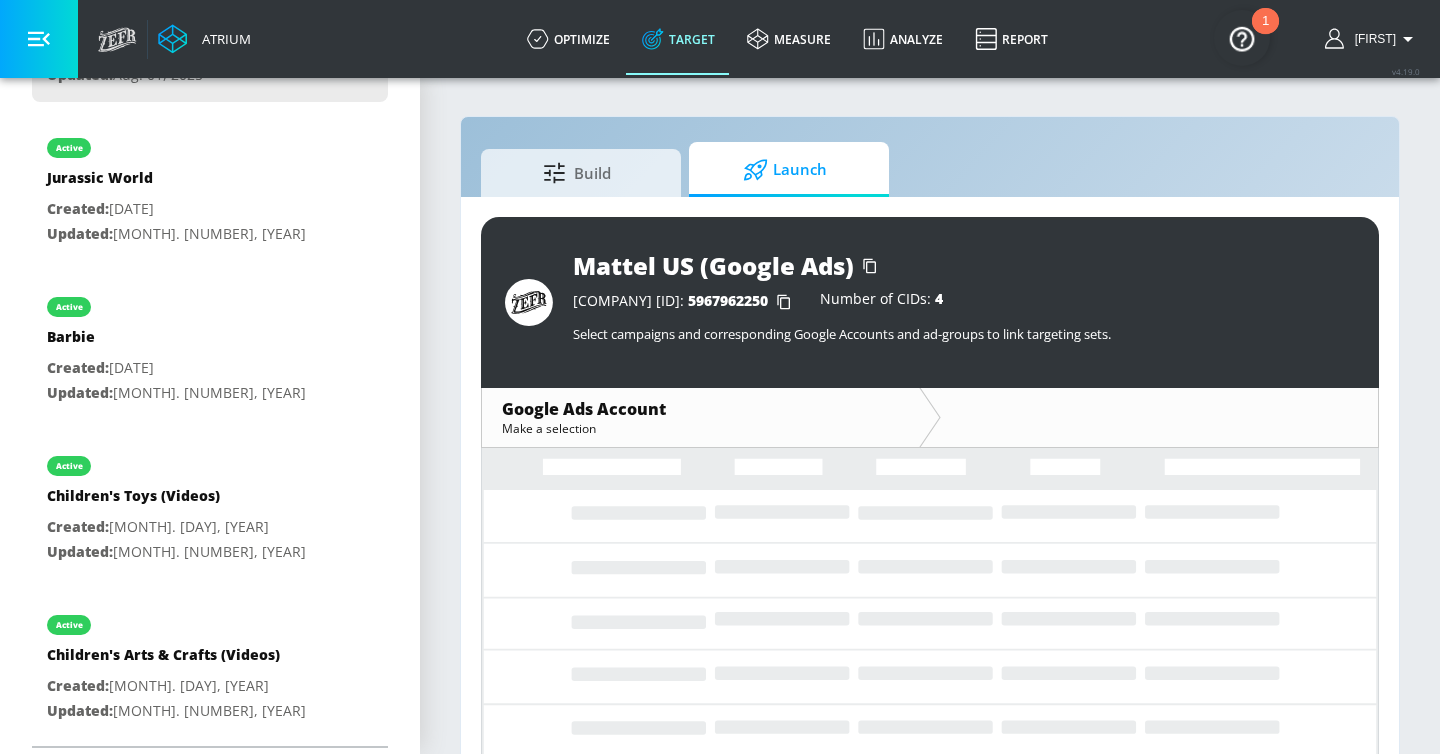 scroll, scrollTop: 0, scrollLeft: 0, axis: both 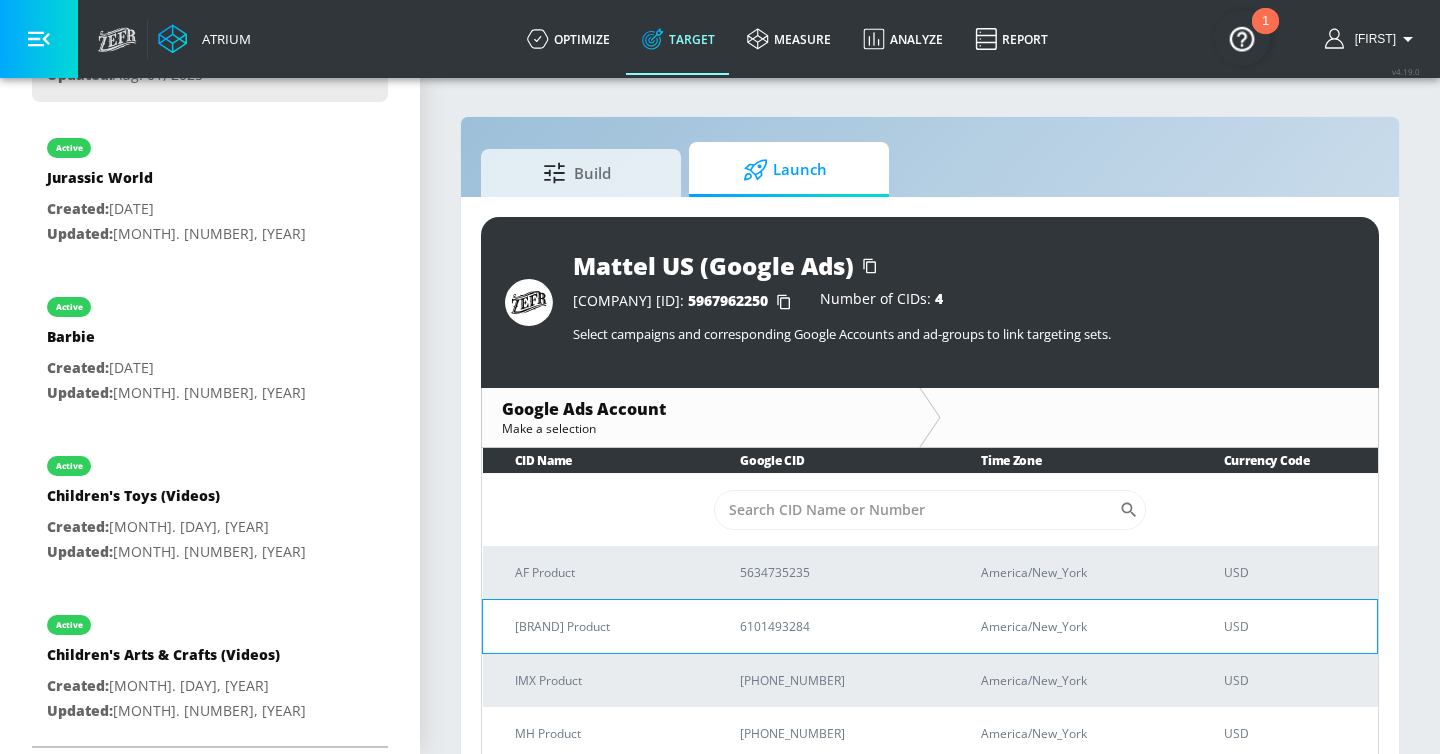 click on "[BRAND] Product" at bounding box center (603, 626) 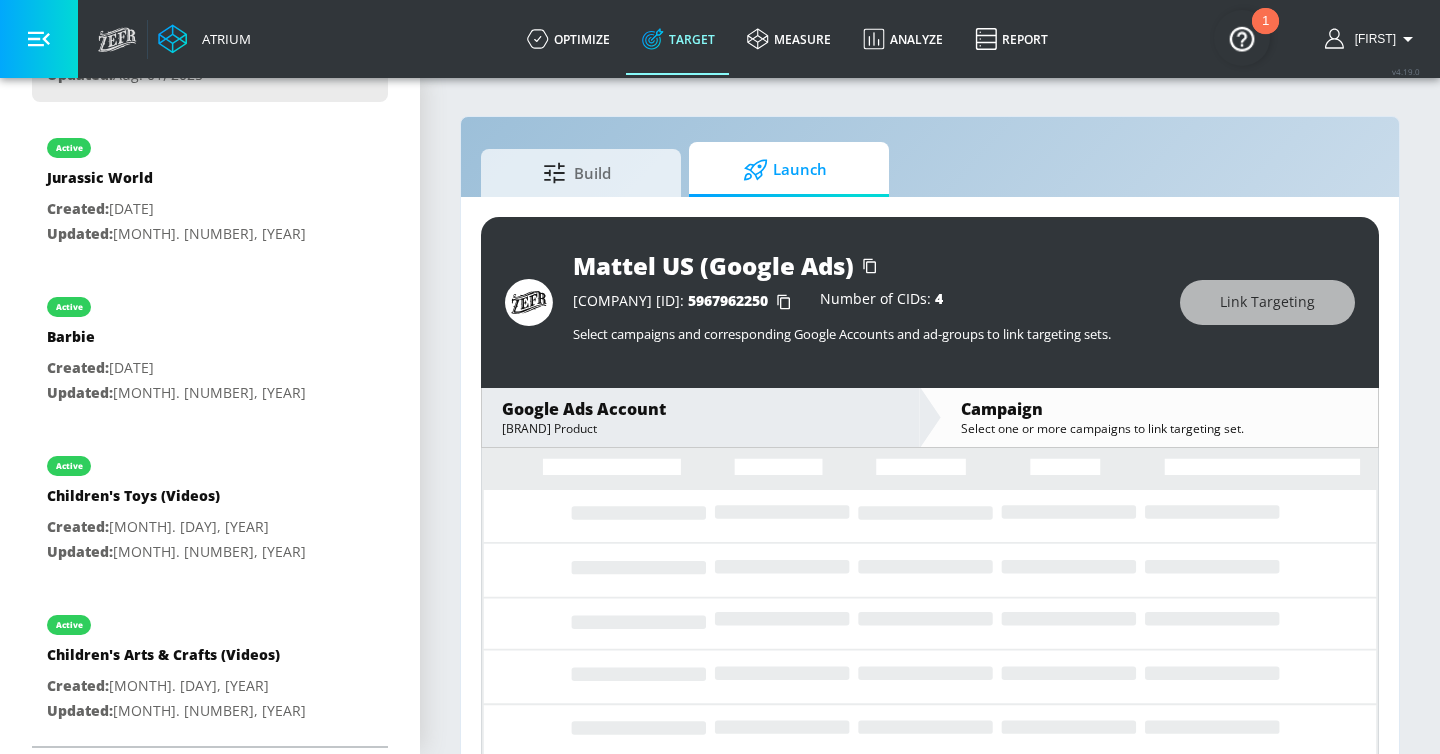 click at bounding box center [39, 39] 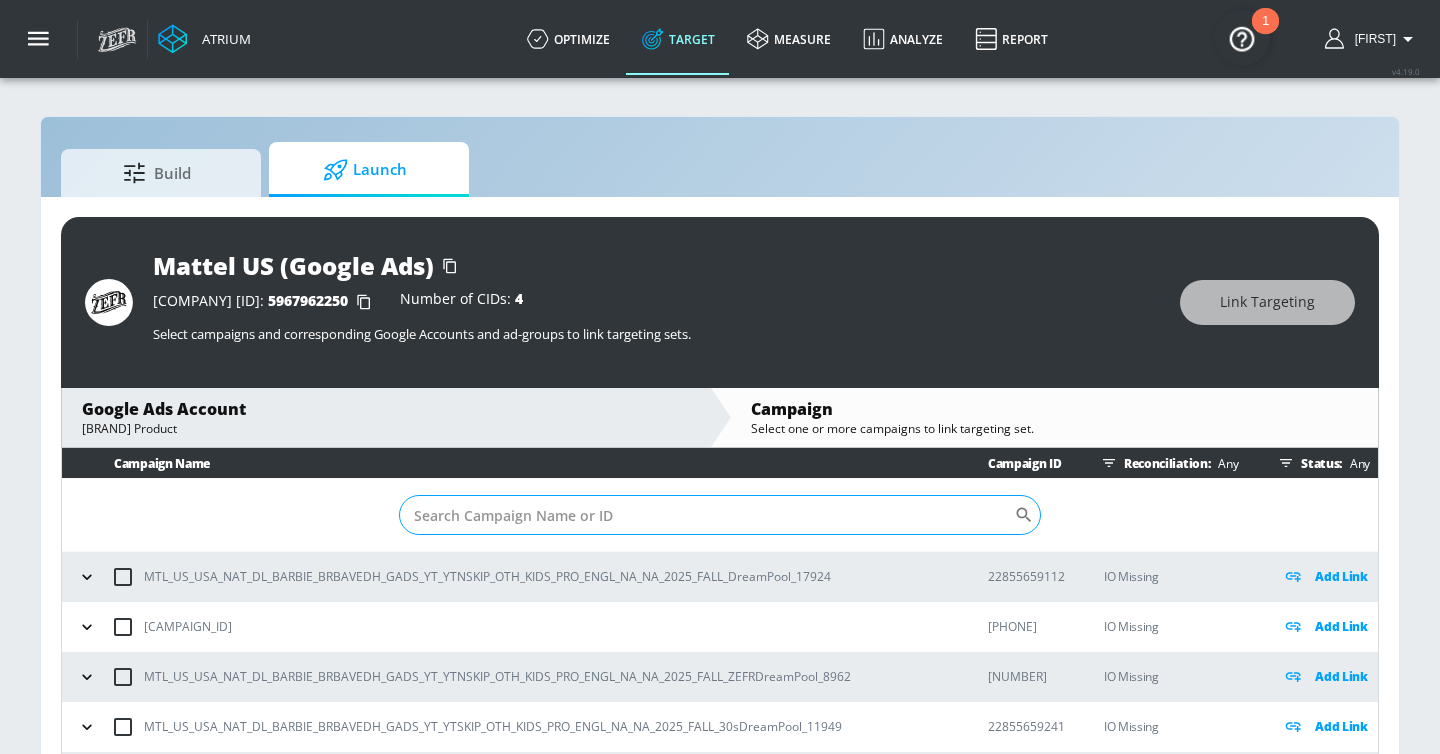 click on "Sort By" at bounding box center (706, 515) 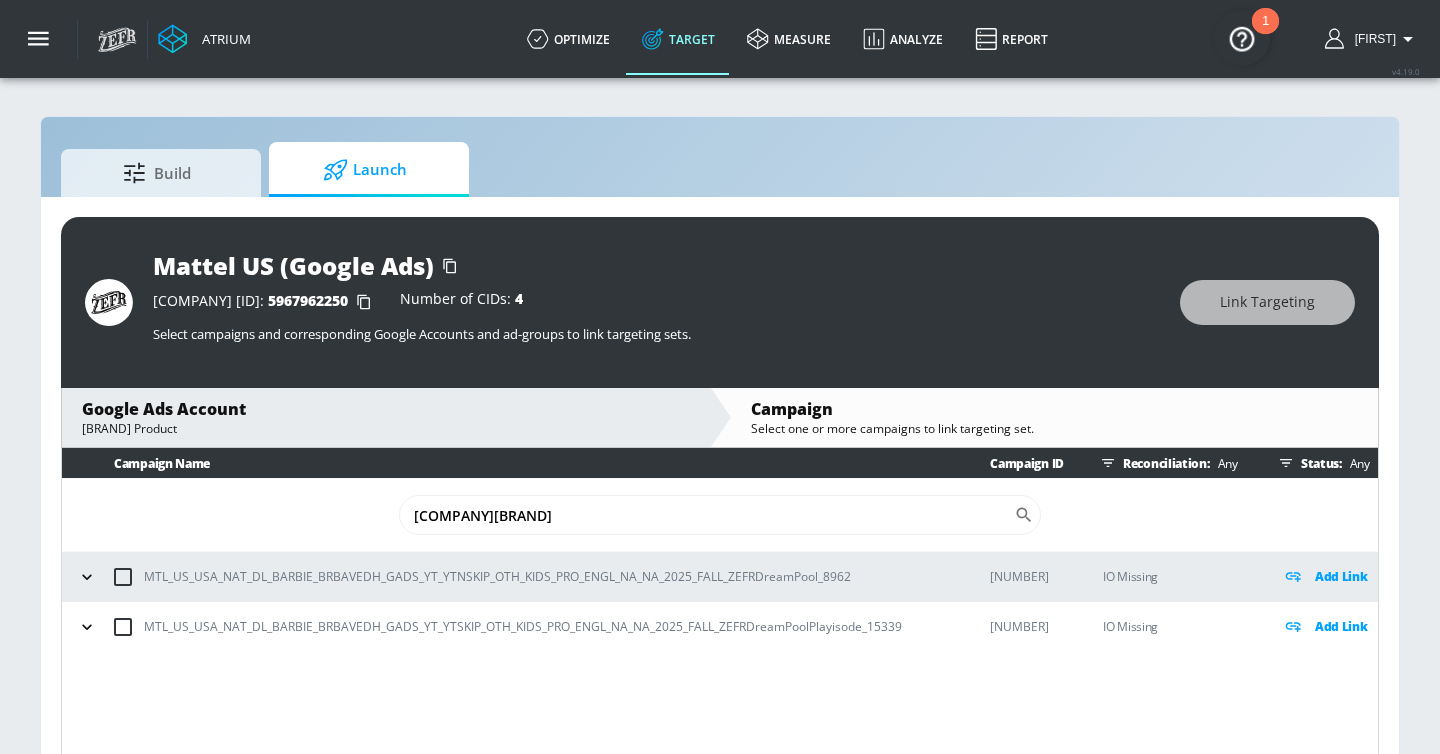 type on "zefrdream" 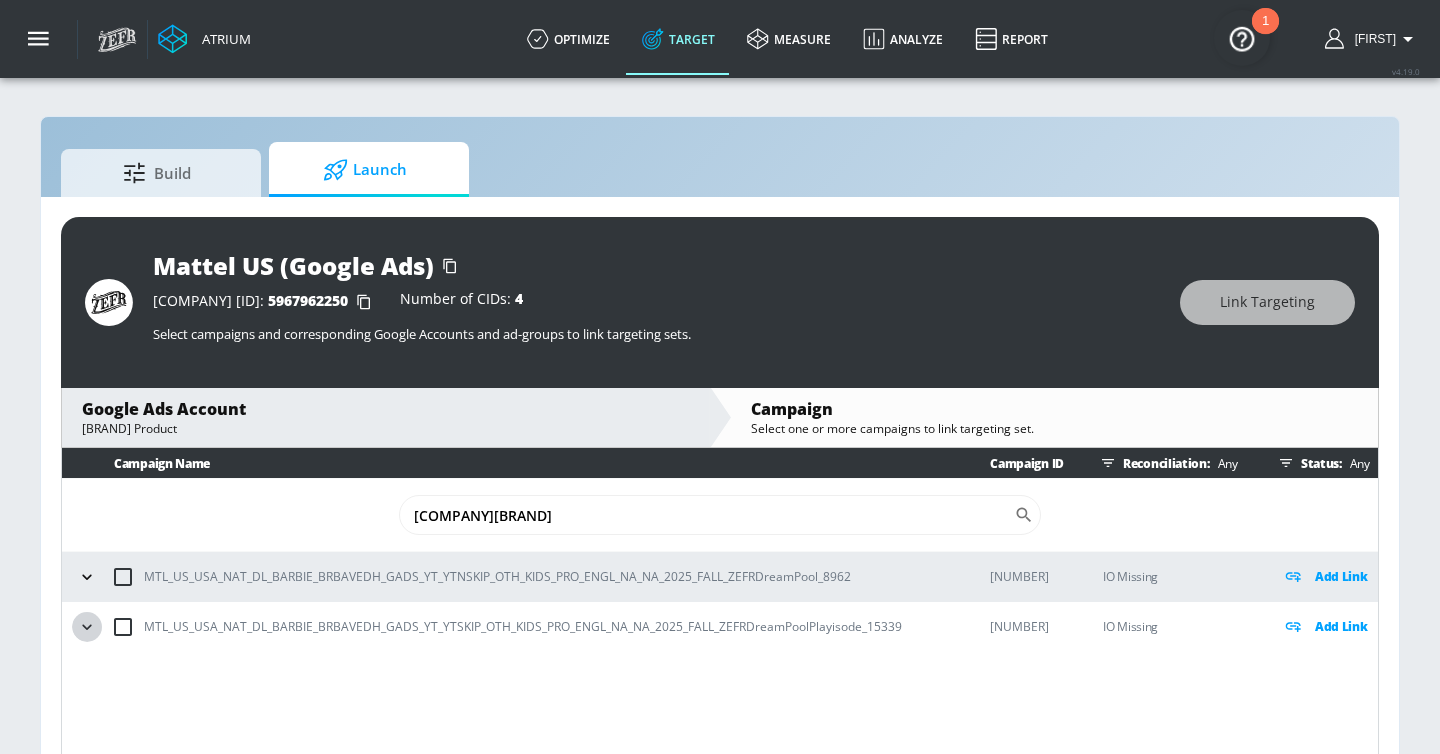 click 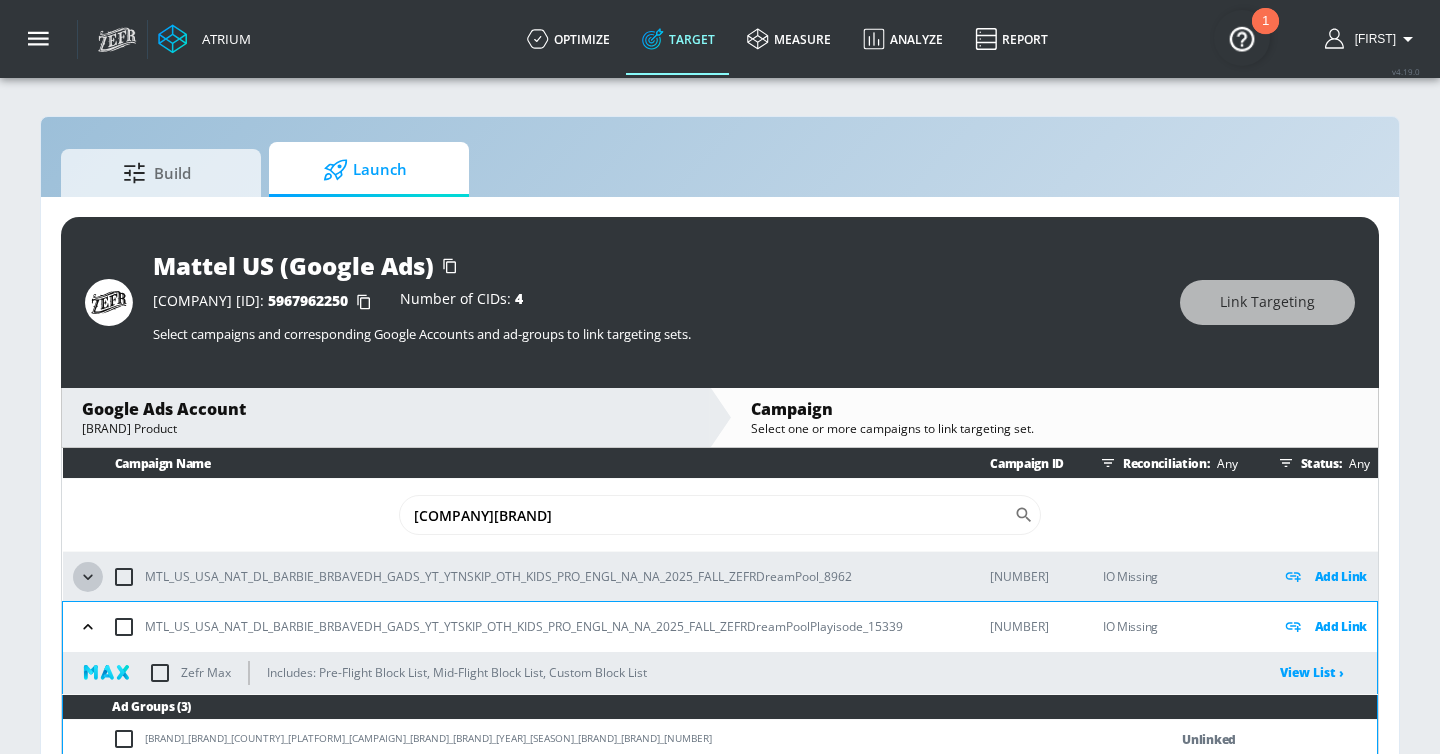 click 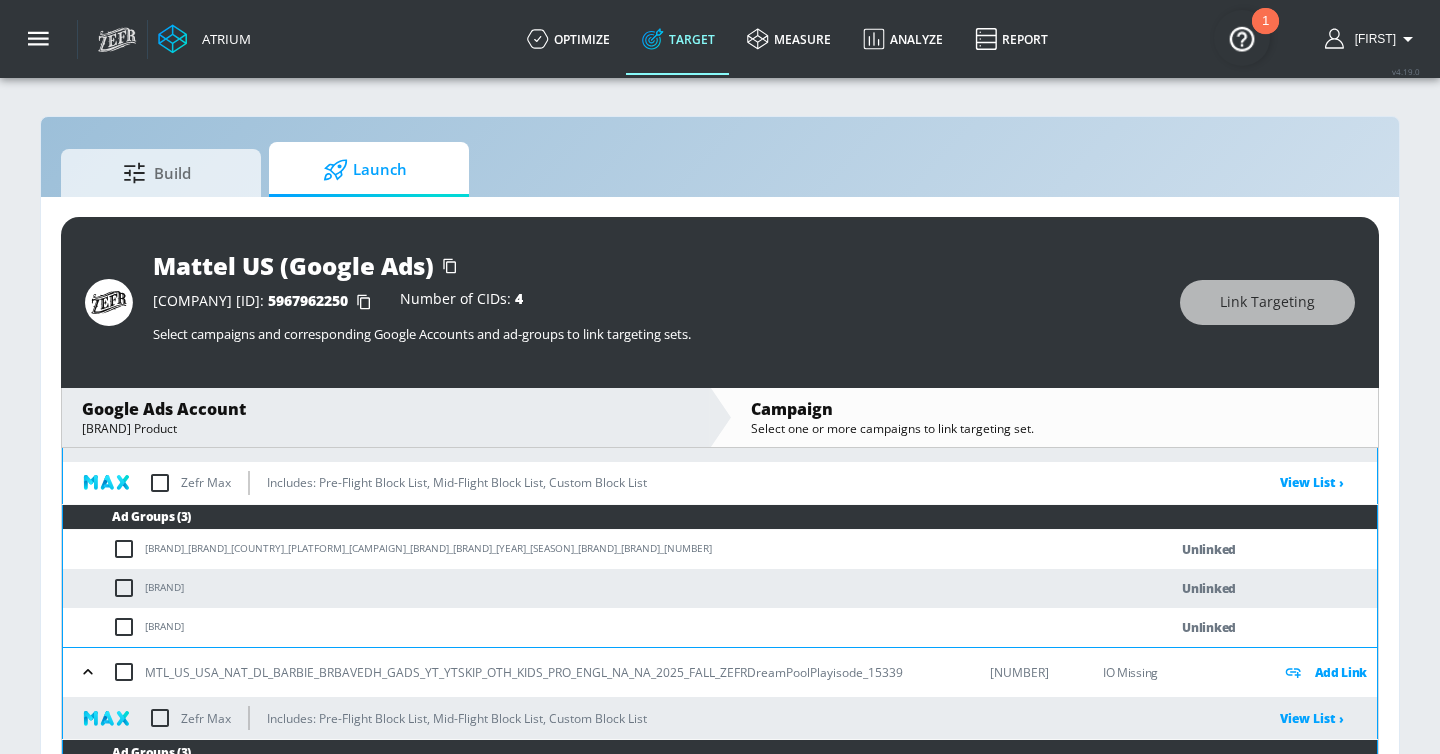 scroll, scrollTop: 182, scrollLeft: 0, axis: vertical 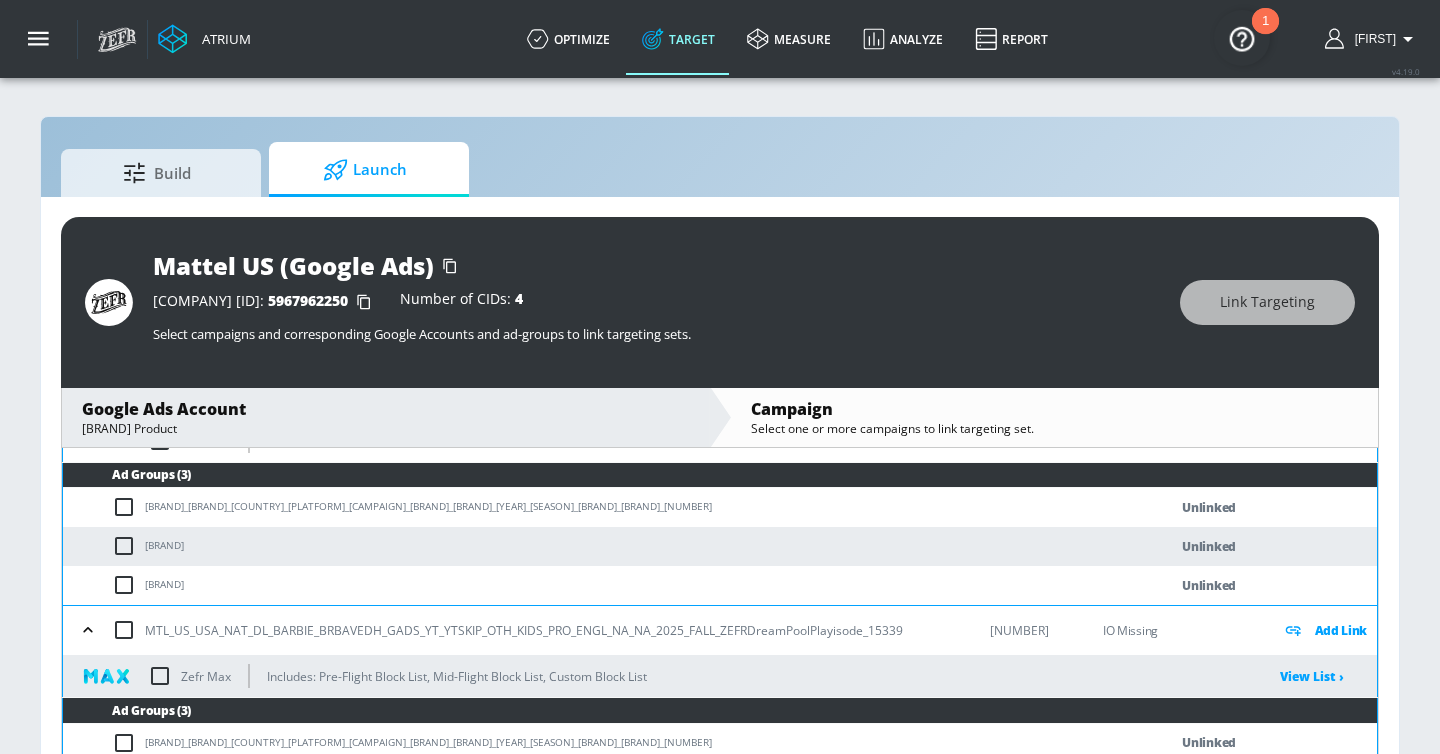 click at bounding box center [128, 507] 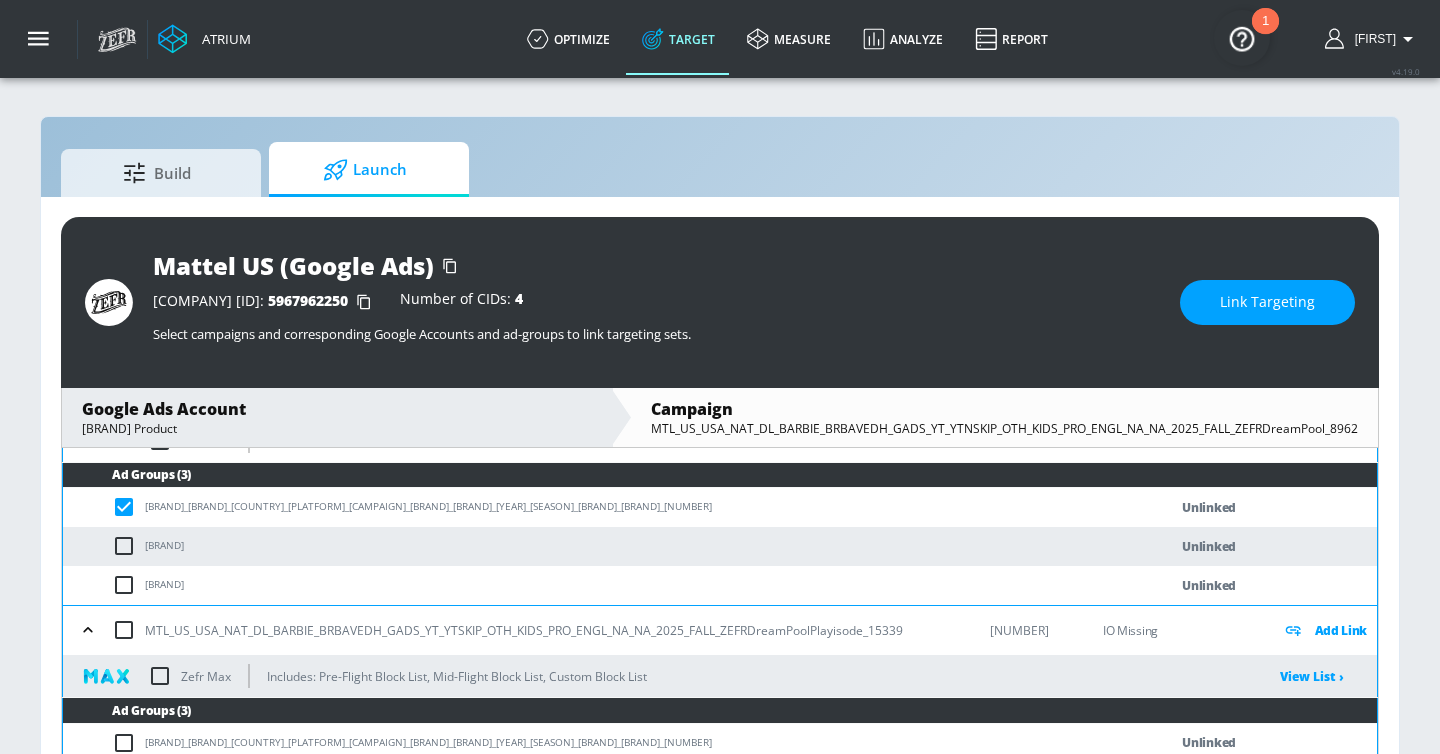 scroll, scrollTop: 263, scrollLeft: 0, axis: vertical 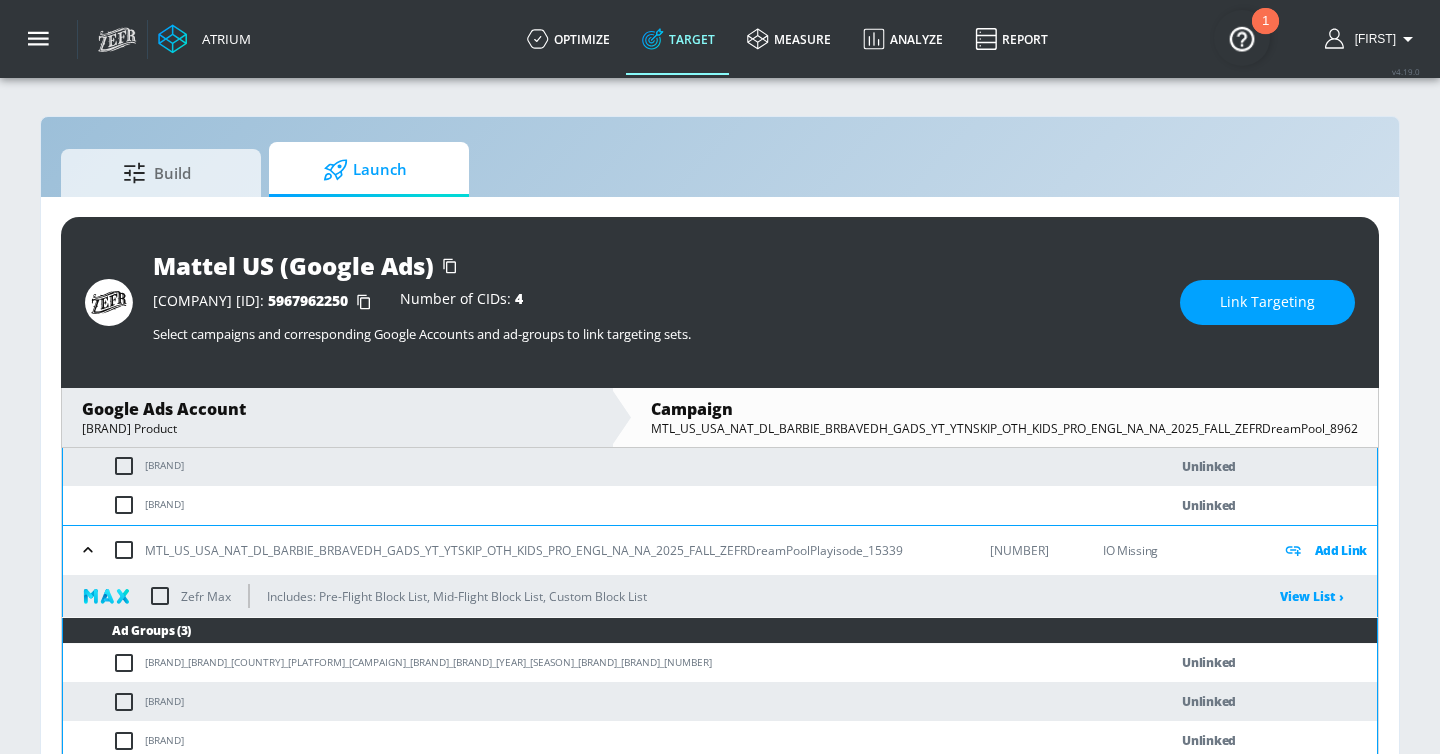 click at bounding box center (128, 663) 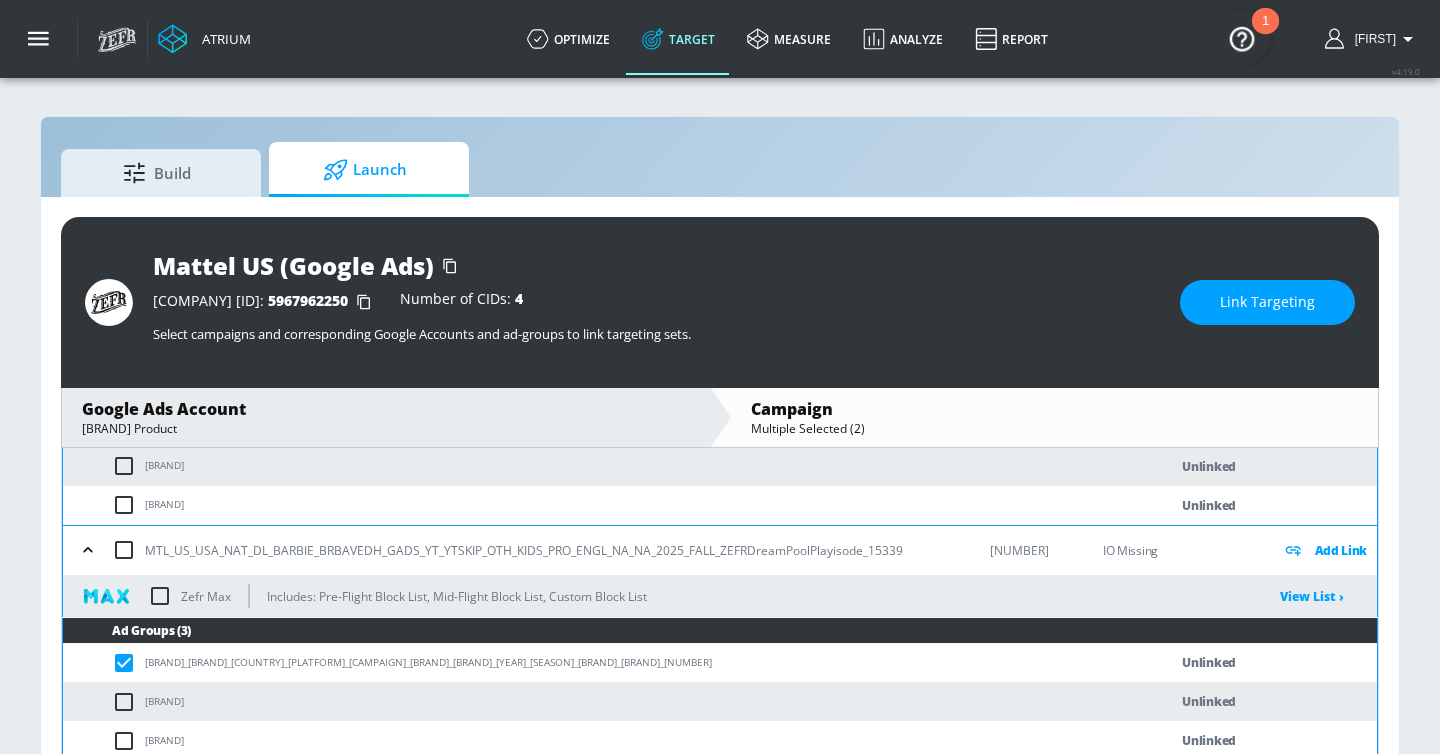 click on "Link Targeting" at bounding box center [1267, 302] 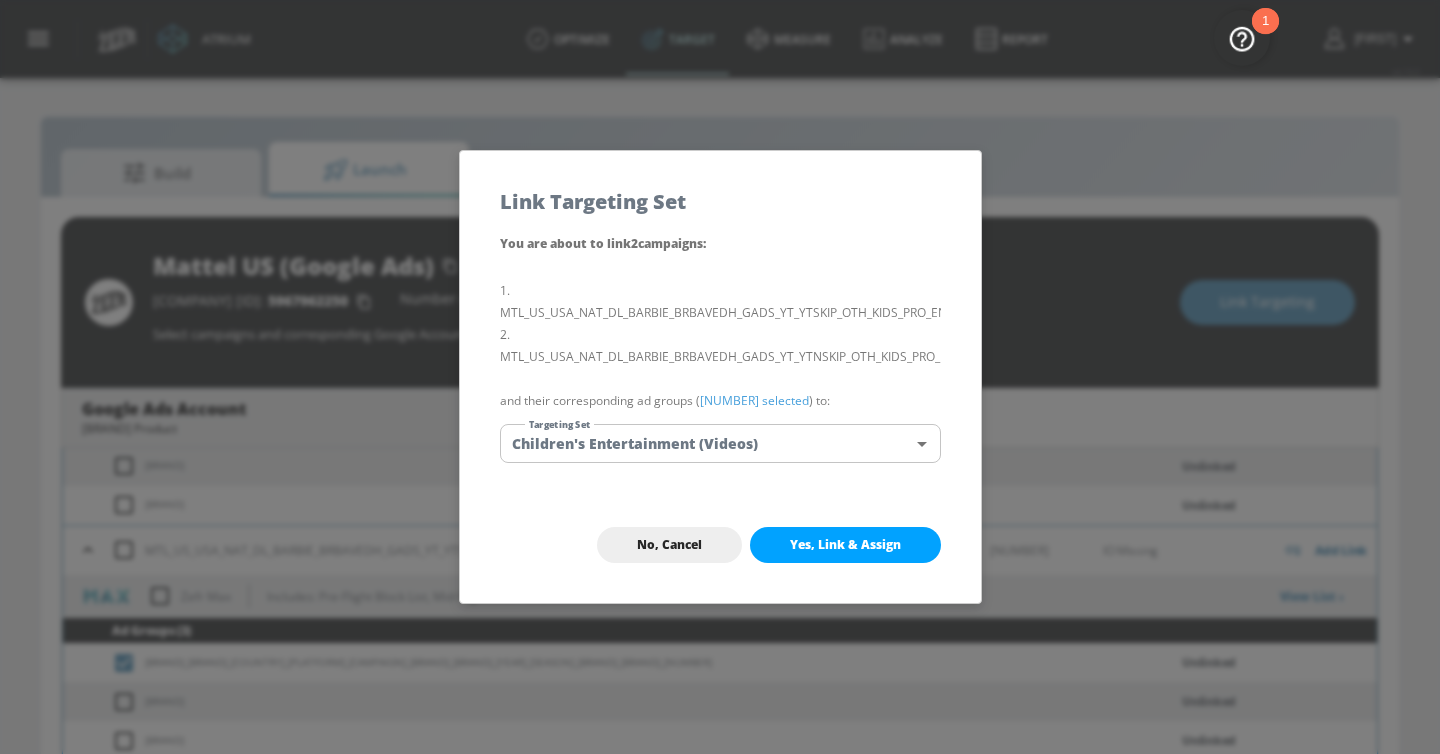 click on "No, Cancel Yes, Link & Assign" at bounding box center (720, 545) 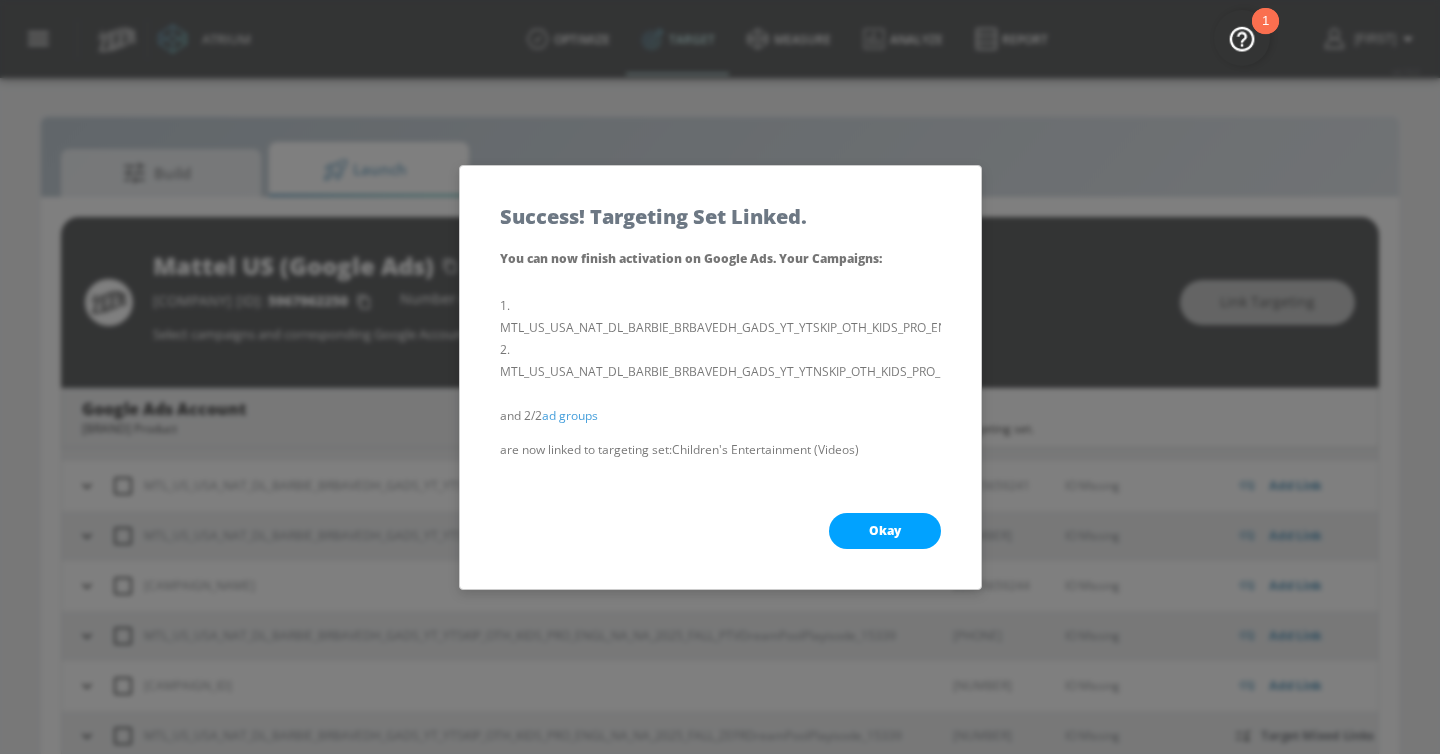 scroll, scrollTop: 240, scrollLeft: 0, axis: vertical 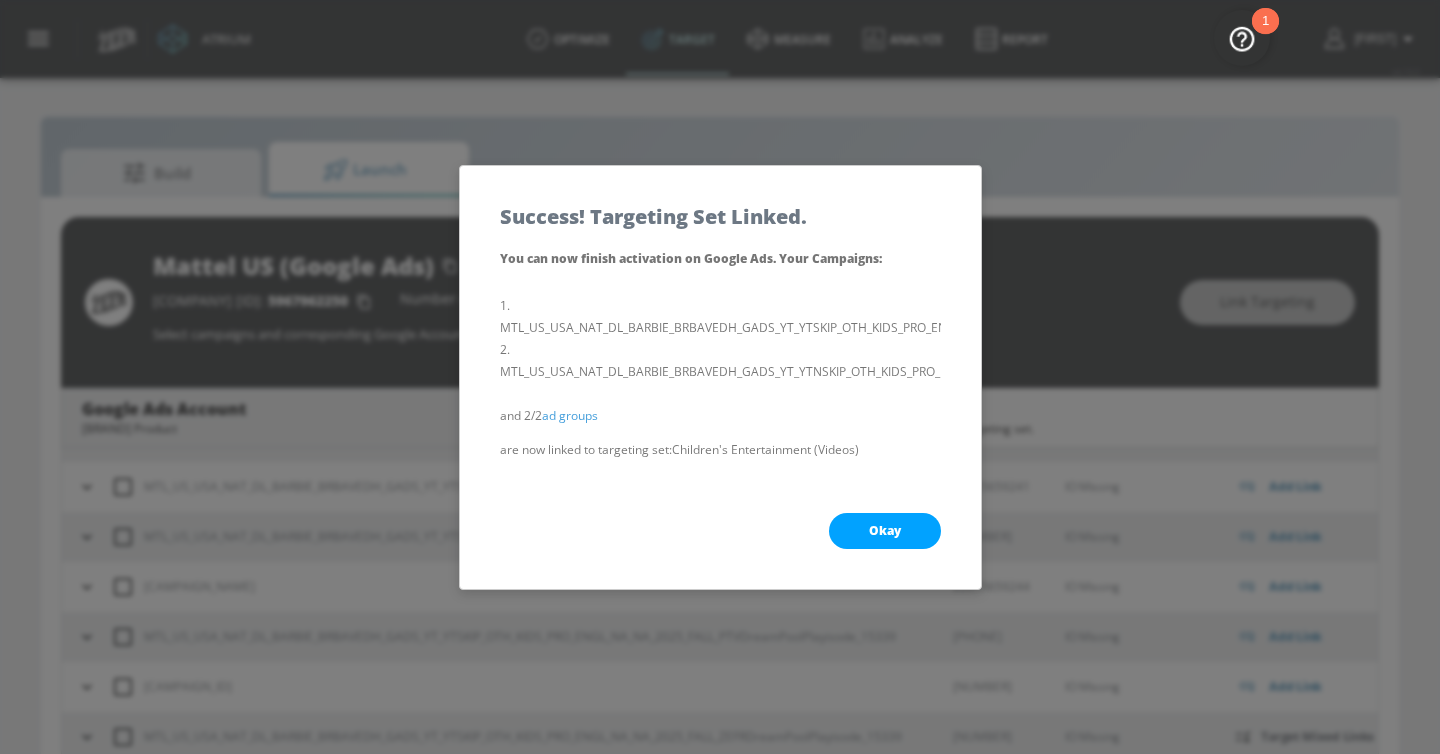 click on "Okay" at bounding box center [885, 531] 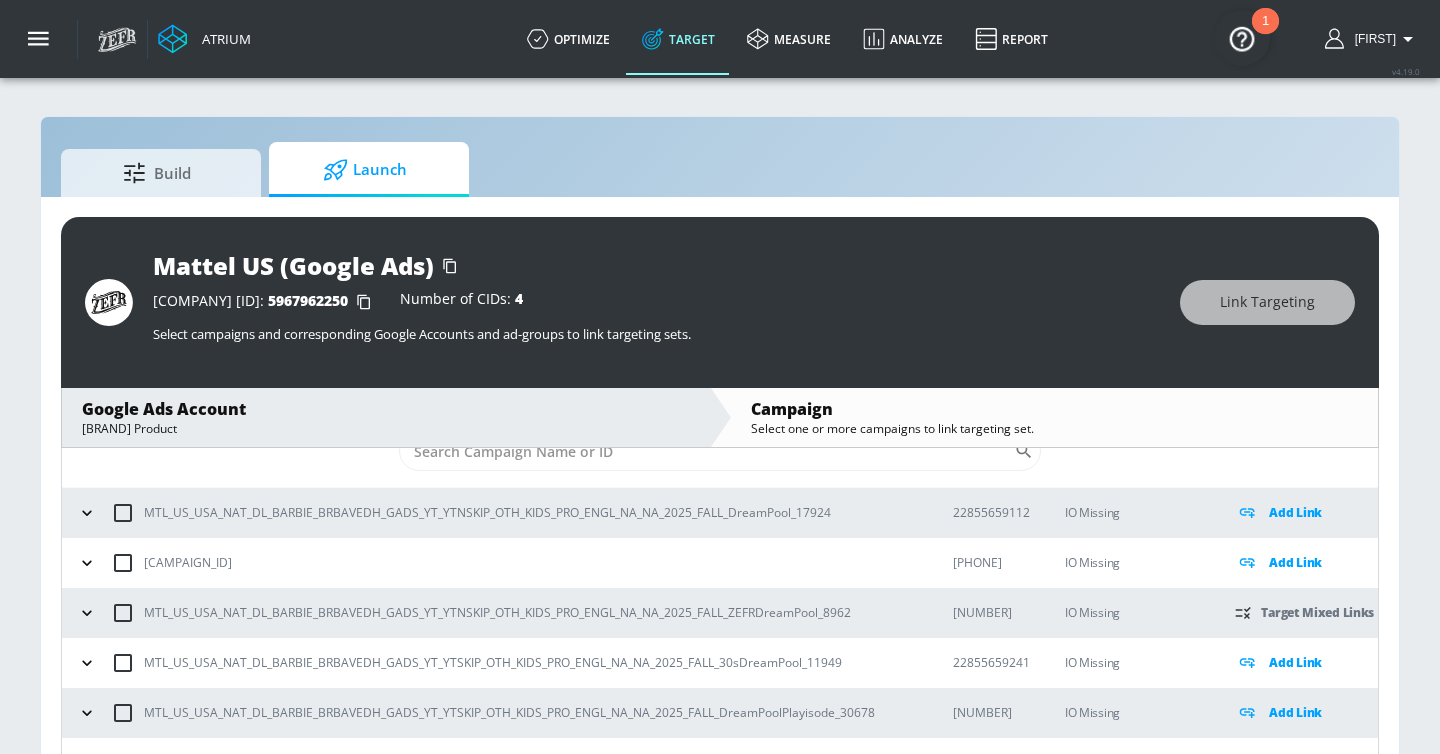 scroll, scrollTop: 0, scrollLeft: 0, axis: both 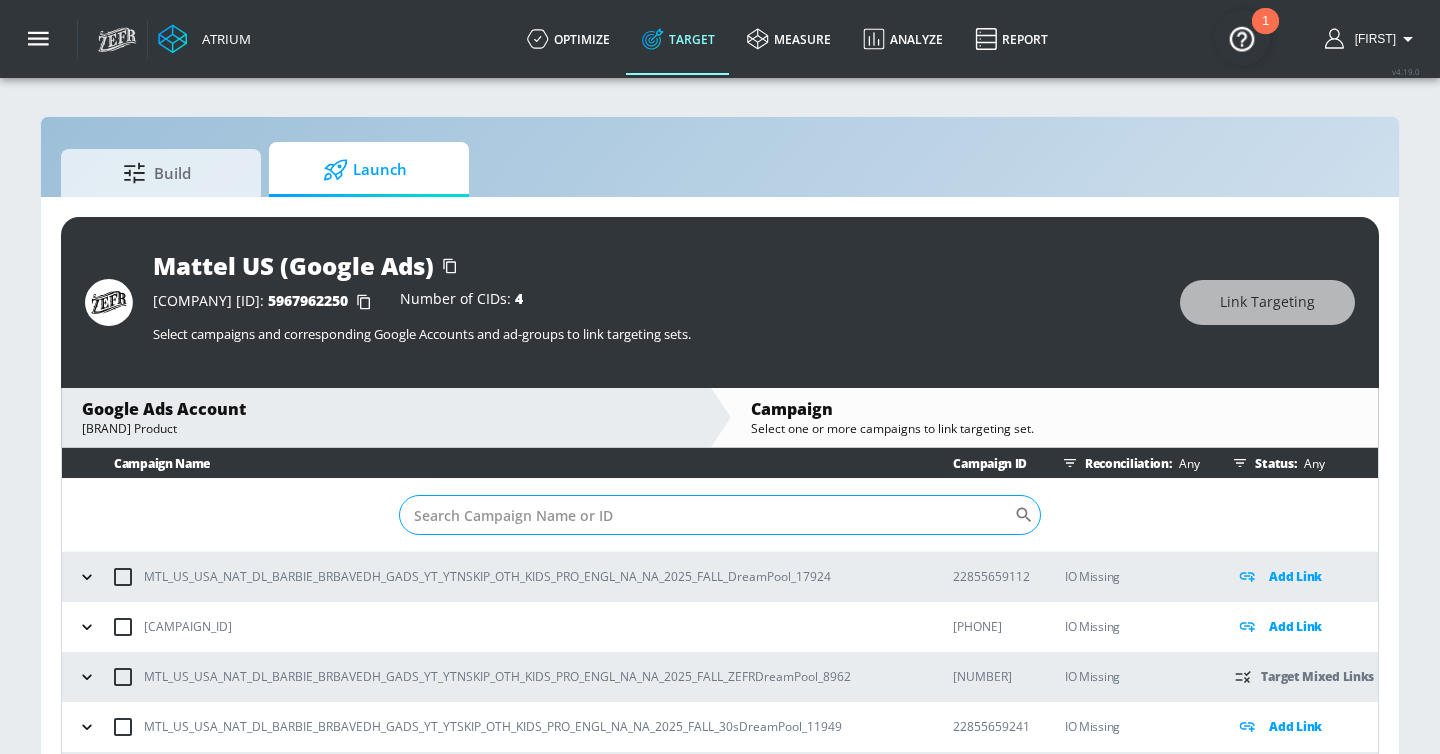 click on "Sort By" at bounding box center [706, 515] 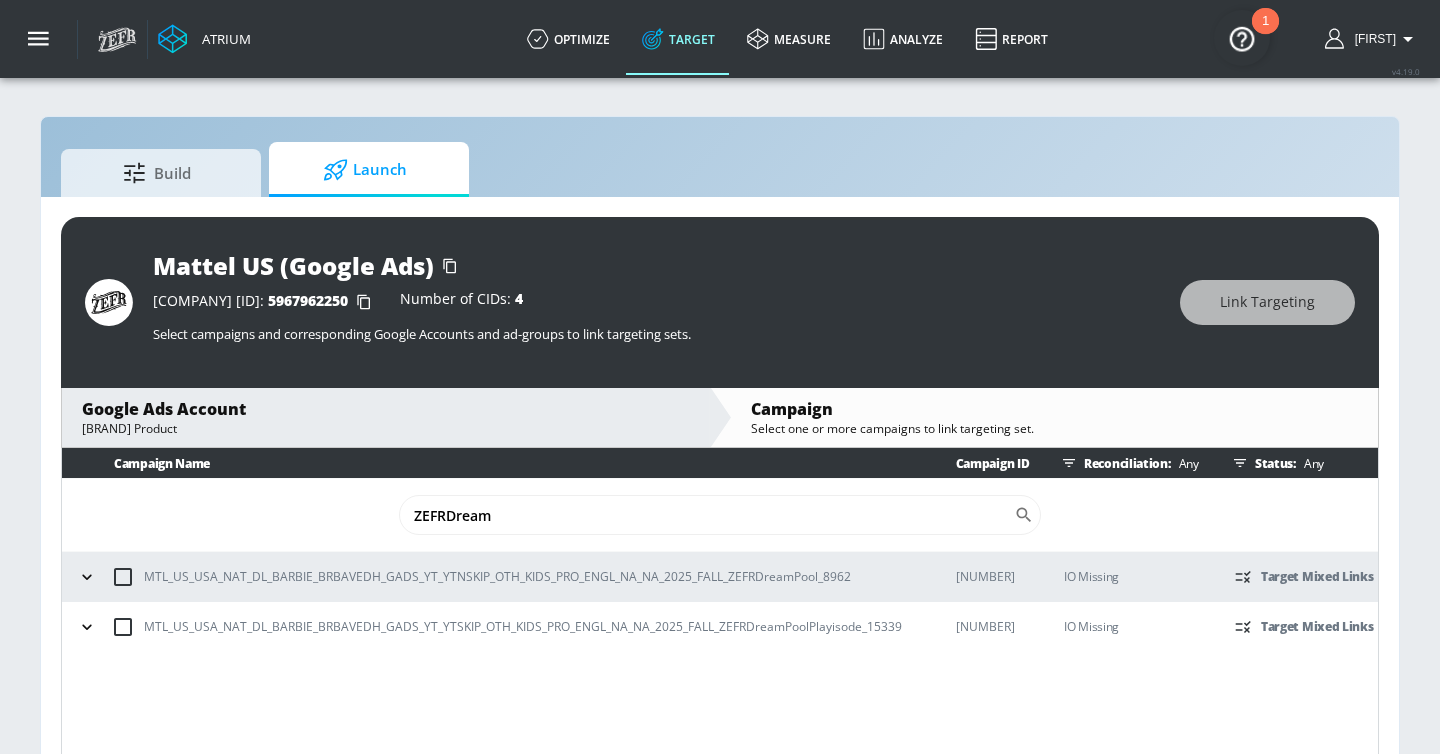 scroll, scrollTop: 29, scrollLeft: 0, axis: vertical 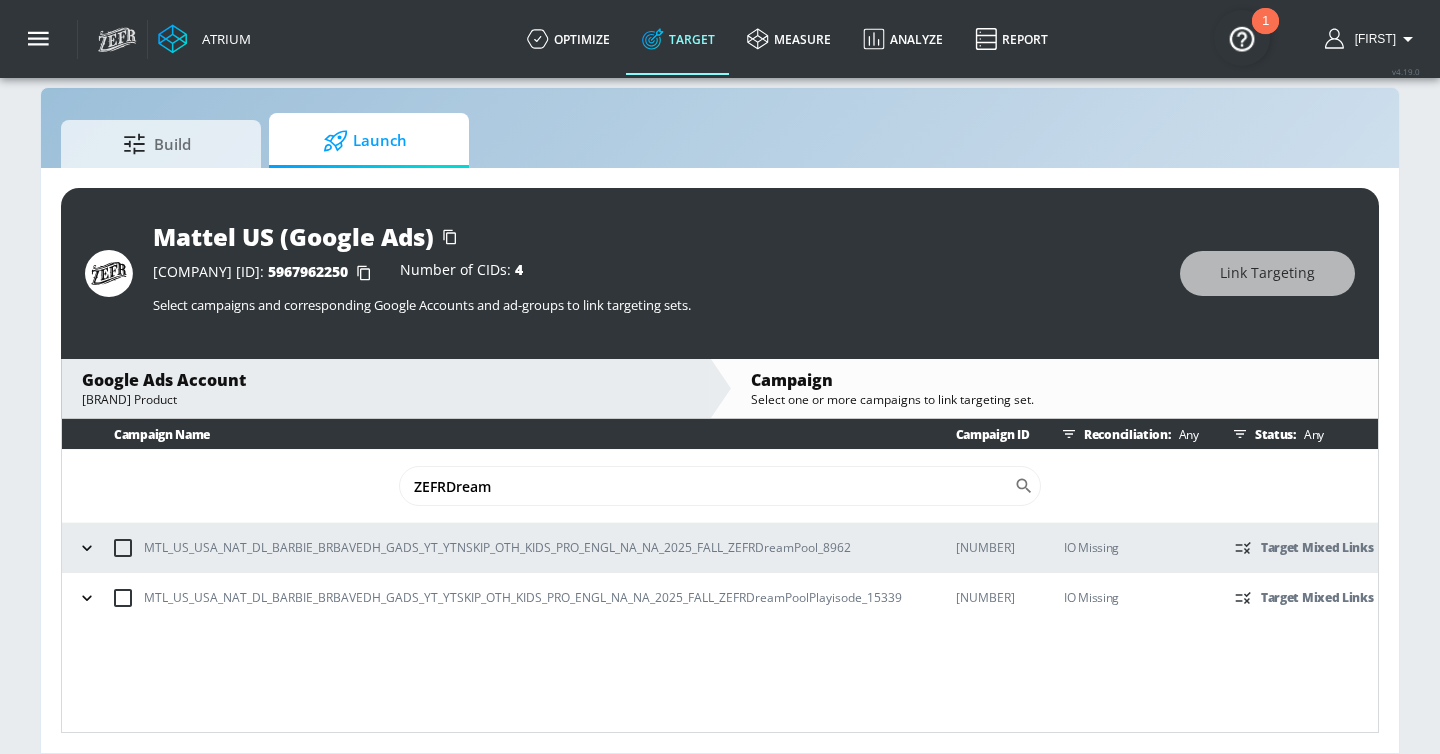 type on "ZEFRDream" 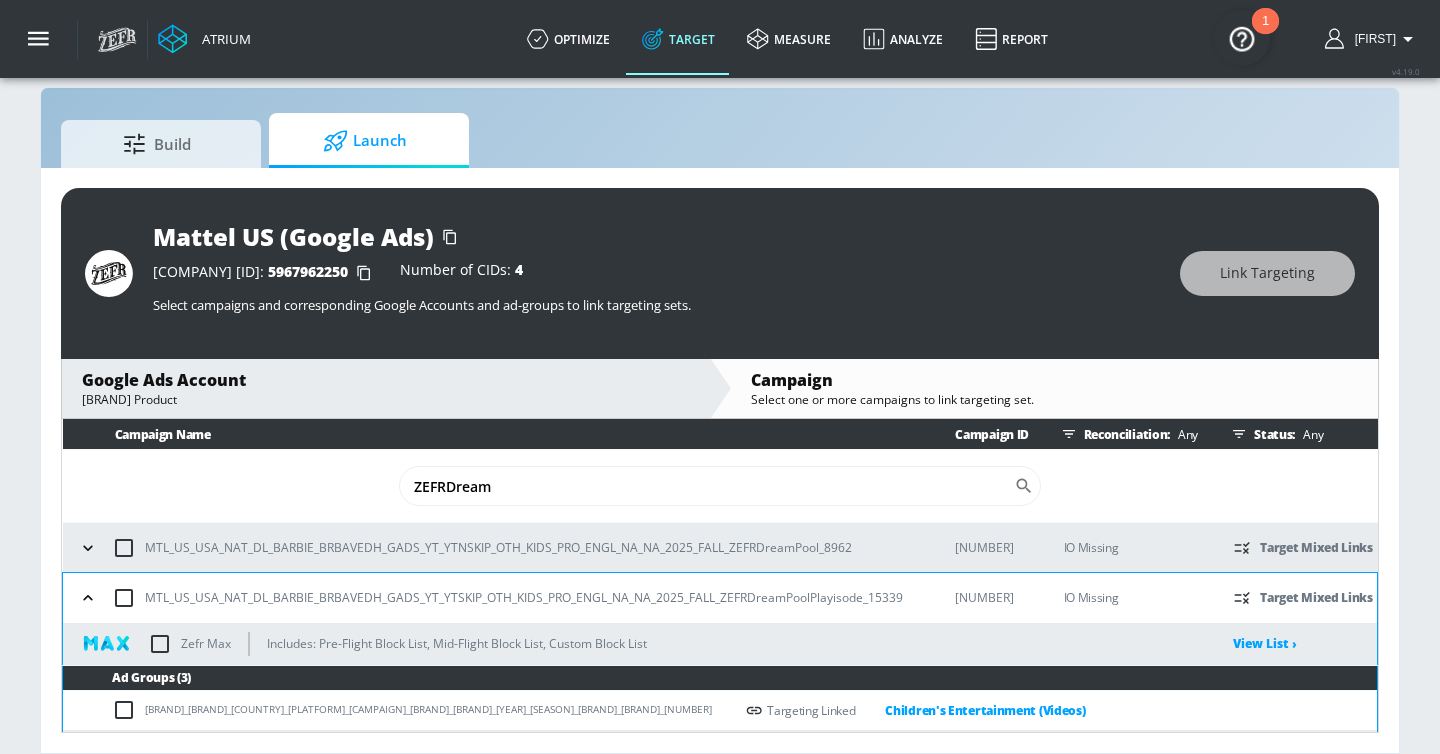 click 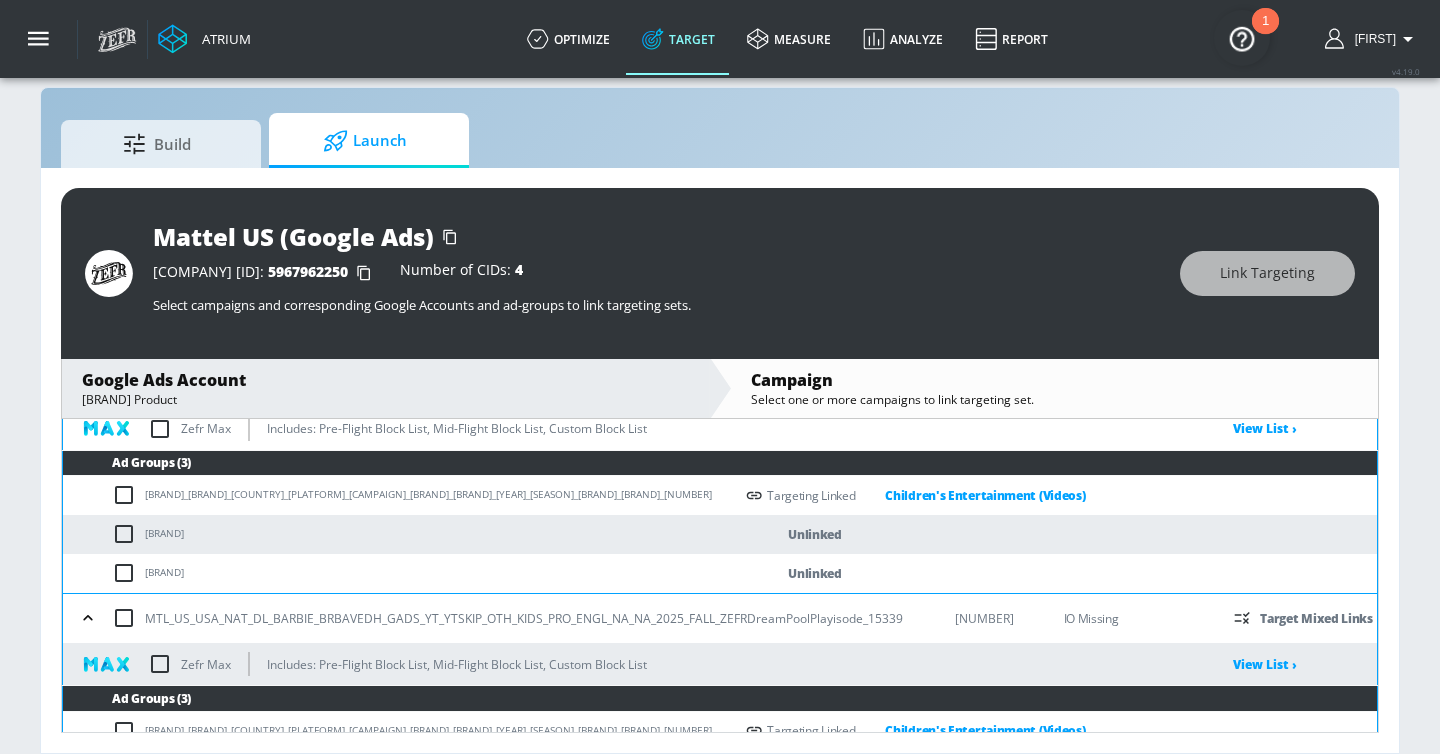 scroll, scrollTop: 191, scrollLeft: 0, axis: vertical 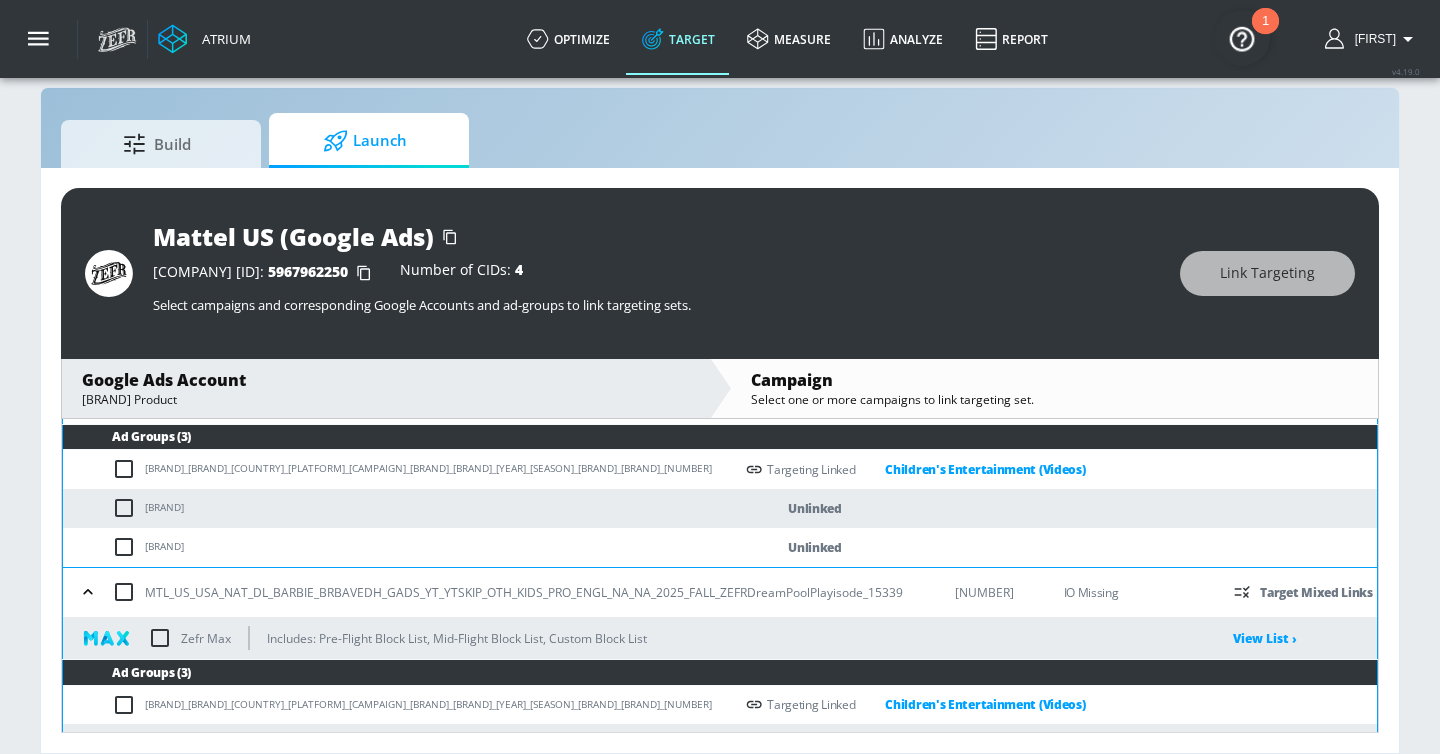 click at bounding box center [128, 508] 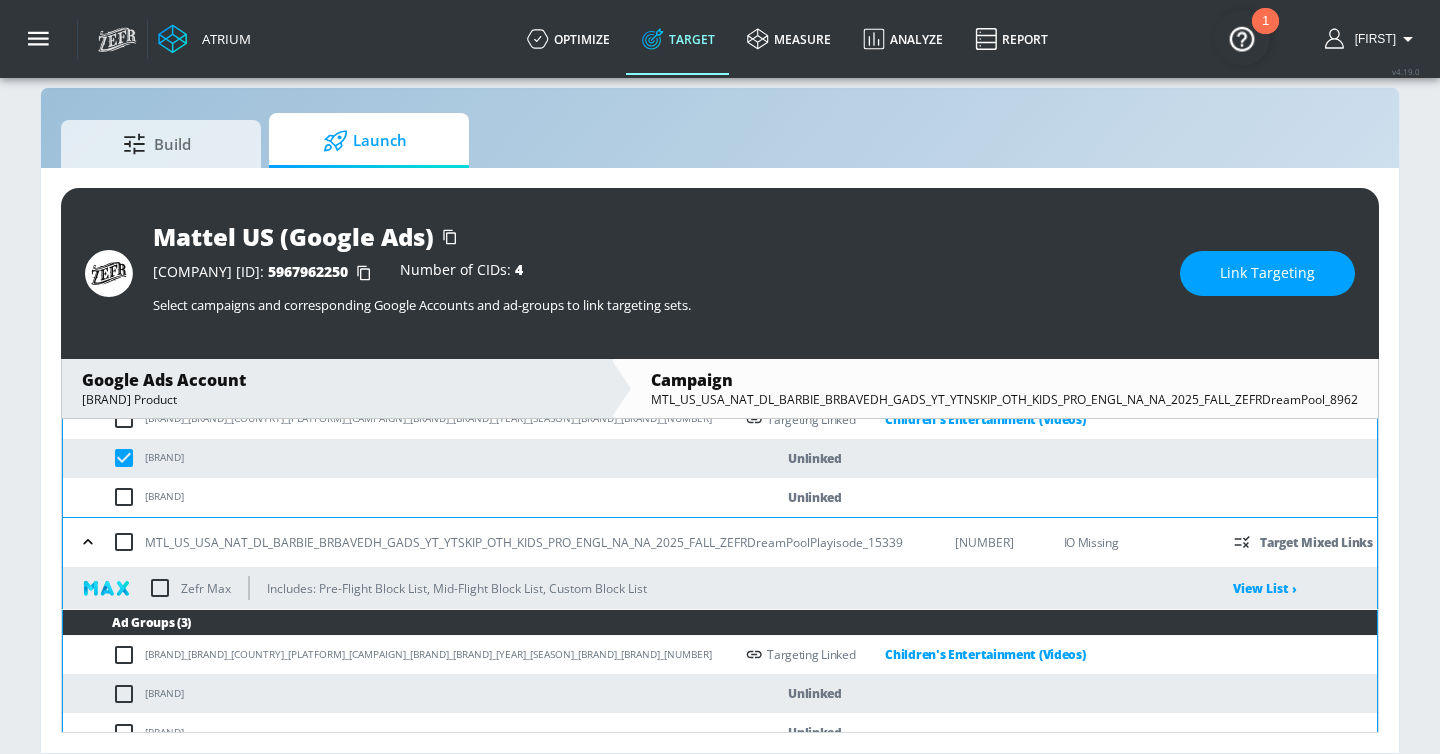 scroll, scrollTop: 263, scrollLeft: 0, axis: vertical 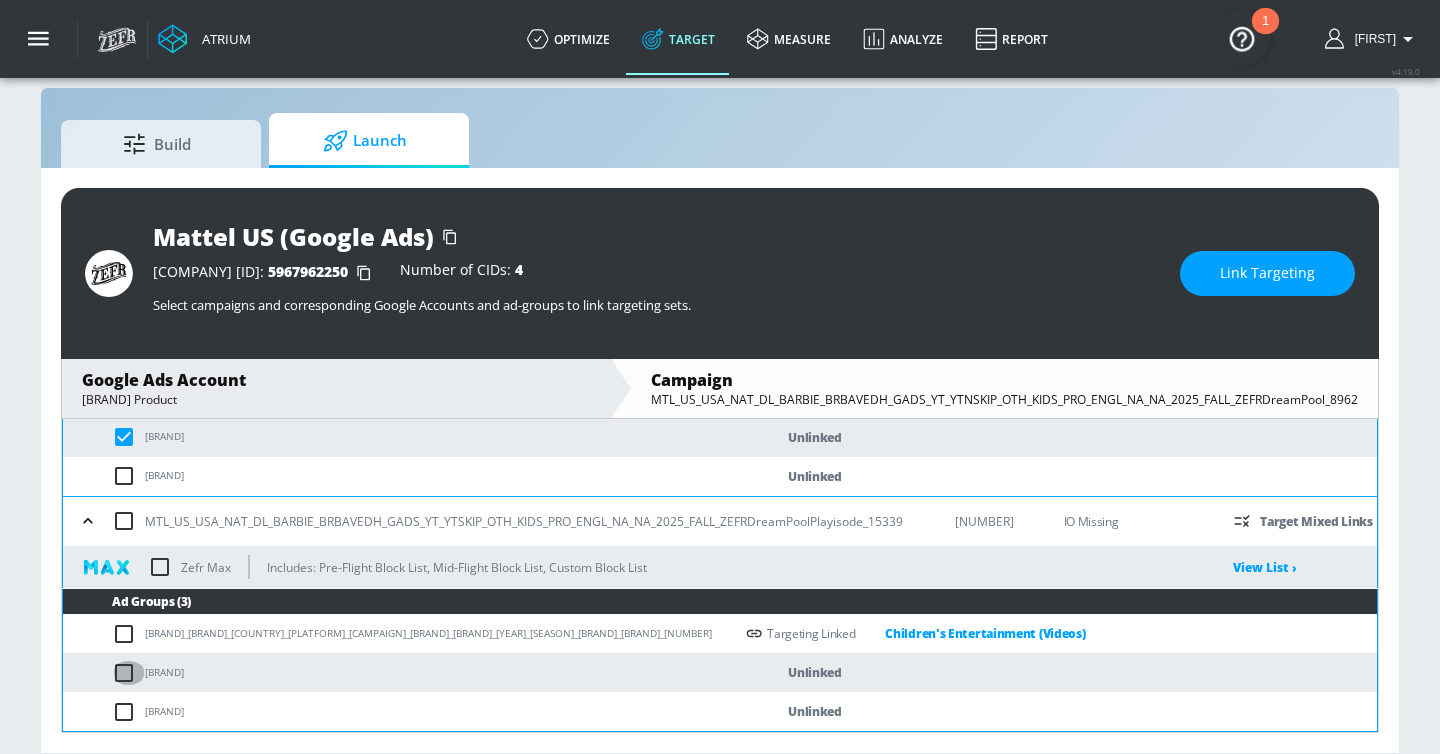 click at bounding box center [128, 673] 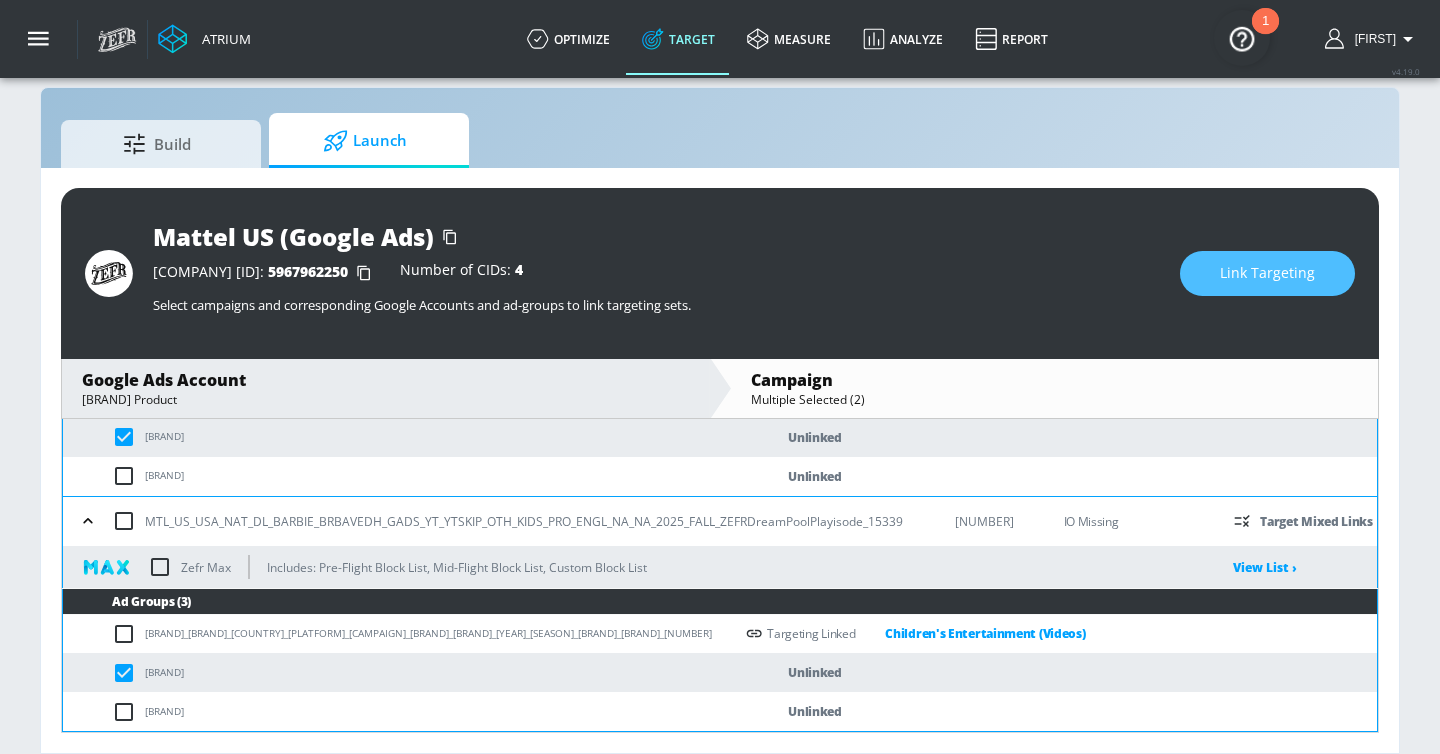 click on "Link Targeting" at bounding box center [1267, 273] 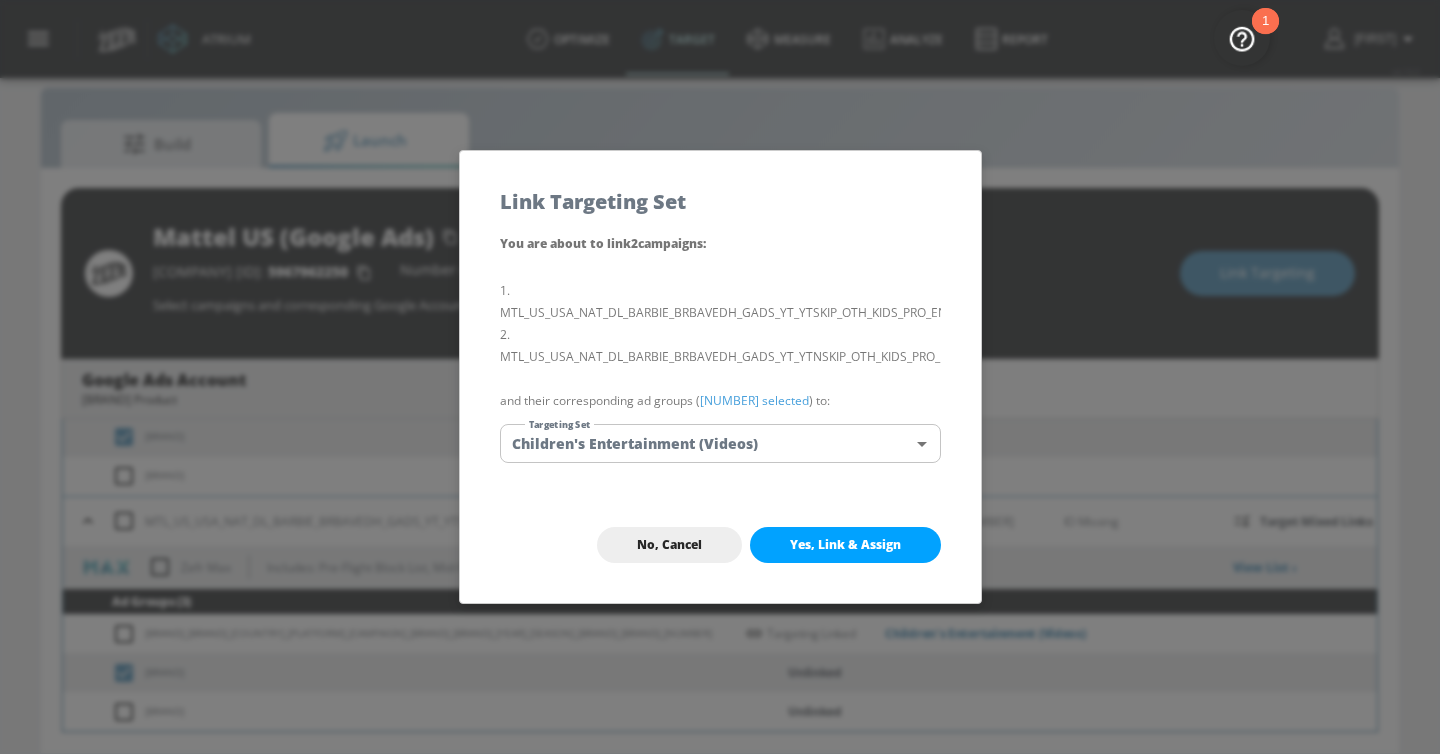 click on "Atrium optimize Target measure Analyze Report optimize Target measure Analyze Report v 4.19.0 Casey Platform DV360:   Youtube DV360:   Youtube Advertiser mattel Sort By A-Z asc ​ Add Account Mattel US (Google Ads) Linked as: Mattel US (Google Ads) Agency: Brand Vertical: Other Mattel - Kids Test Campaign Linked as: Zefr Demos Agency: Test Vertical: CPG (Consumer Packaged Goods) Mattel US (YouTube) Linked as: Publicis_Mattel _US_YouTube_DV360 Agency: Spark Vertical: Retail Mattel Canada (YouTube) Linked as: APEX_Mattel _Canada_YouTube_DV360 Agency: APEX Vertical: Other Mattel Canada Linked as: Mattel Canada GA Agency: APEX Exchange Vertical: Retail Mattel Linked as: Mattel (YT BSRP) Agency: Spark Vertical: Retail Mattel Linked as: Zefr Demos Agency: Spark Vertical: CPG (Consumer Packaged Goods) Mattel Linked as: Zefr Demos Agency: Spark Vertical: CPG (Consumer Packaged Goods) Mattel Linked as: Zefr Demos Agency: Spark Vertical: Retail Mattel Linked as: Zefr Demos Agency: N/A Vertical: Entertainment Agency:" at bounding box center [720, 362] 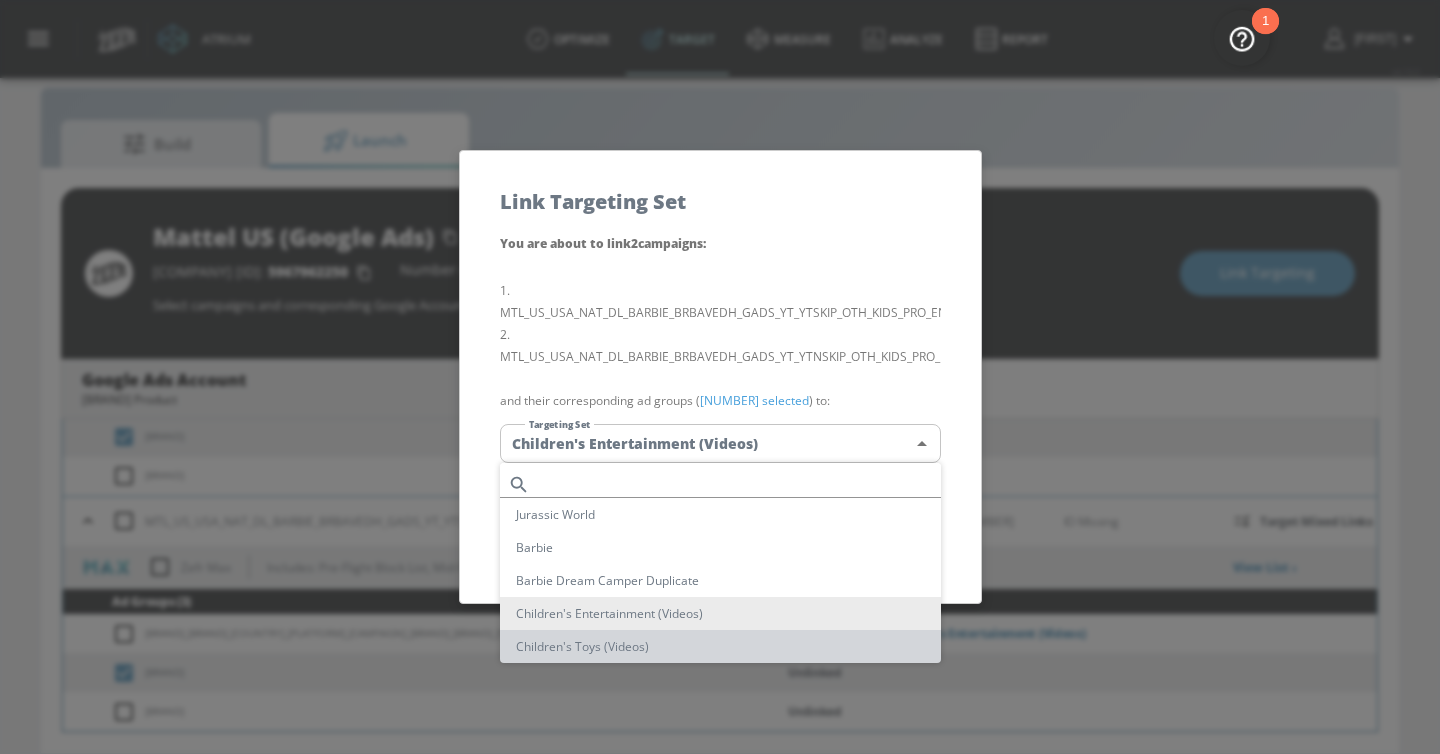 click on "Children's Toys (Videos)" at bounding box center [720, 646] 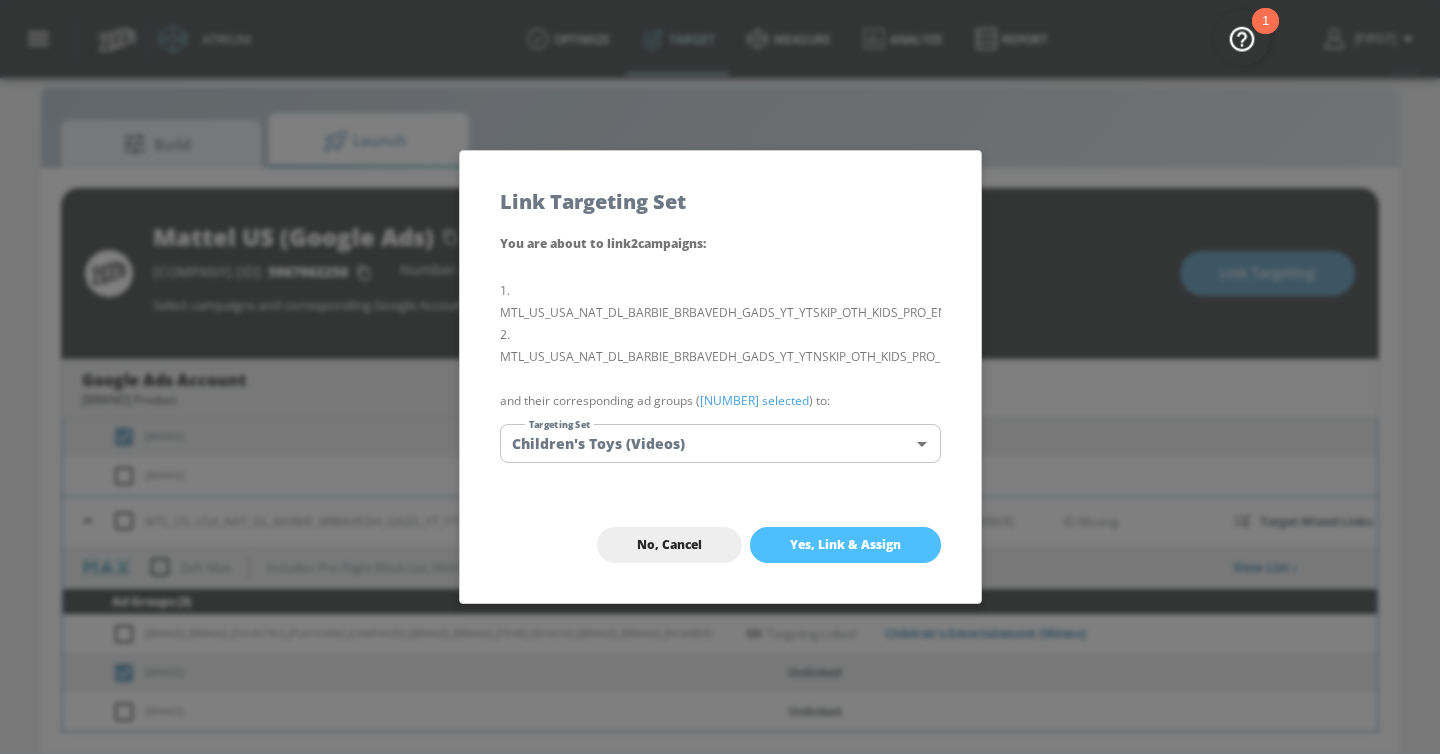 click on "Yes, Link & Assign" at bounding box center [845, 545] 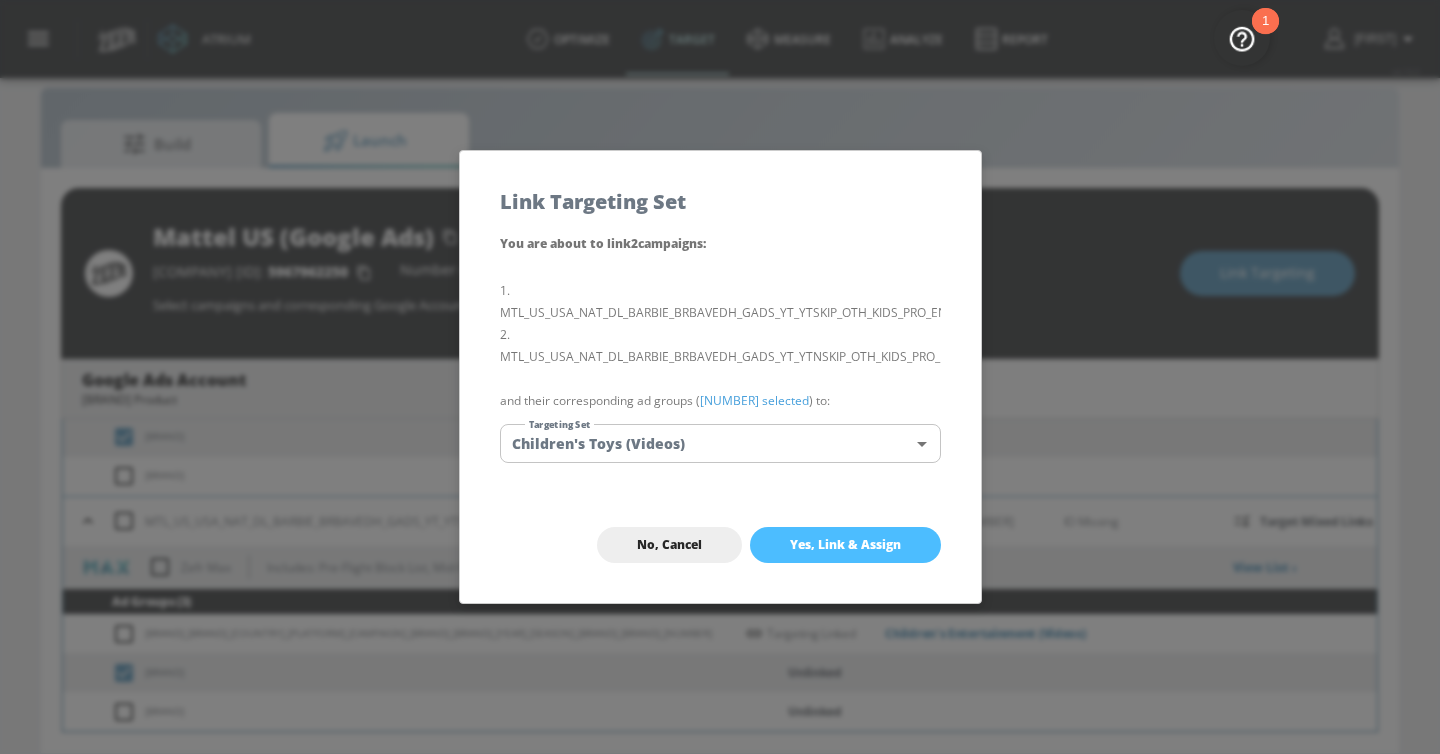 checkbox on "false" 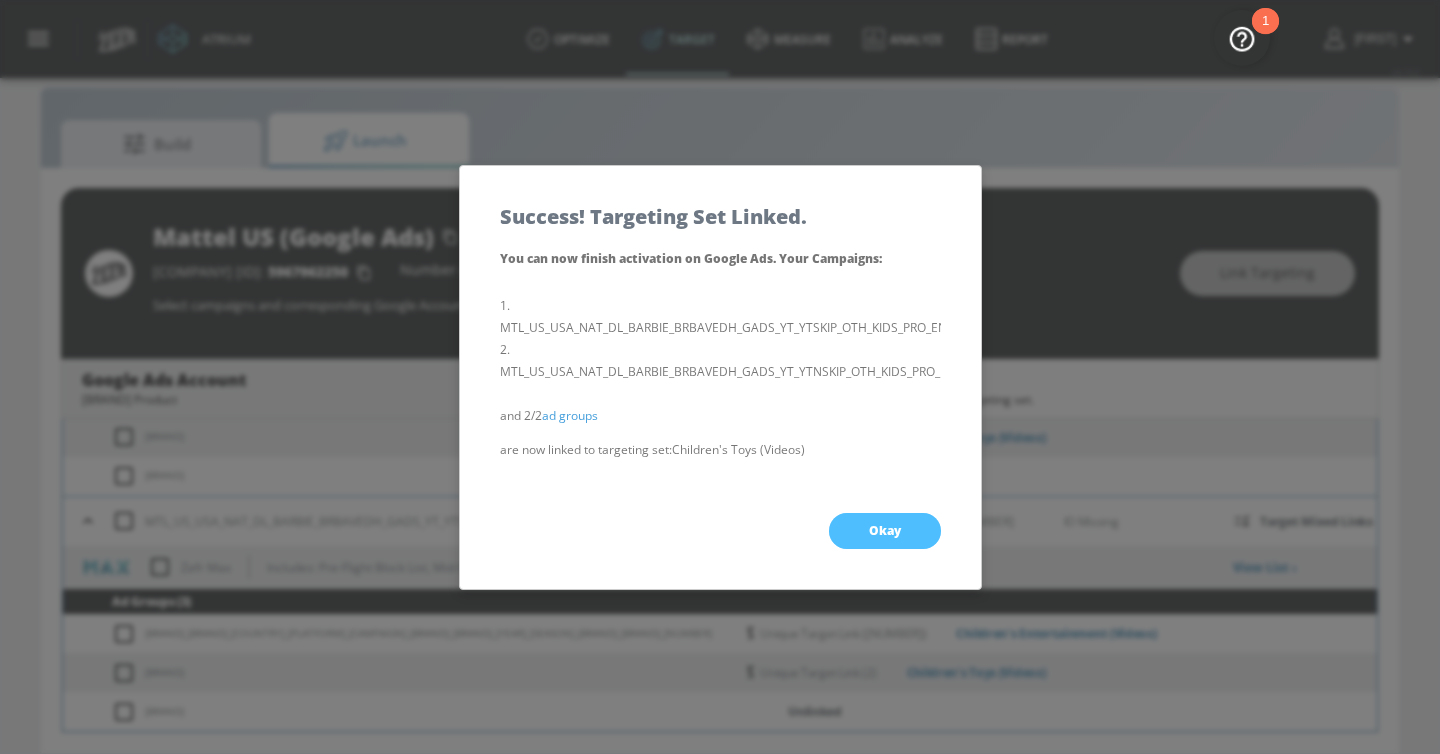 click on "Okay" at bounding box center [885, 531] 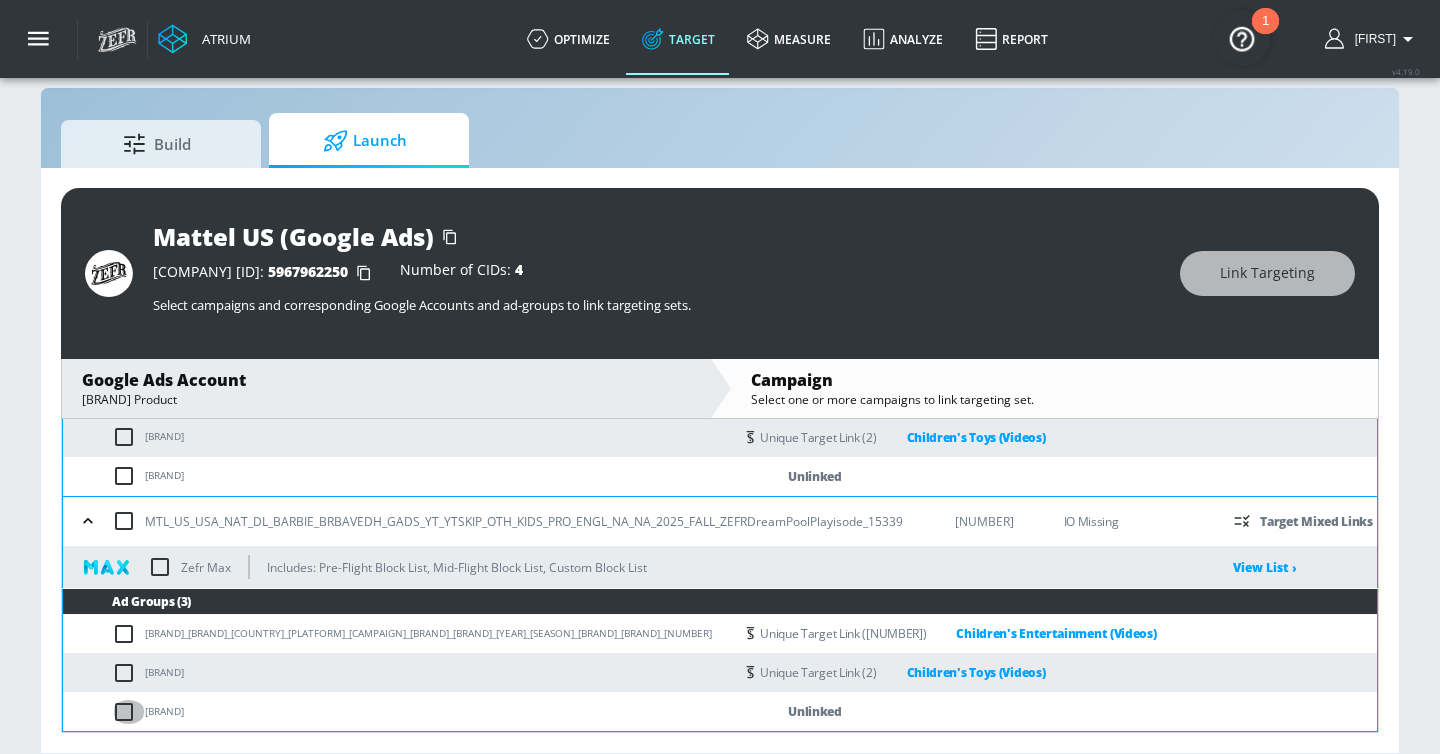 click at bounding box center (128, 712) 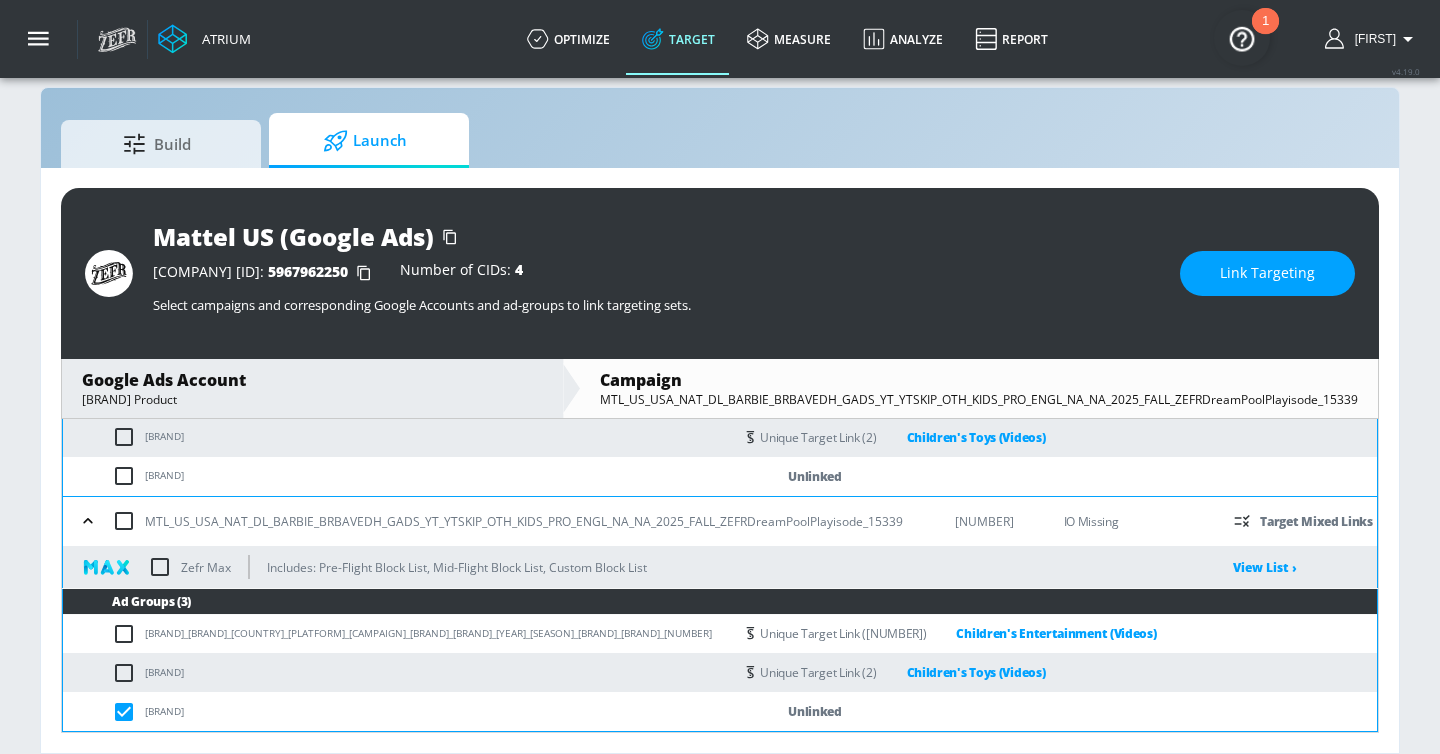 click at bounding box center [128, 476] 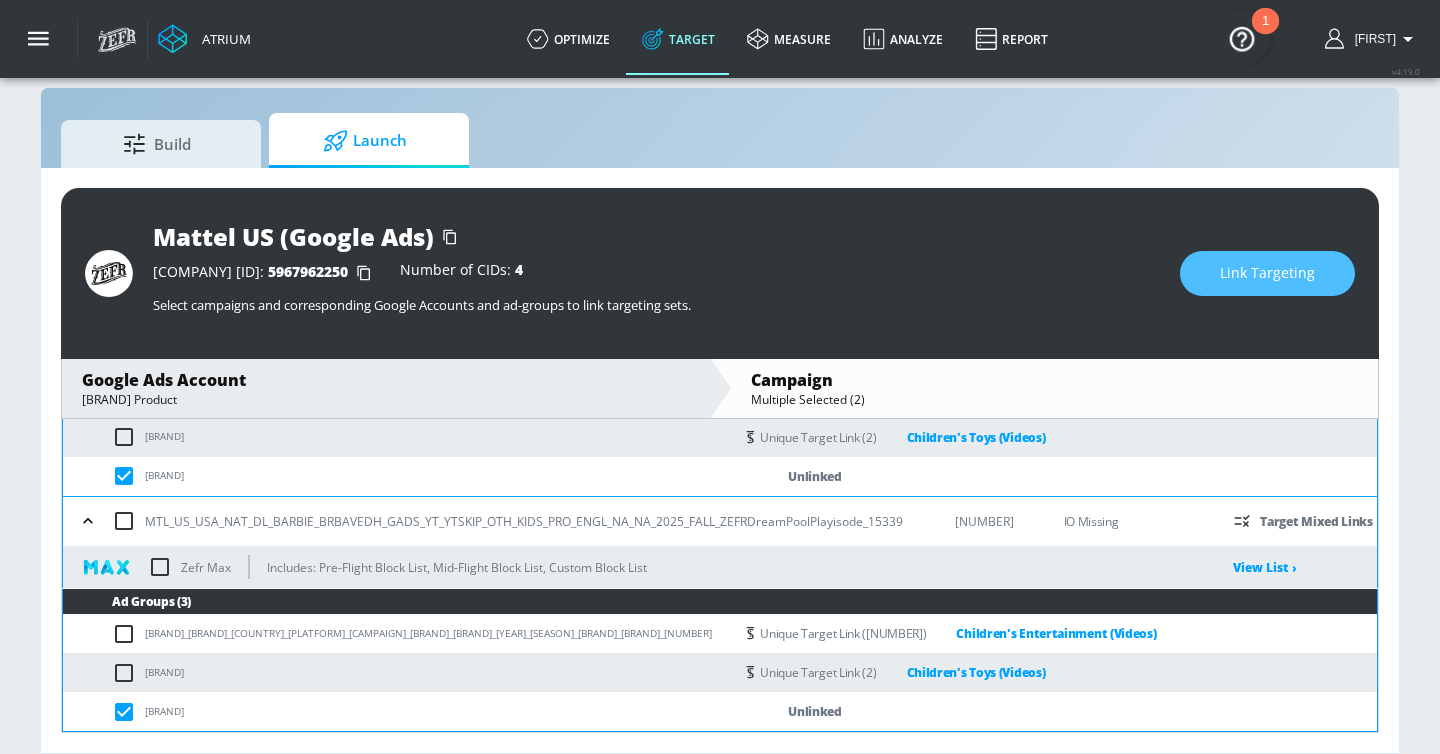 click on "Link Targeting" at bounding box center (1267, 273) 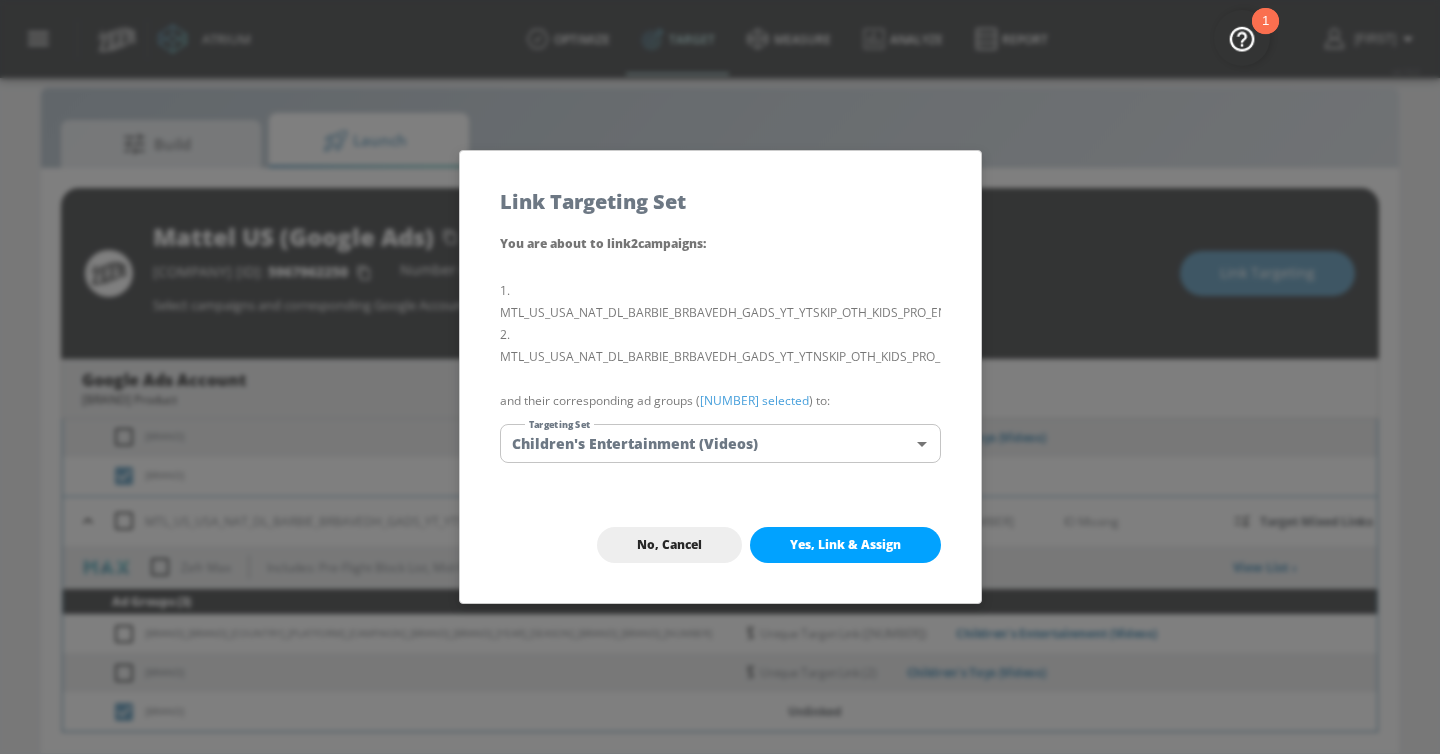 click on "Atrium optimize Target measure Analyze Report optimize Target measure Analyze Report v 4.19.0 Casey Platform DV360:   Youtube DV360:   Youtube Advertiser mattel Sort By A-Z asc ​ Add Account Mattel US (Google Ads) Linked as: Mattel US (Google Ads) Agency: Brand Vertical: Other Mattel - Kids Test Campaign Linked as: Zefr Demos Agency: Test Vertical: CPG (Consumer Packaged Goods) Mattel US (YouTube) Linked as: Publicis_Mattel _US_YouTube_DV360 Agency: Spark Vertical: Retail Mattel Canada (YouTube) Linked as: APEX_Mattel _Canada_YouTube_DV360 Agency: APEX Vertical: Other Mattel Canada Linked as: Mattel Canada GA Agency: APEX Exchange Vertical: Retail Mattel Linked as: Mattel (YT BSRP) Agency: Spark Vertical: Retail Mattel Linked as: Zefr Demos Agency: Spark Vertical: CPG (Consumer Packaged Goods) Mattel Linked as: Zefr Demos Agency: Spark Vertical: CPG (Consumer Packaged Goods) Mattel Linked as: Zefr Demos Agency: Spark Vertical: Retail Mattel Linked as: Zefr Demos Agency: N/A Vertical: Entertainment Agency:" at bounding box center (720, 362) 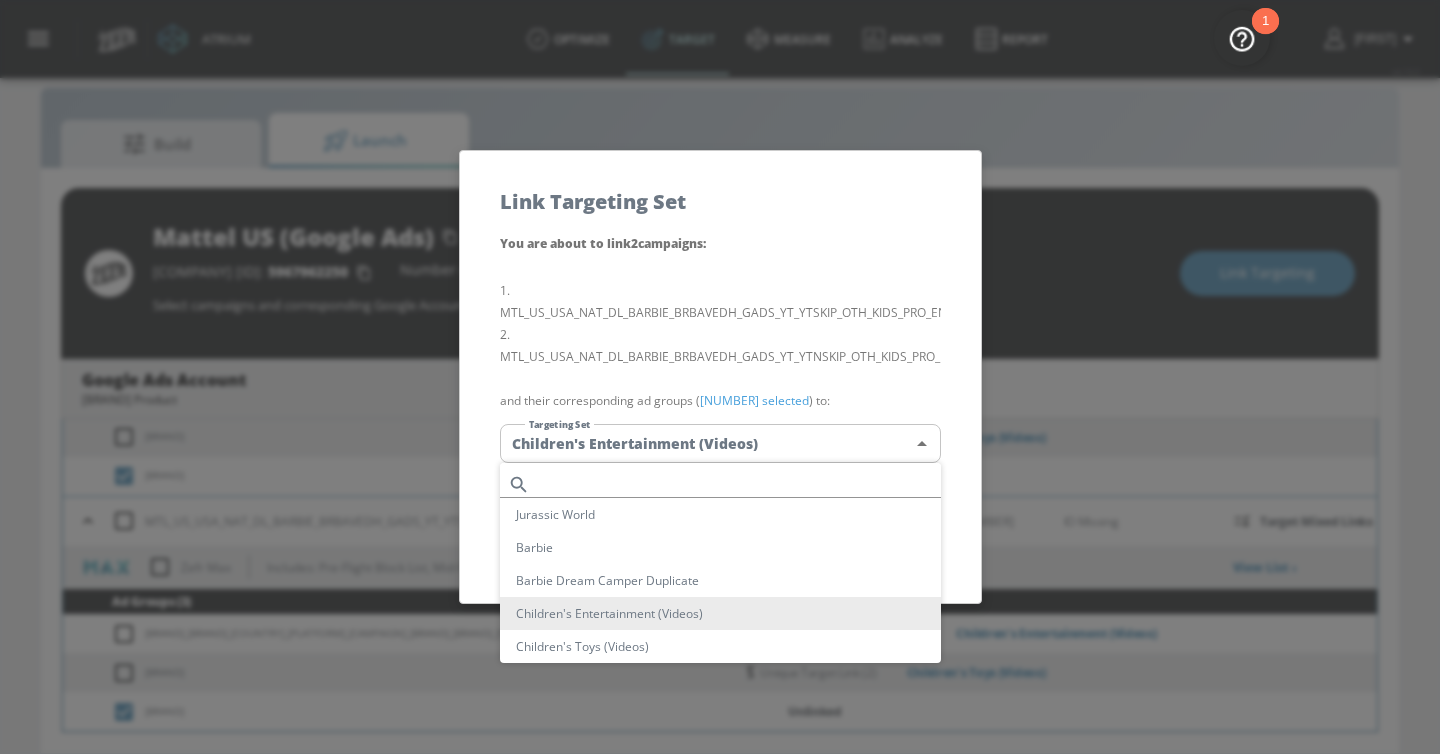scroll, scrollTop: 41, scrollLeft: 0, axis: vertical 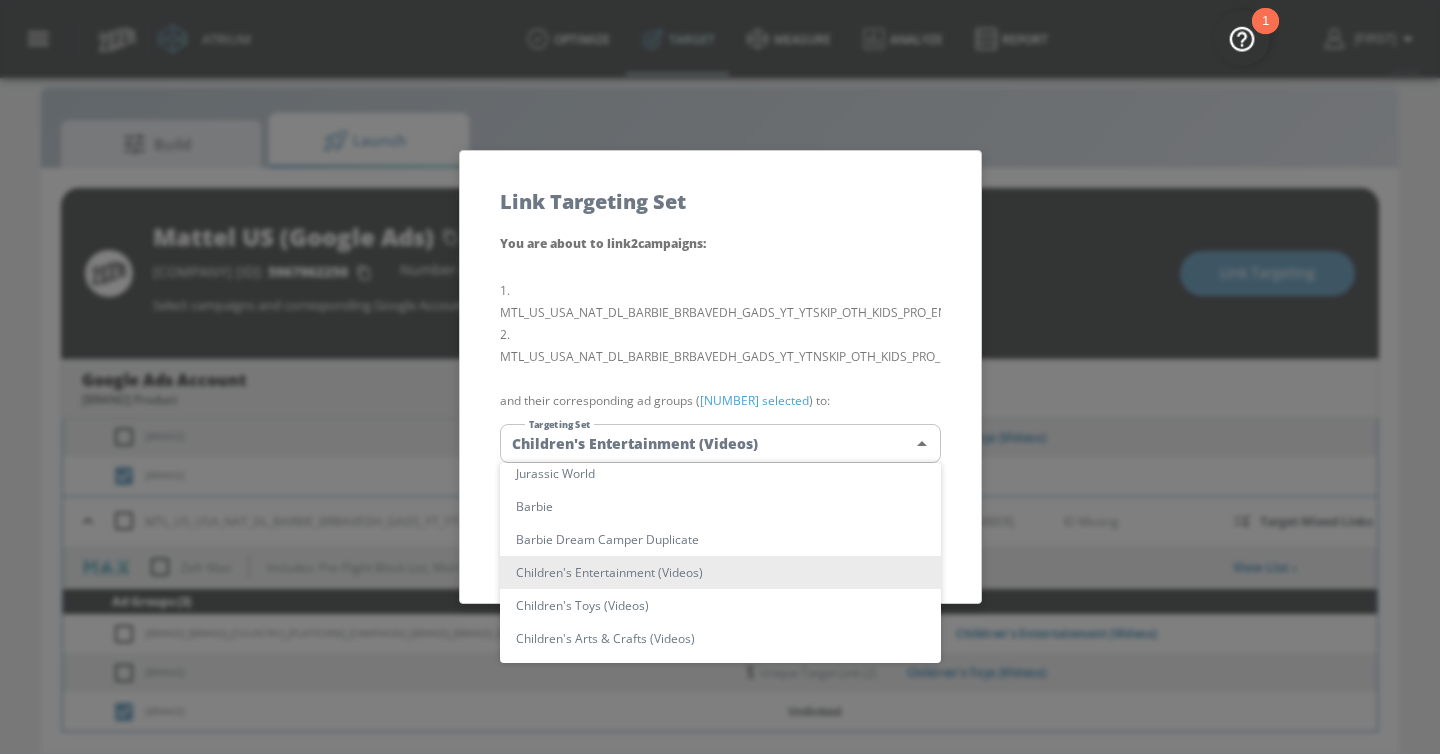 click on "Children's Arts & Crafts (Videos)" at bounding box center (720, 638) 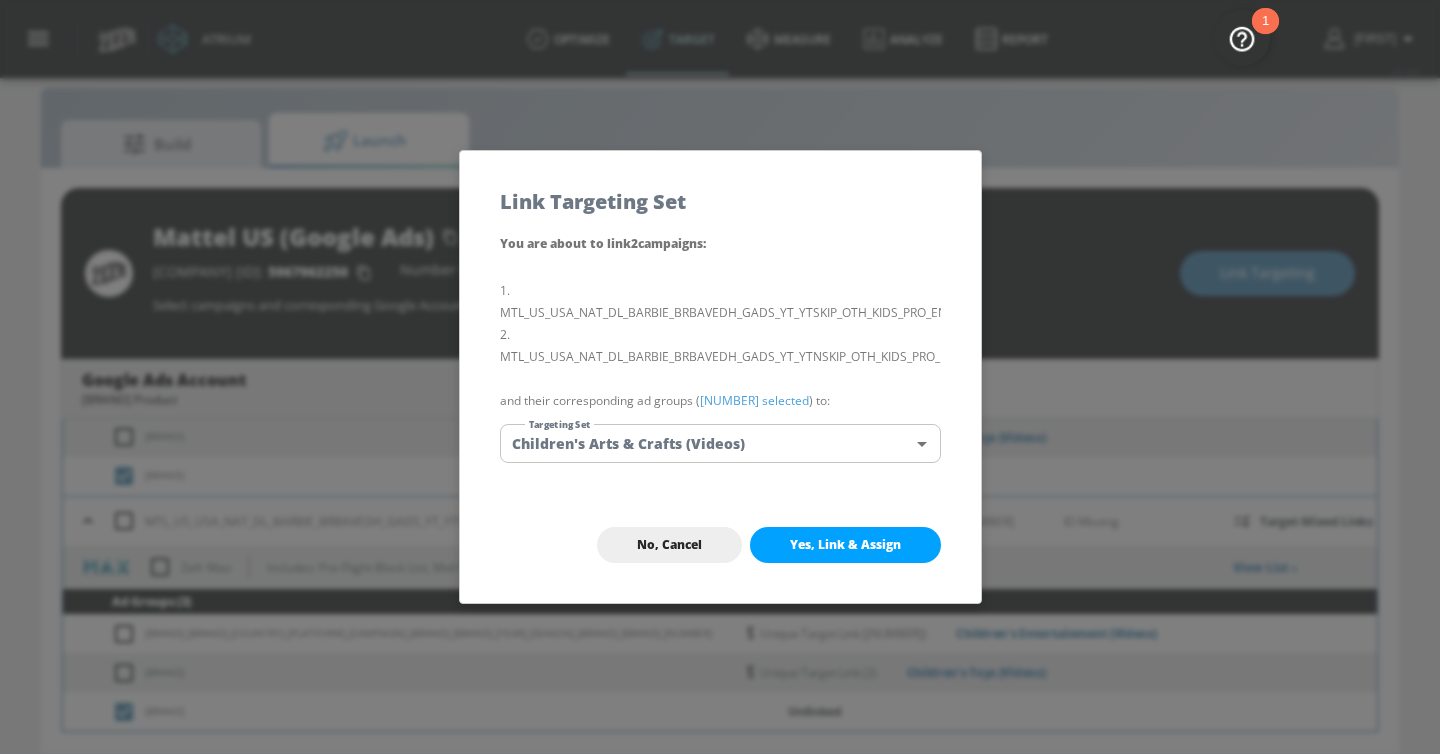 click on "Yes, Link & Assign" at bounding box center [845, 545] 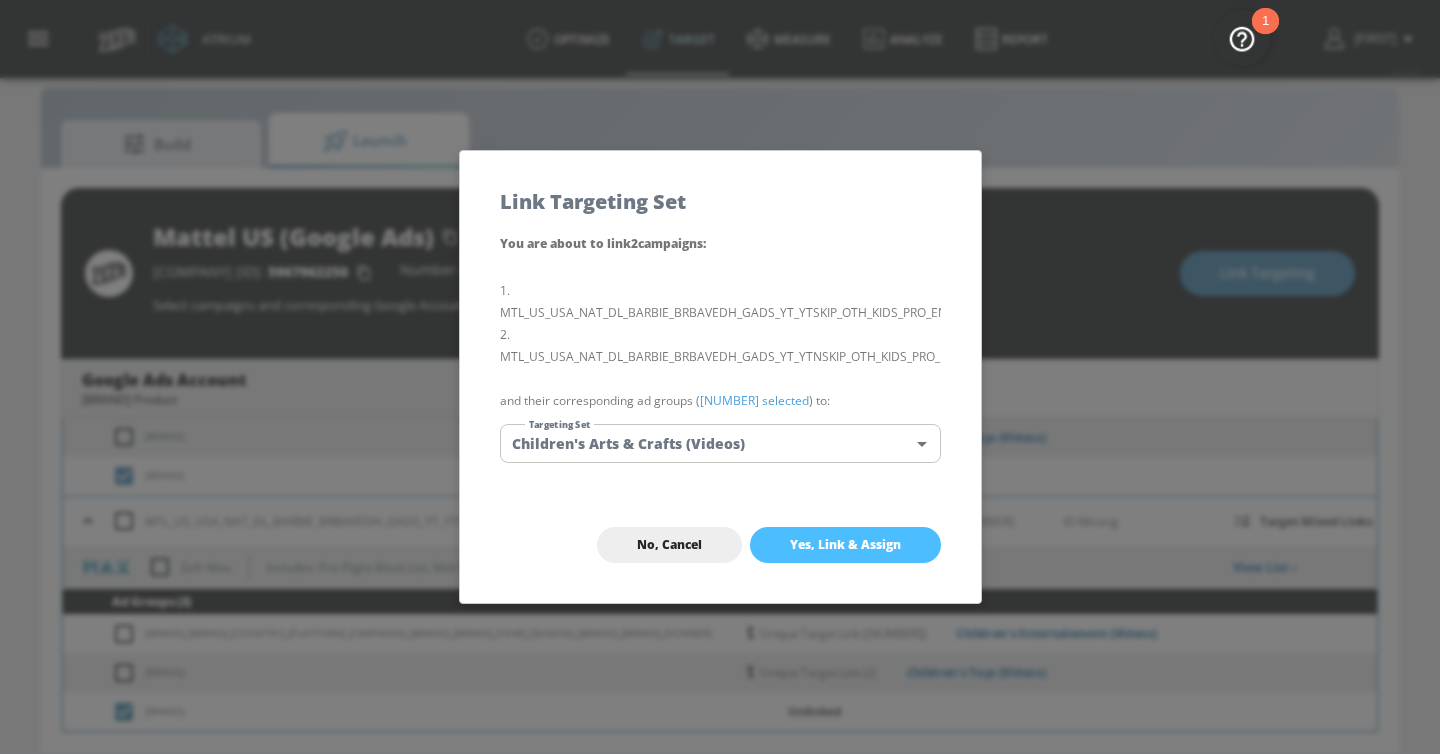 checkbox on "false" 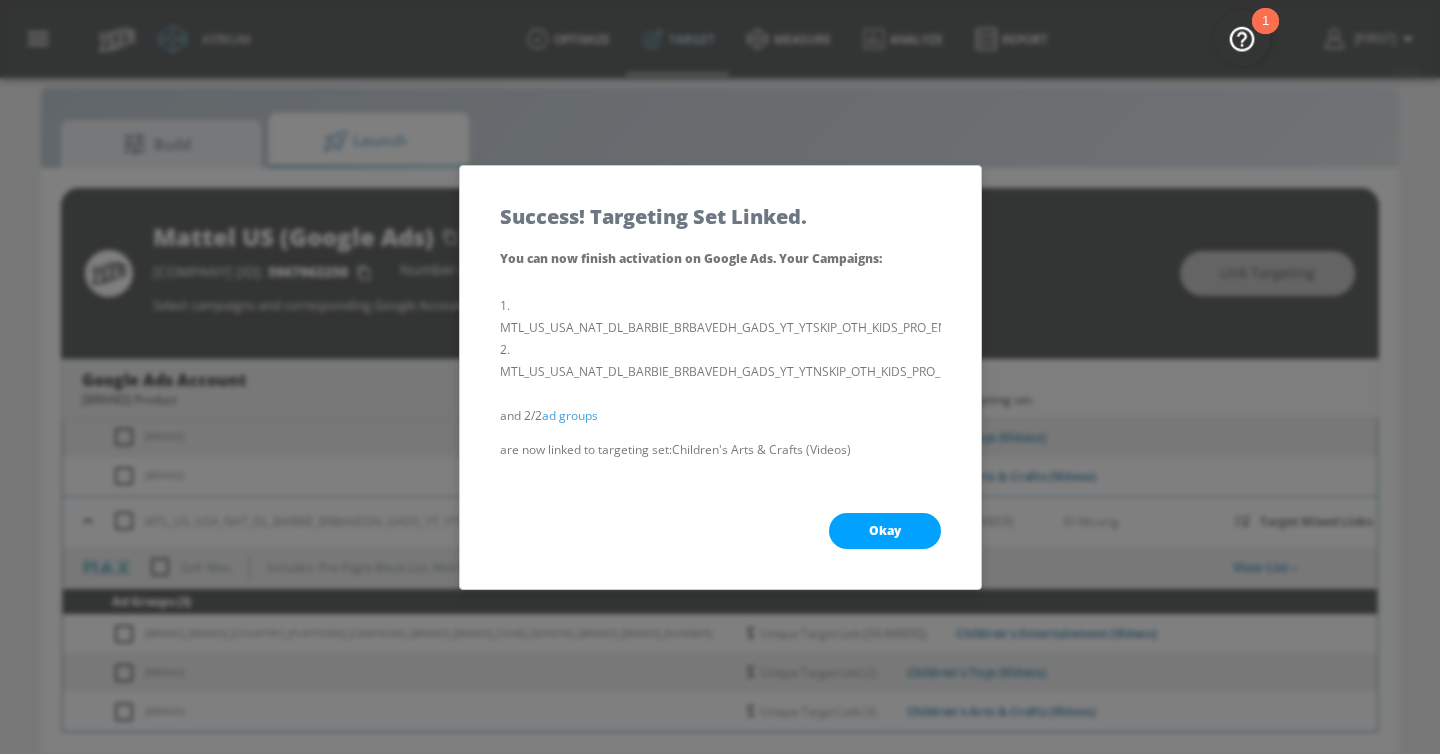 click on "Okay" at bounding box center (885, 531) 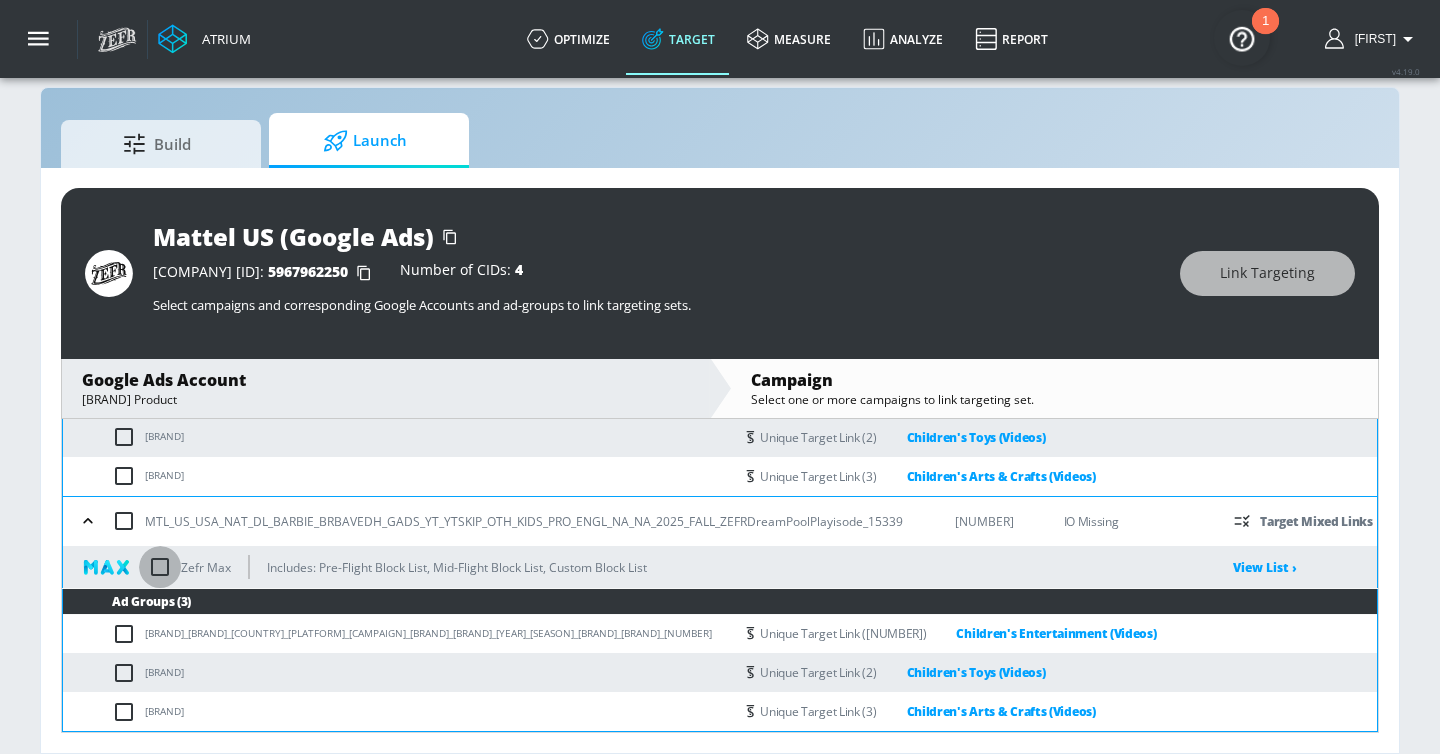 click at bounding box center [160, 567] 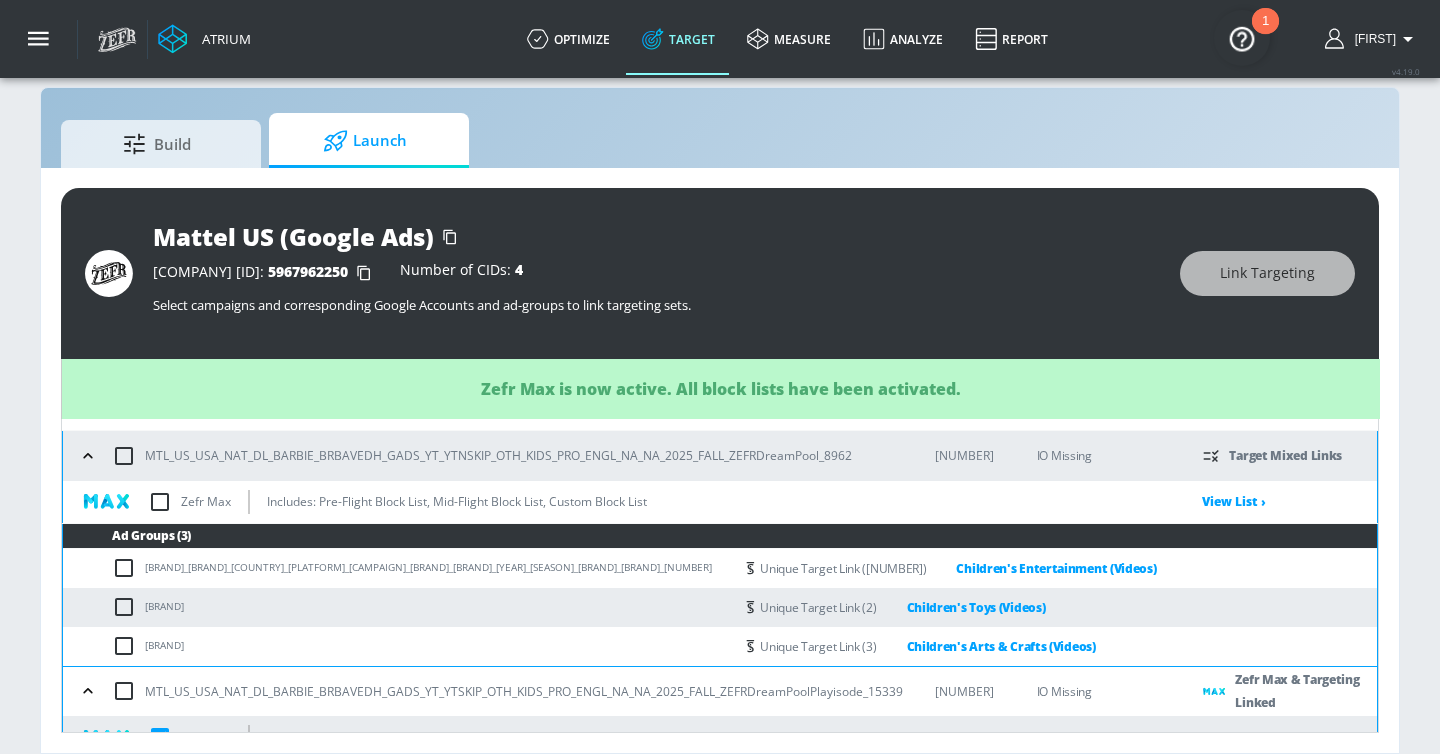 scroll, scrollTop: 52, scrollLeft: 0, axis: vertical 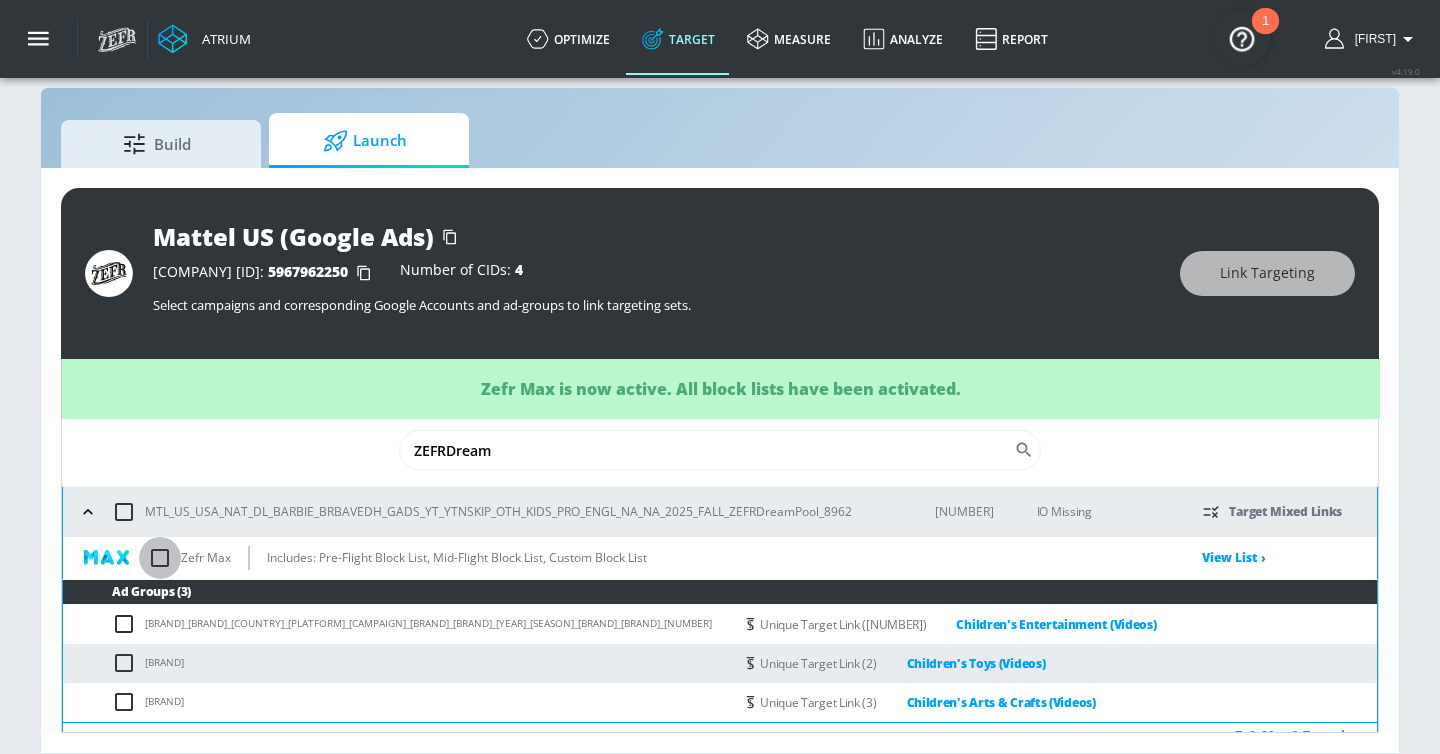 click at bounding box center [160, 558] 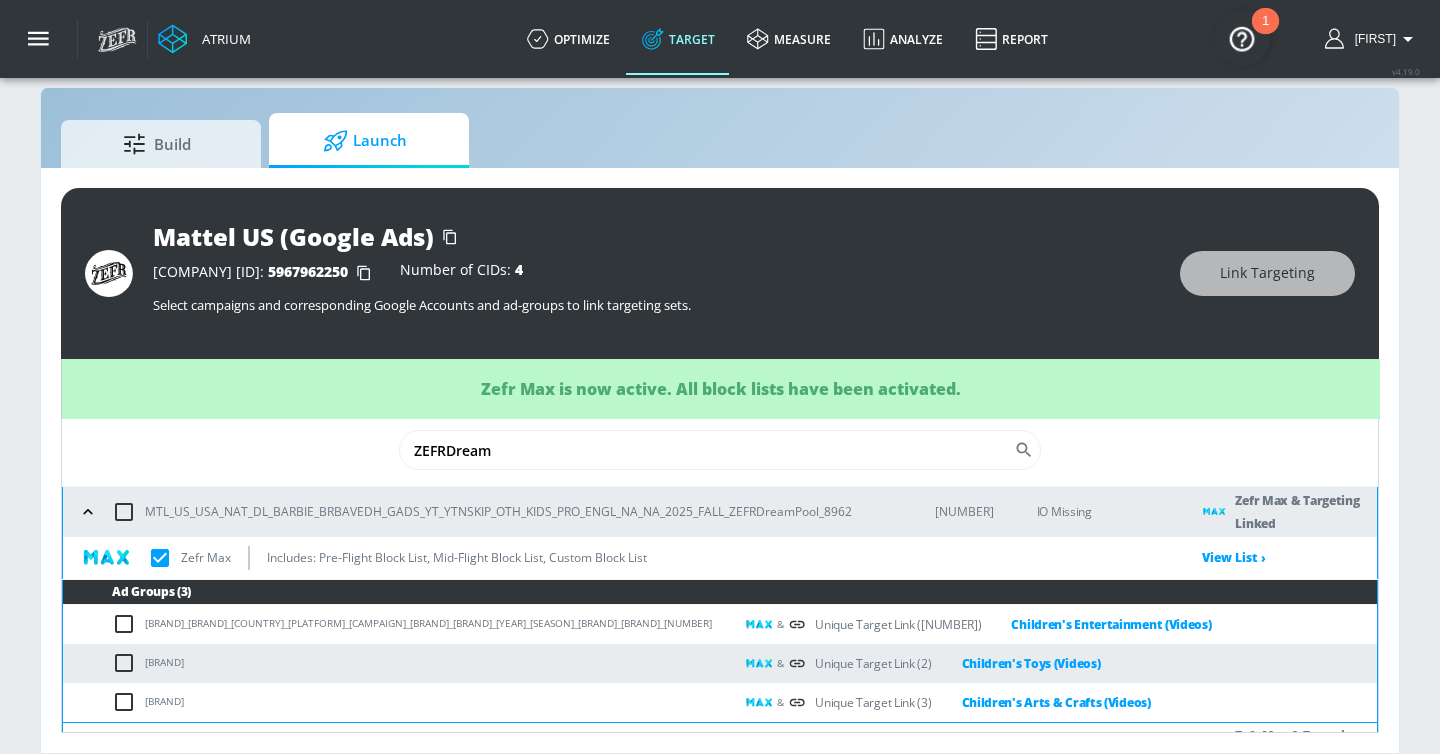 checkbox on "true" 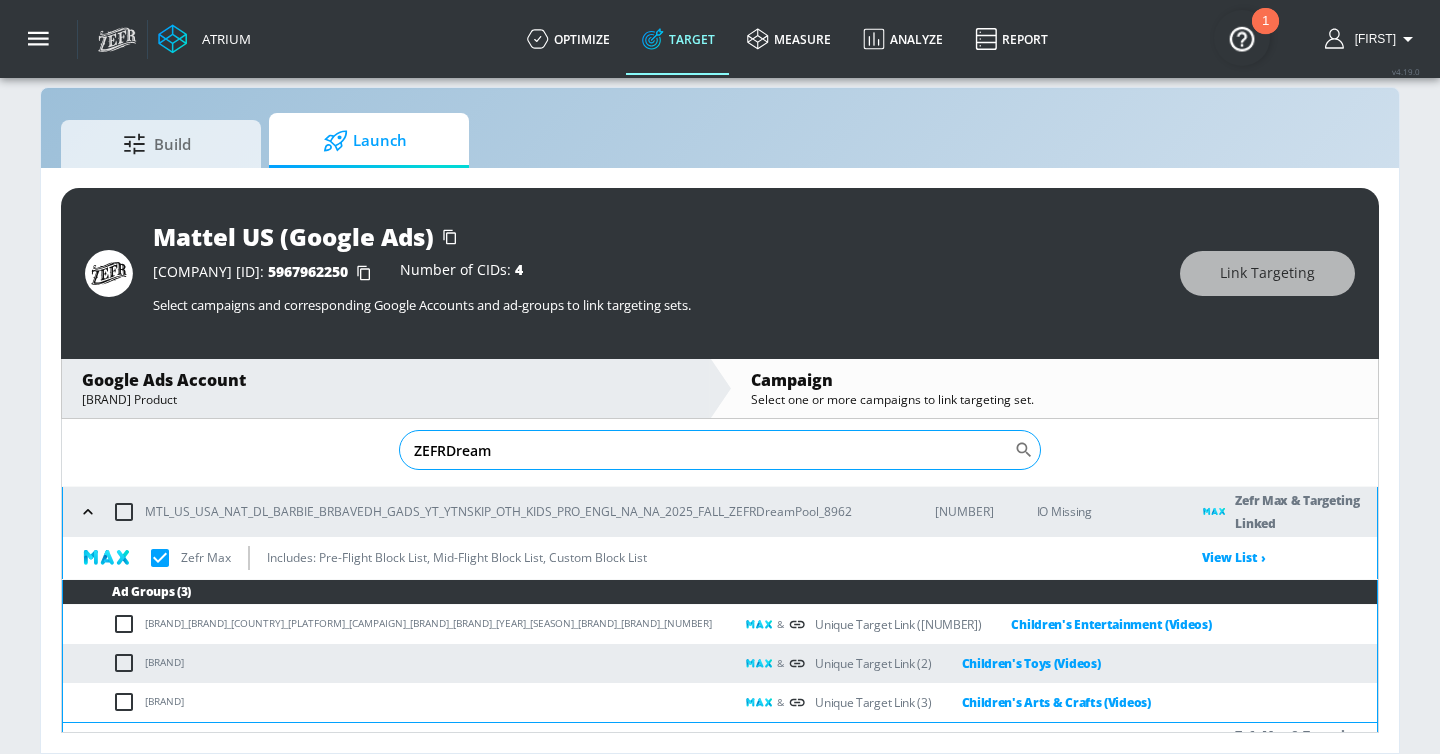 click on "ZEFRDream" at bounding box center (706, 450) 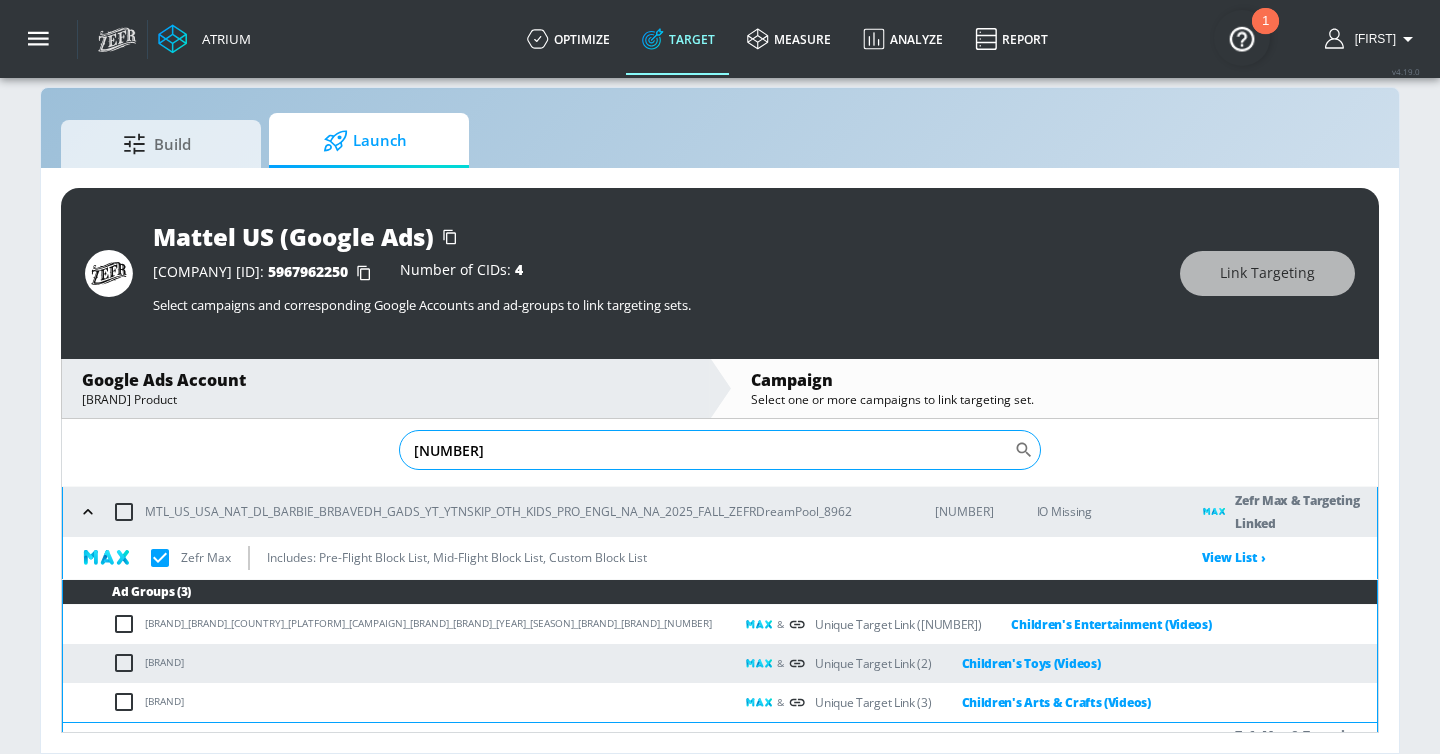 scroll, scrollTop: 27, scrollLeft: 0, axis: vertical 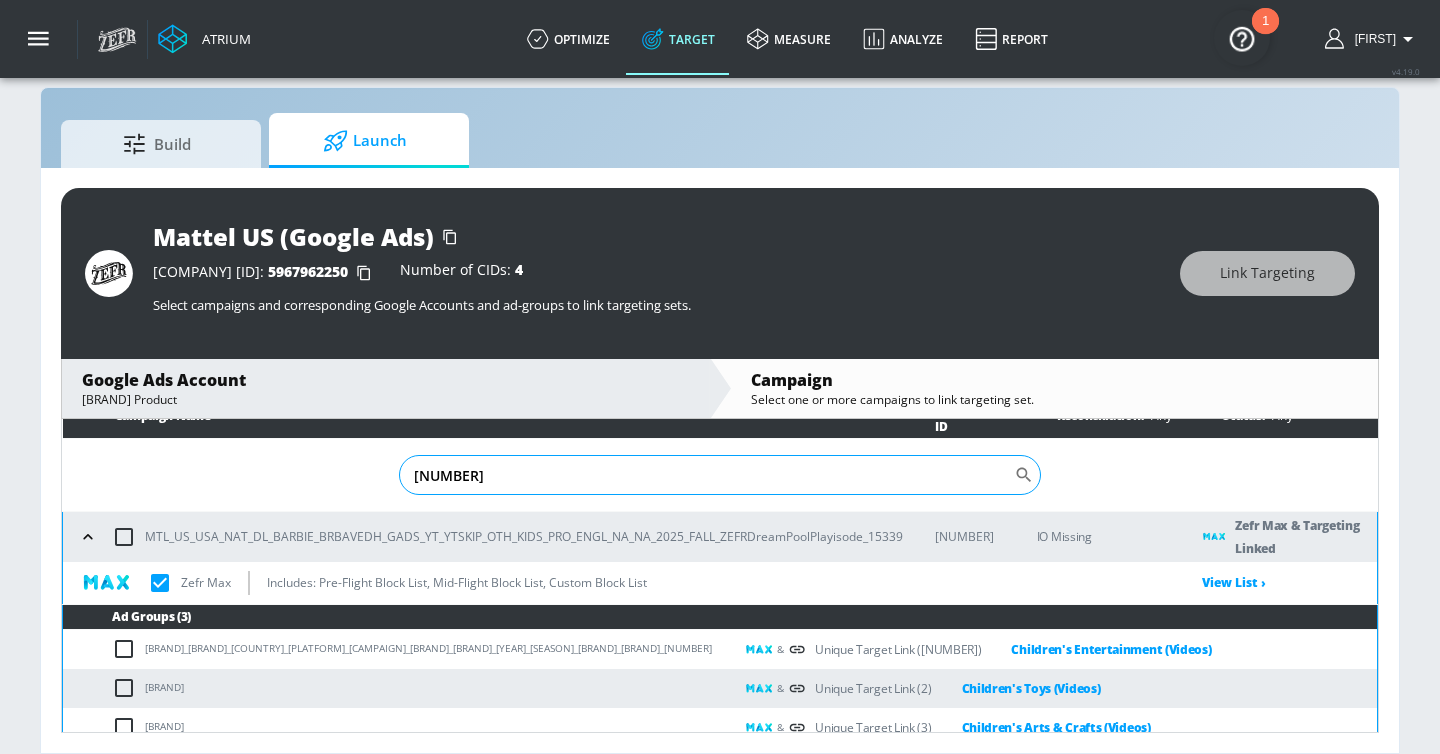 click on "[NUMBER]" at bounding box center [706, 475] 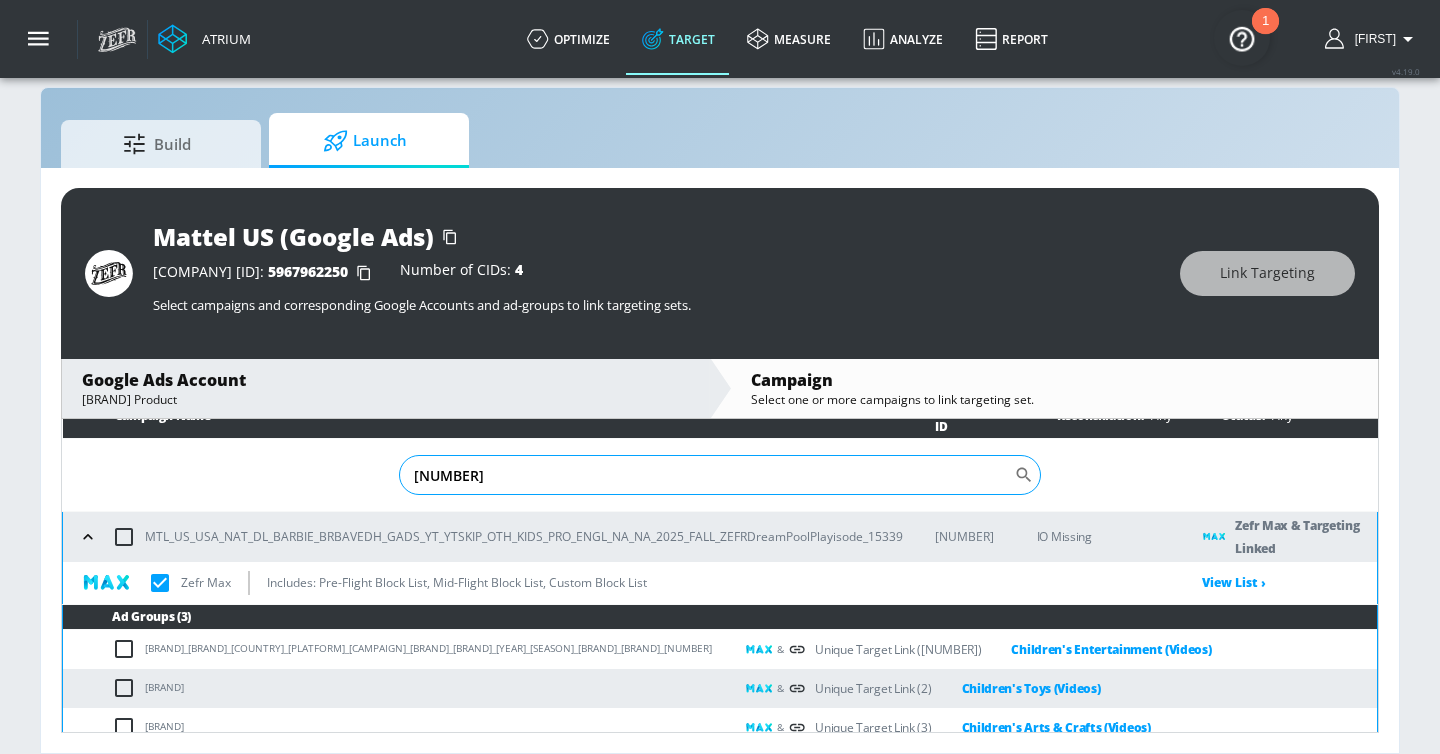 click on "[NUMBER]" at bounding box center (706, 475) 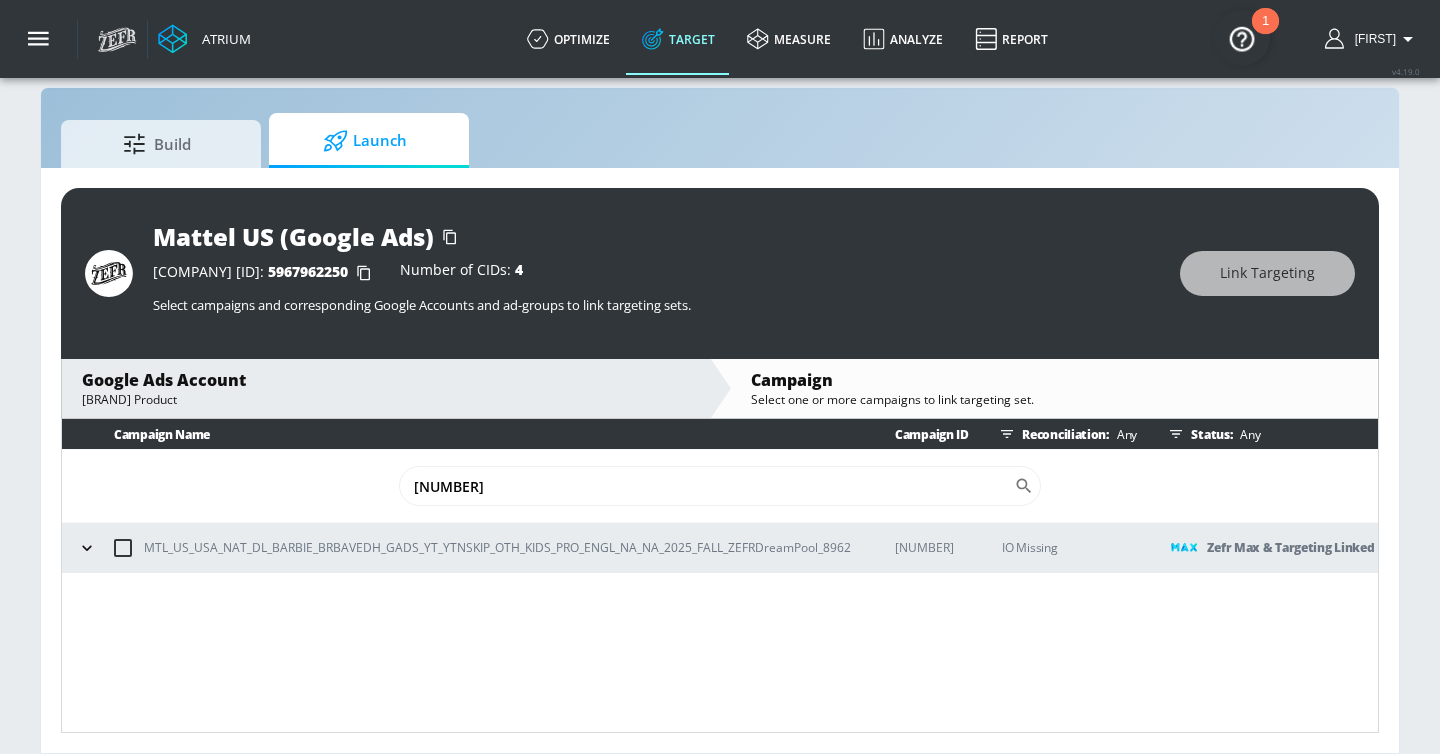 click 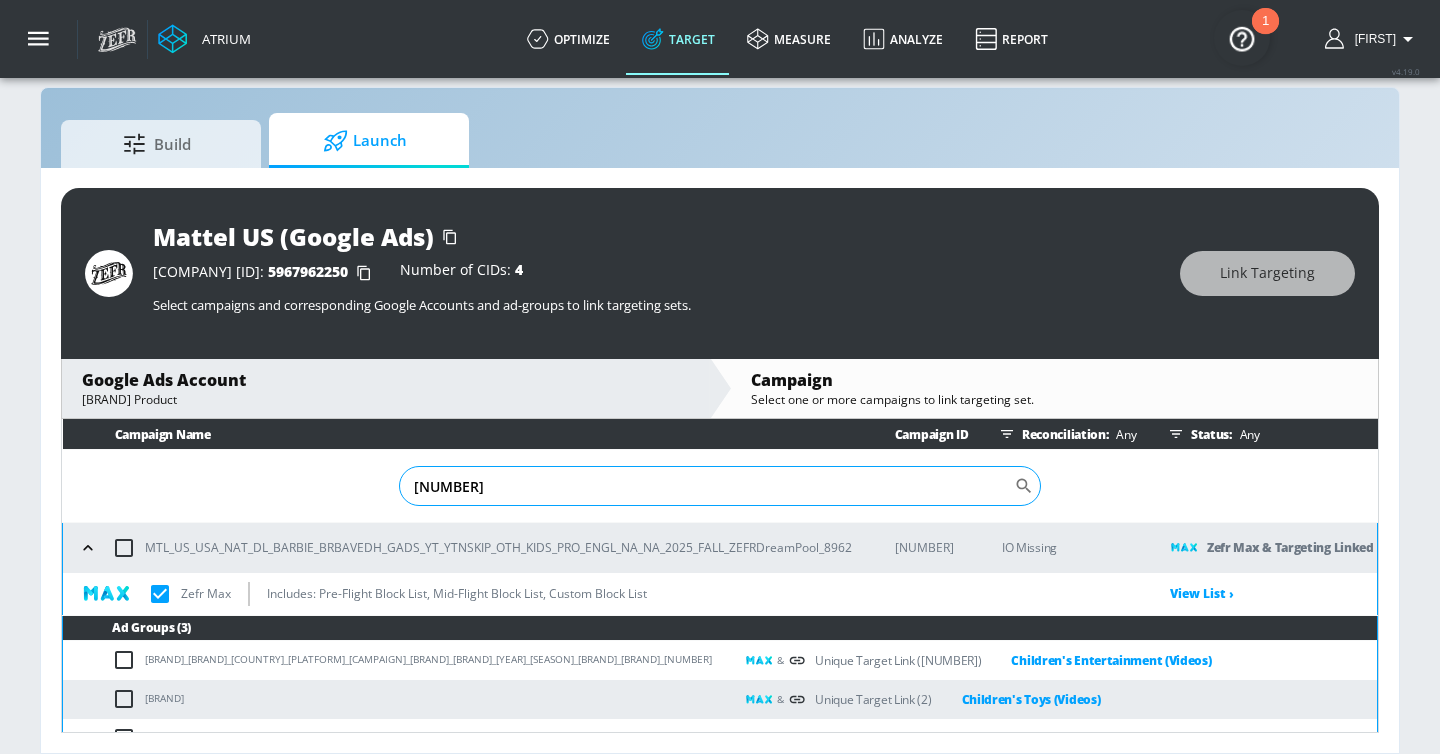 click on "[NUMBER]" at bounding box center (706, 486) 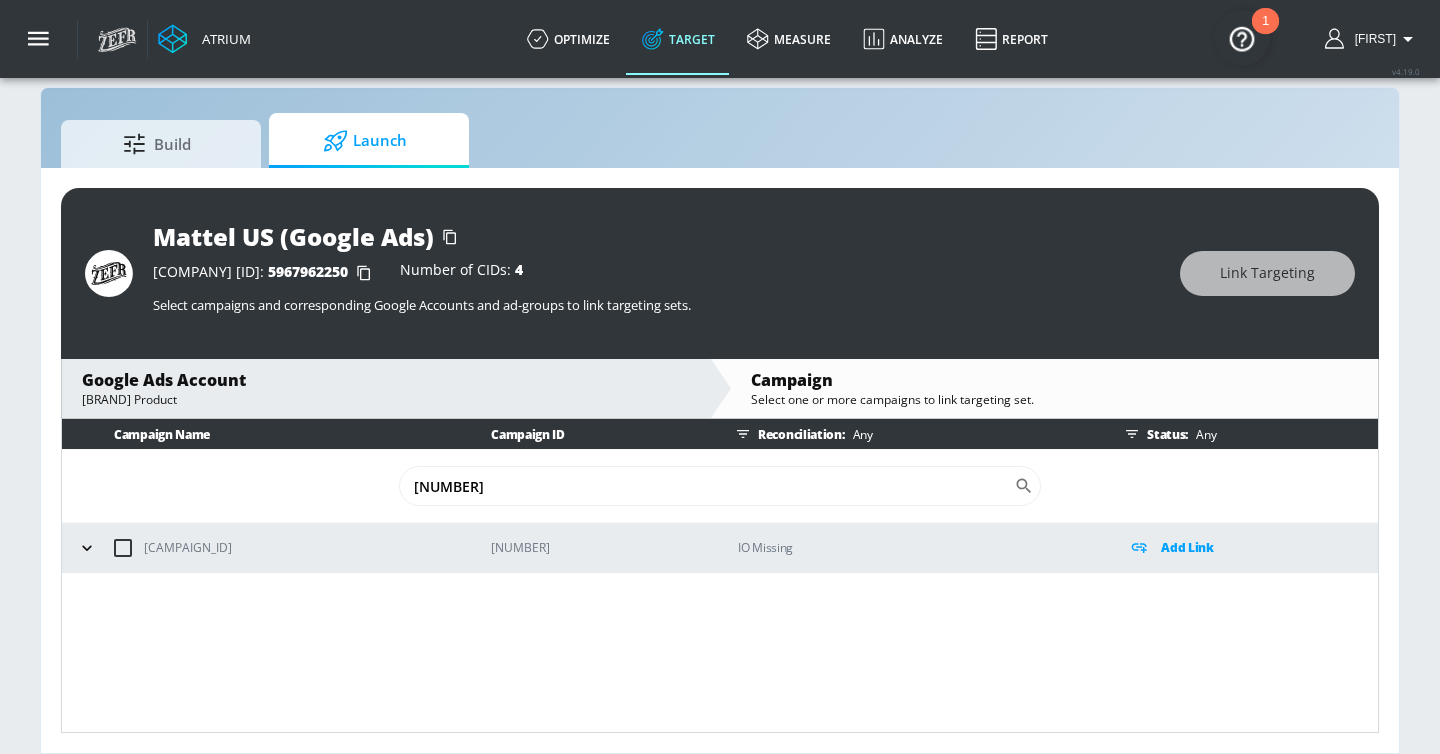 type on "[NUMBER]" 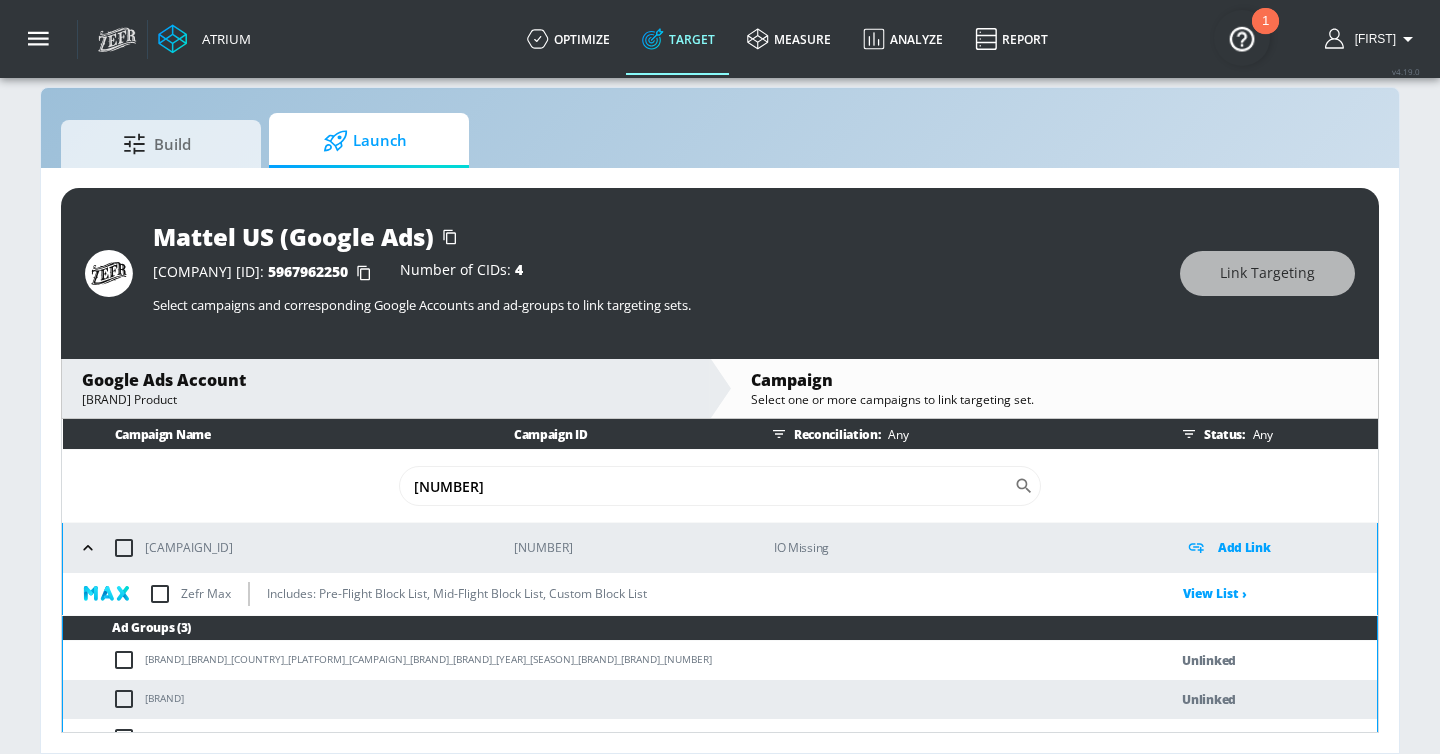 click at bounding box center [160, 594] 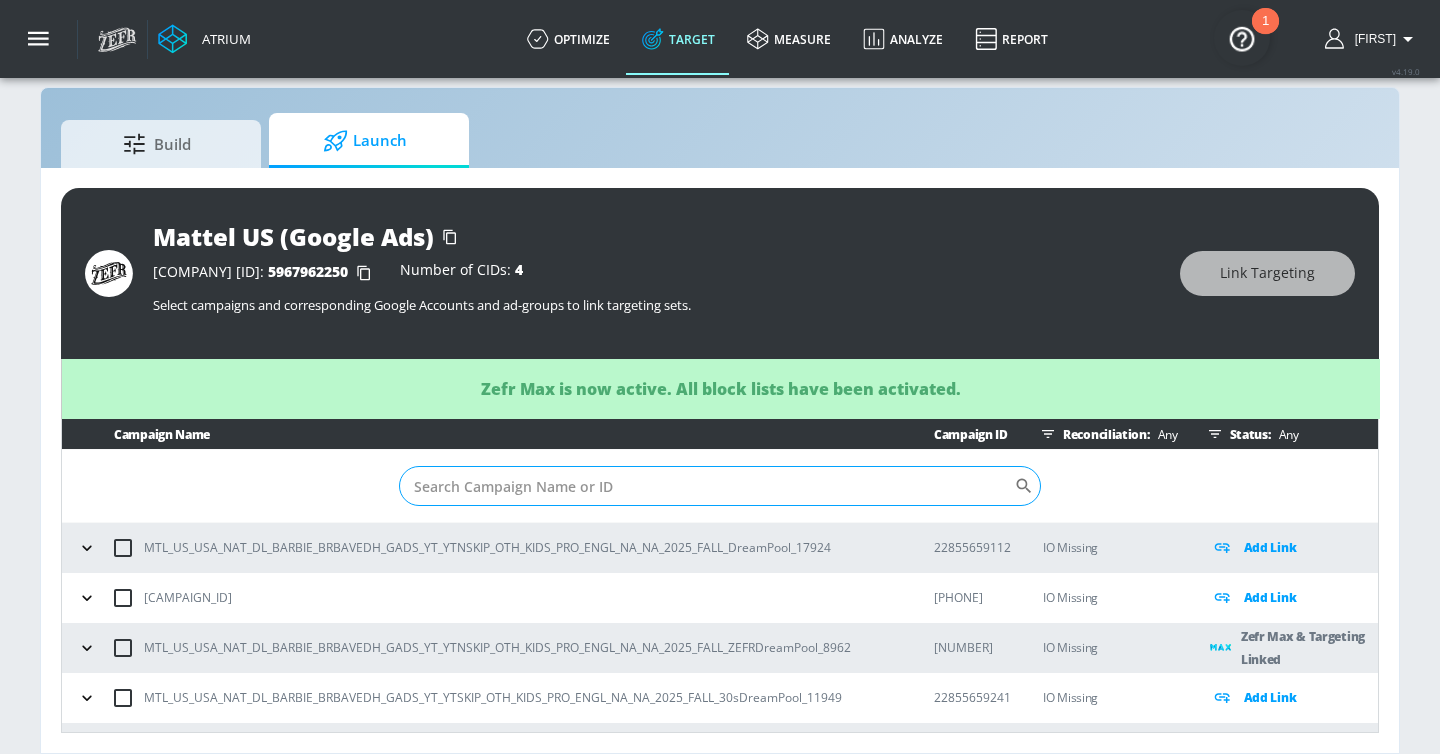 click on "Sort By" at bounding box center (706, 486) 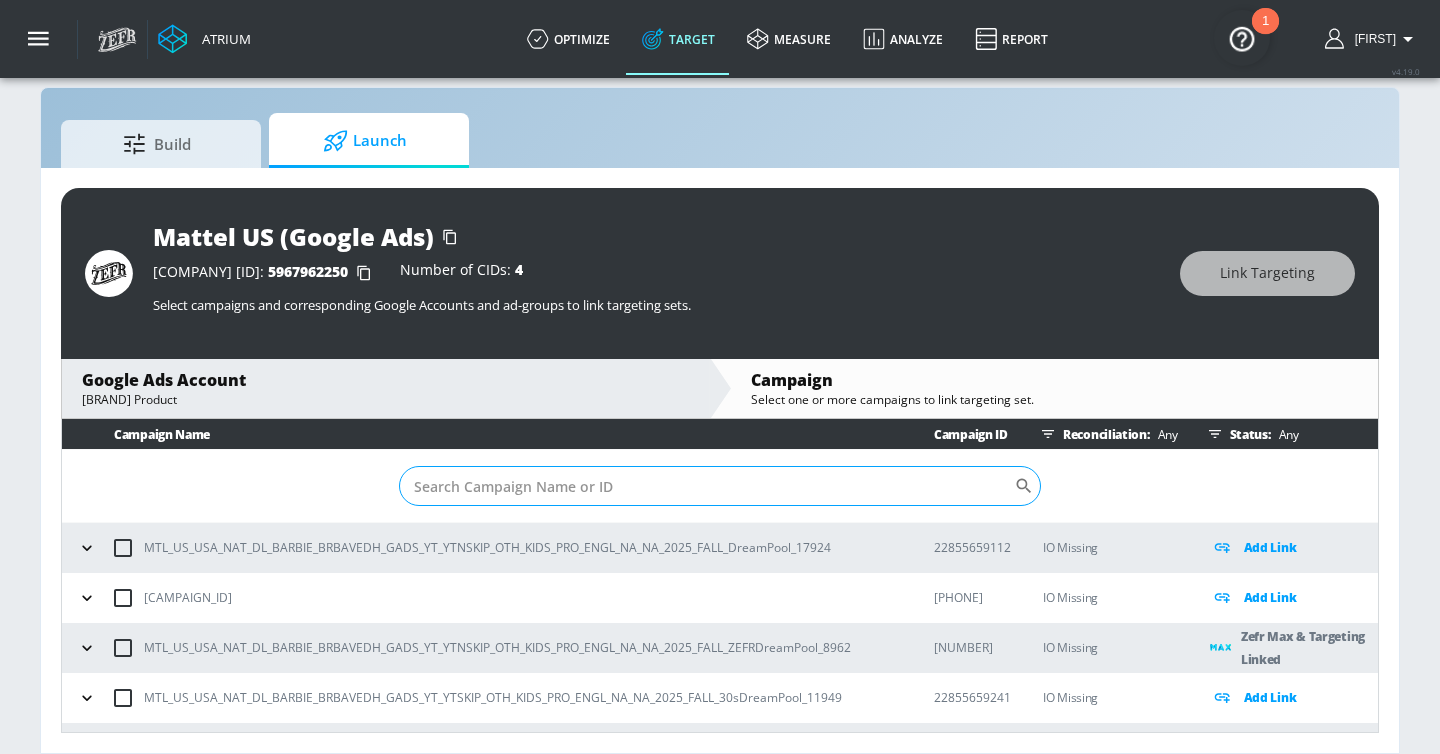 paste on "[NUMBER]" 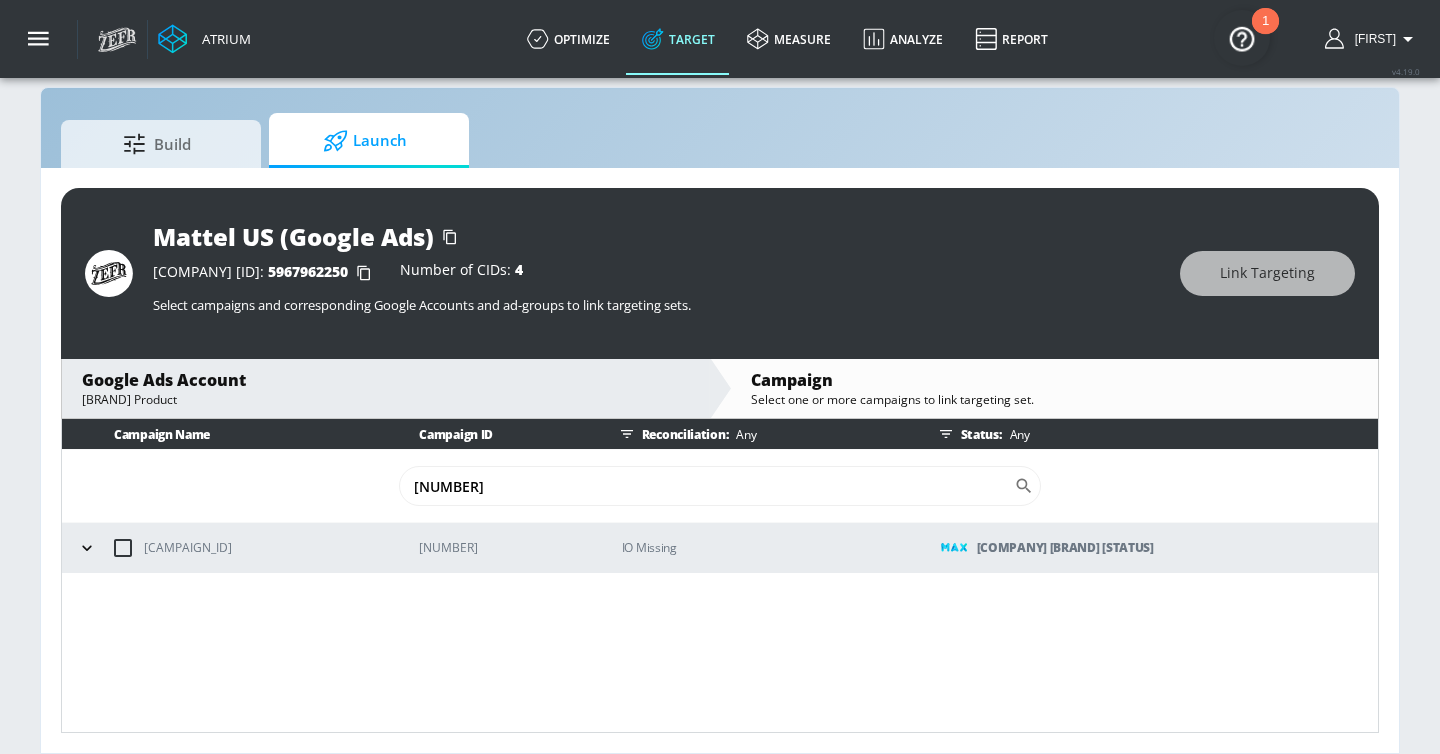 type on "[NUMBER]" 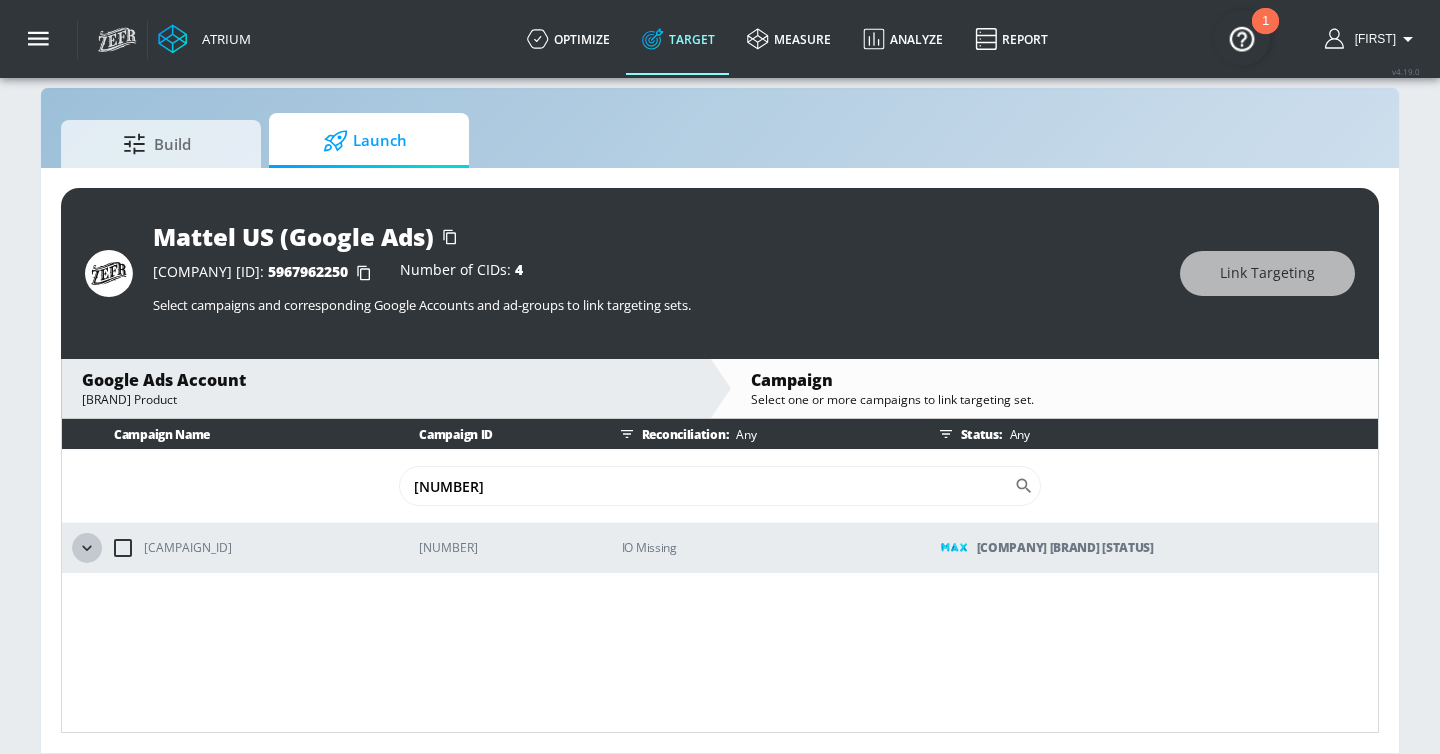 click 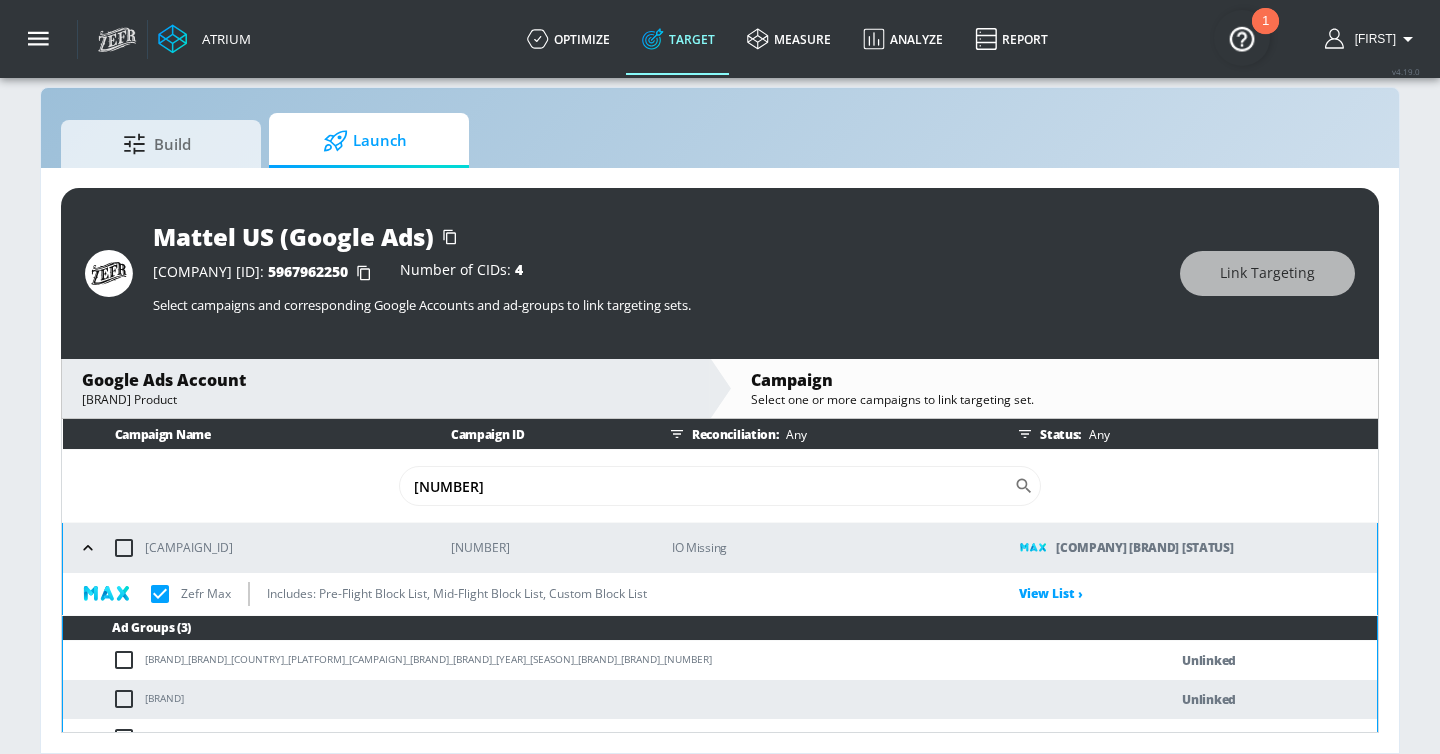 scroll, scrollTop: 27, scrollLeft: 0, axis: vertical 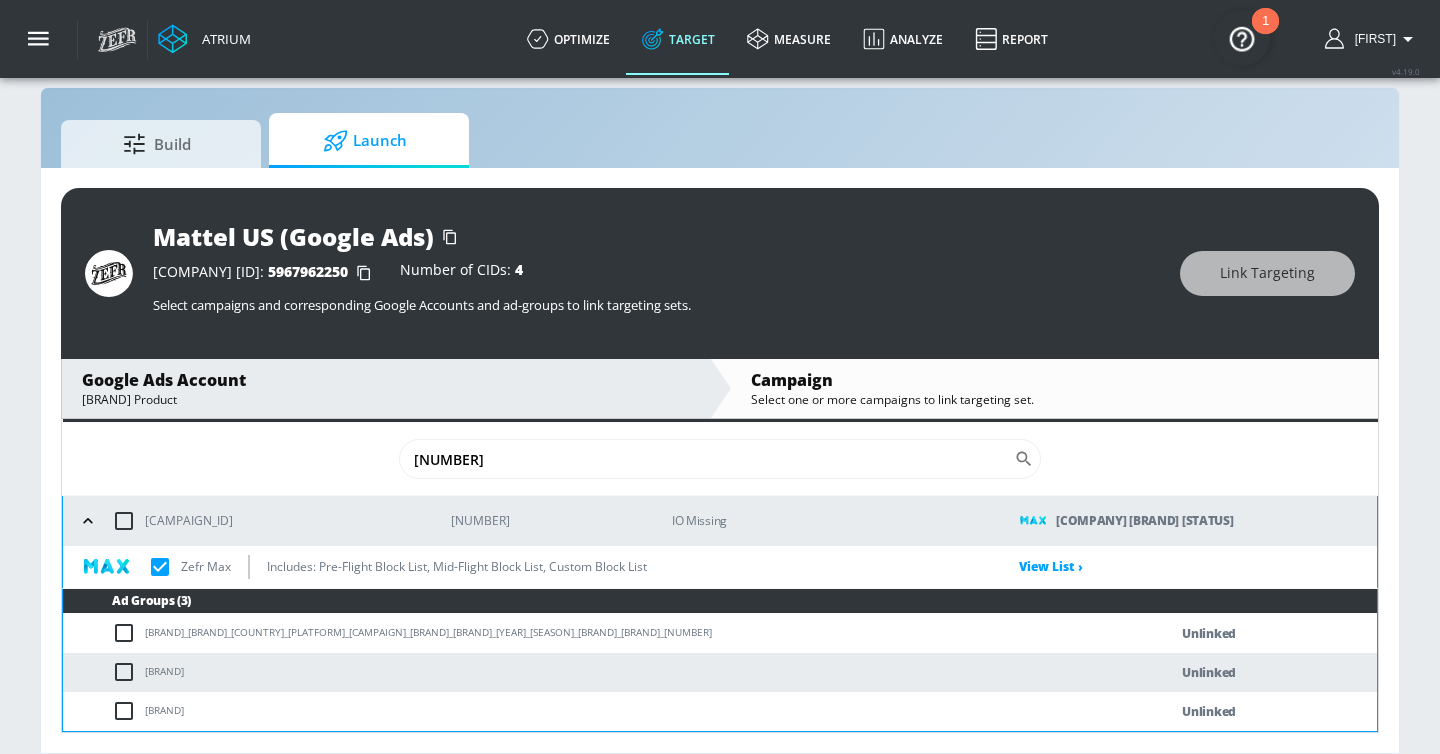 click at bounding box center [128, 633] 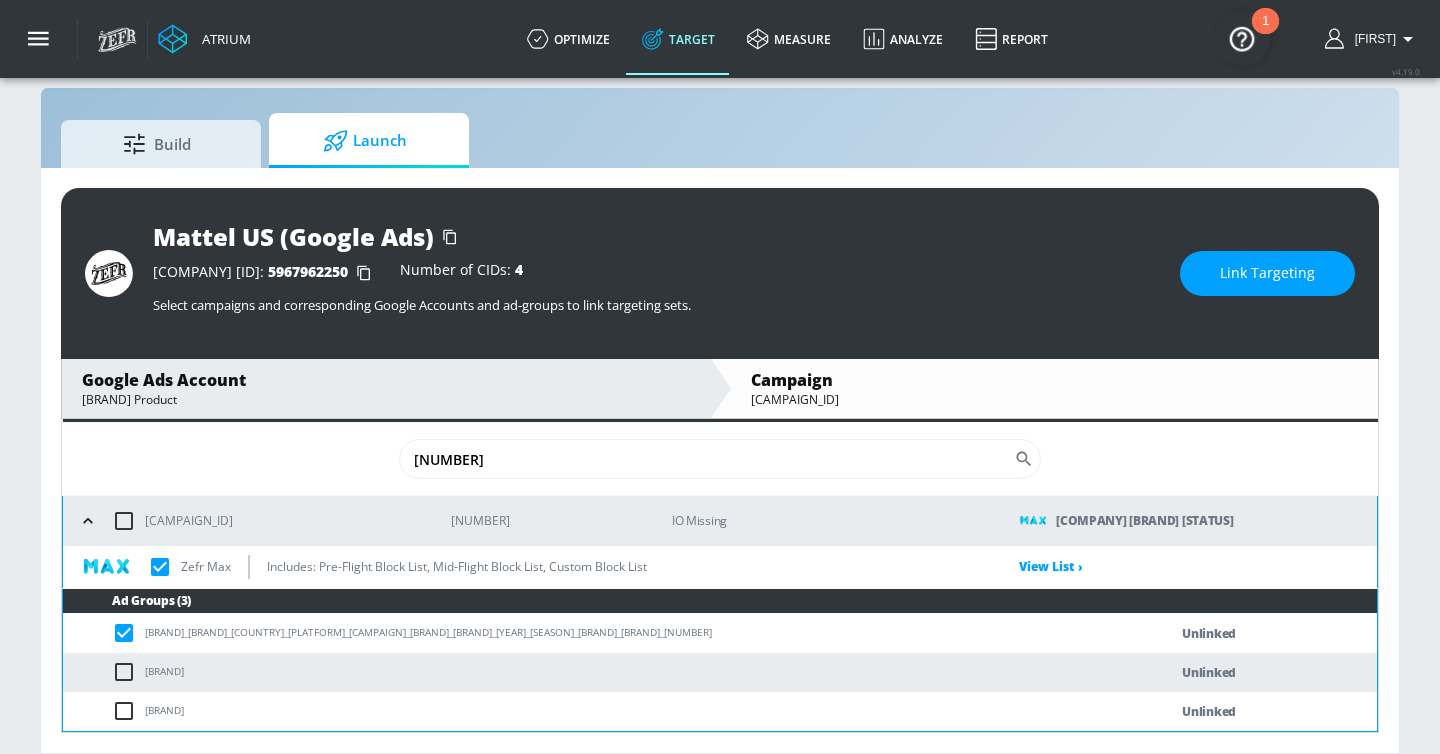 click on "Link Targeting" at bounding box center [1267, 273] 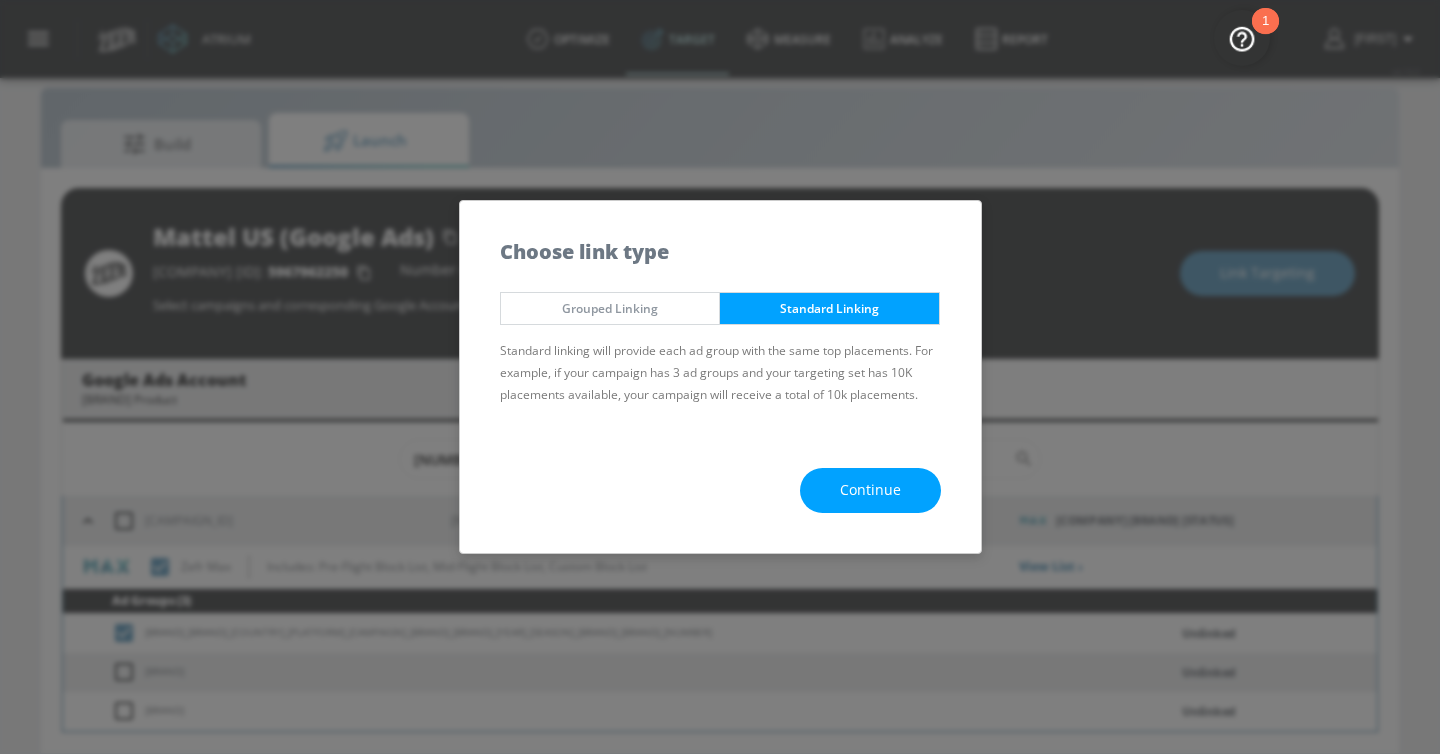 click on "Continue" at bounding box center (870, 490) 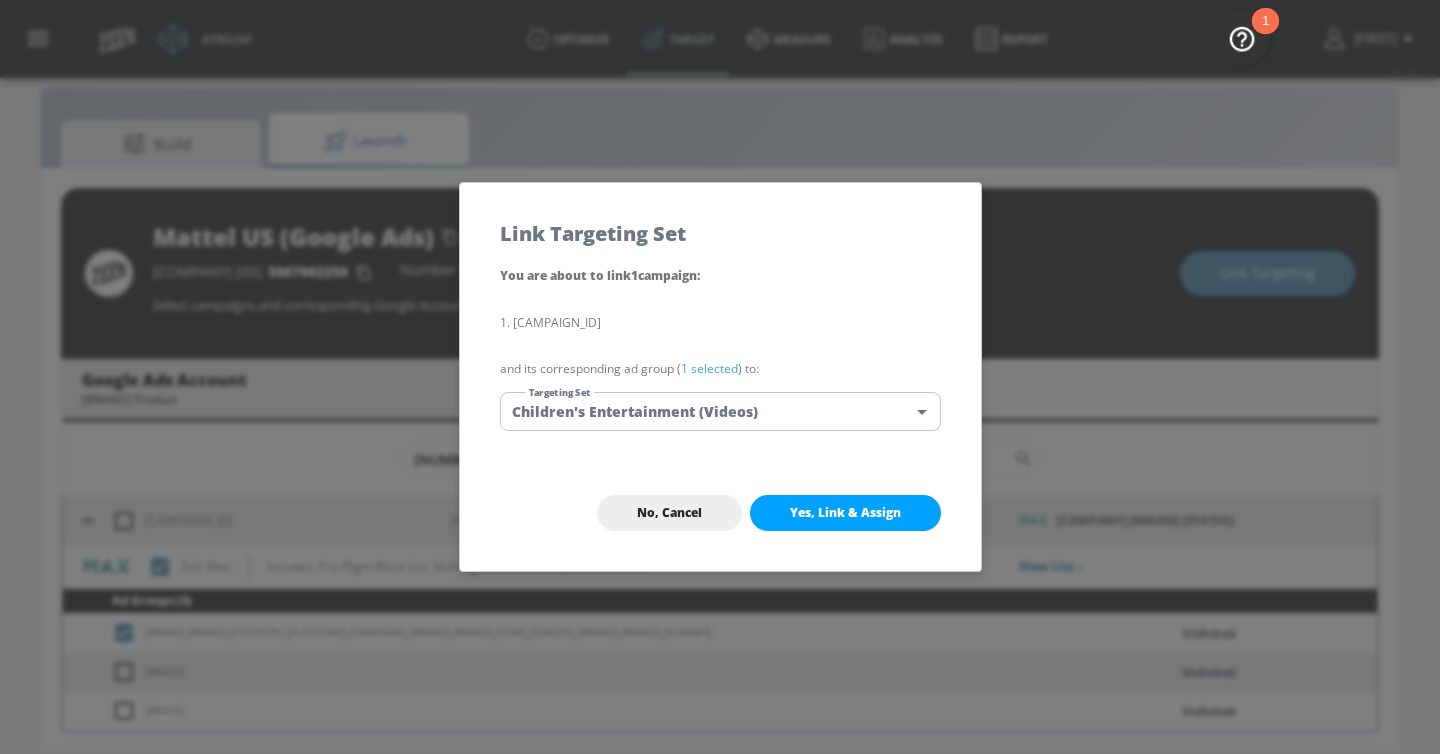 click on "Yes, Link & Assign" at bounding box center [845, 513] 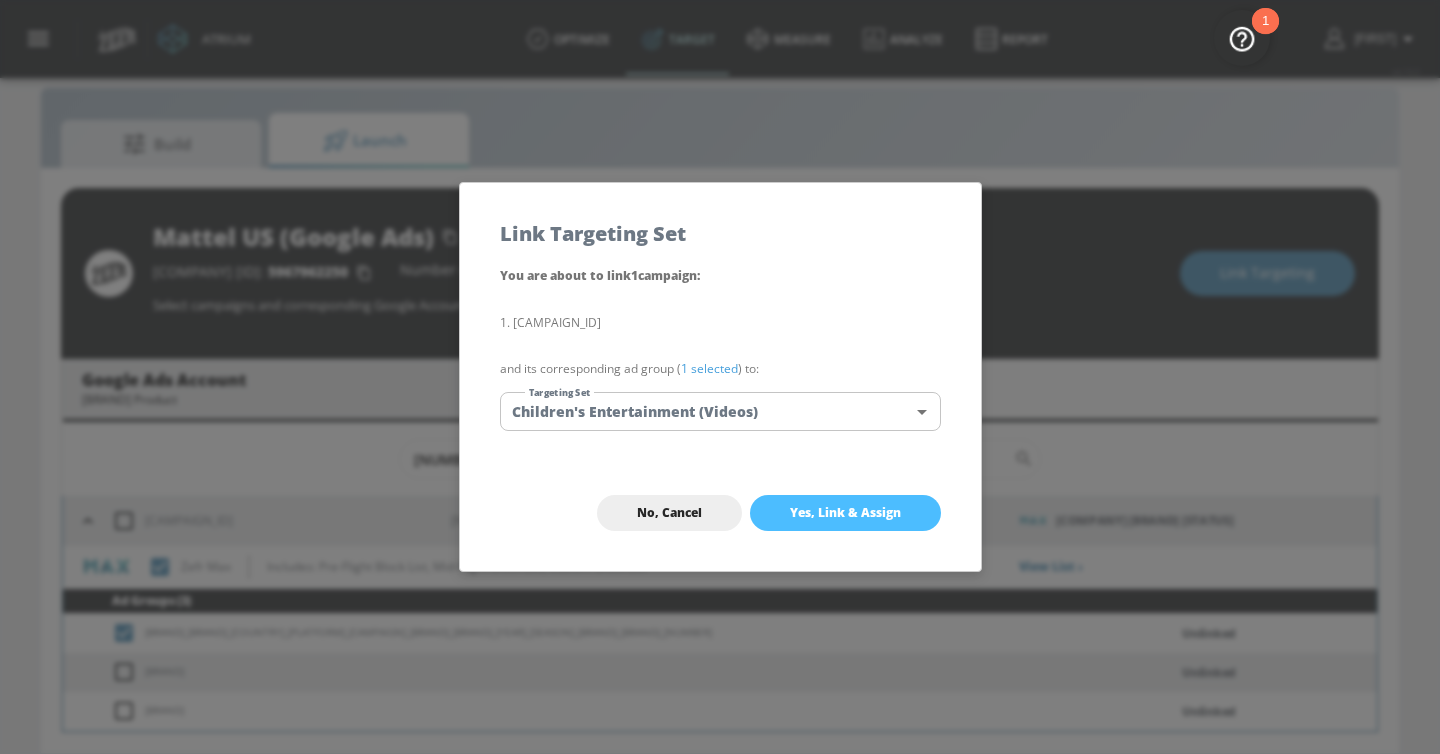 checkbox on "true" 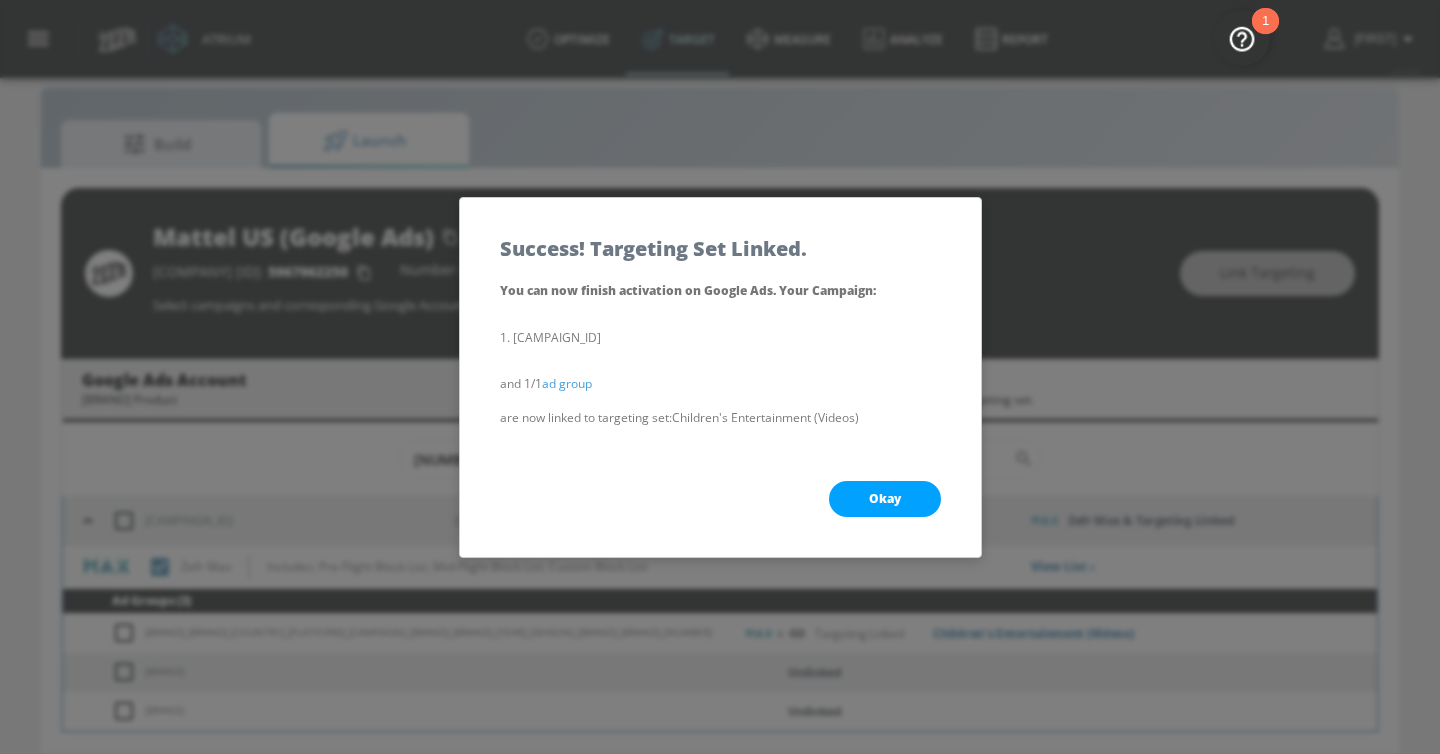 click on "Okay" at bounding box center (885, 499) 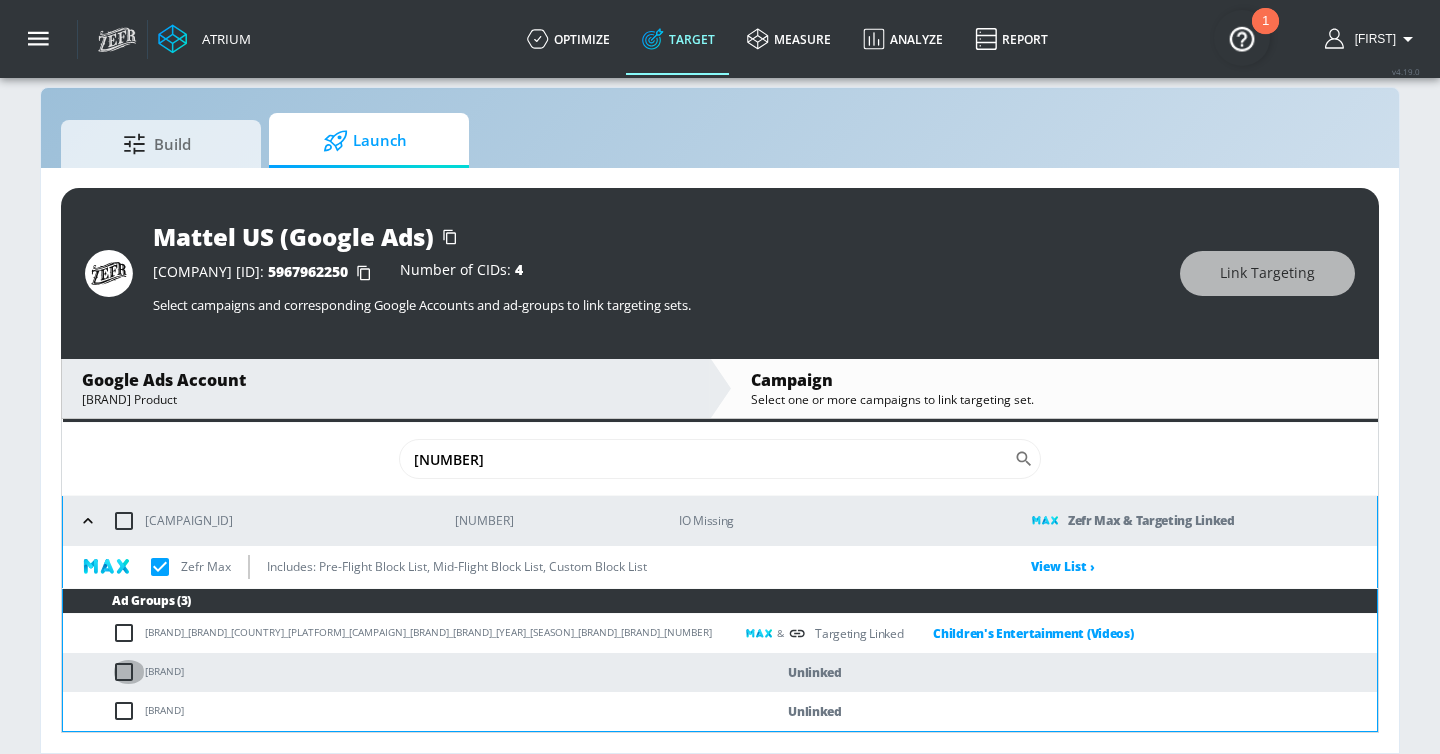 click at bounding box center [128, 672] 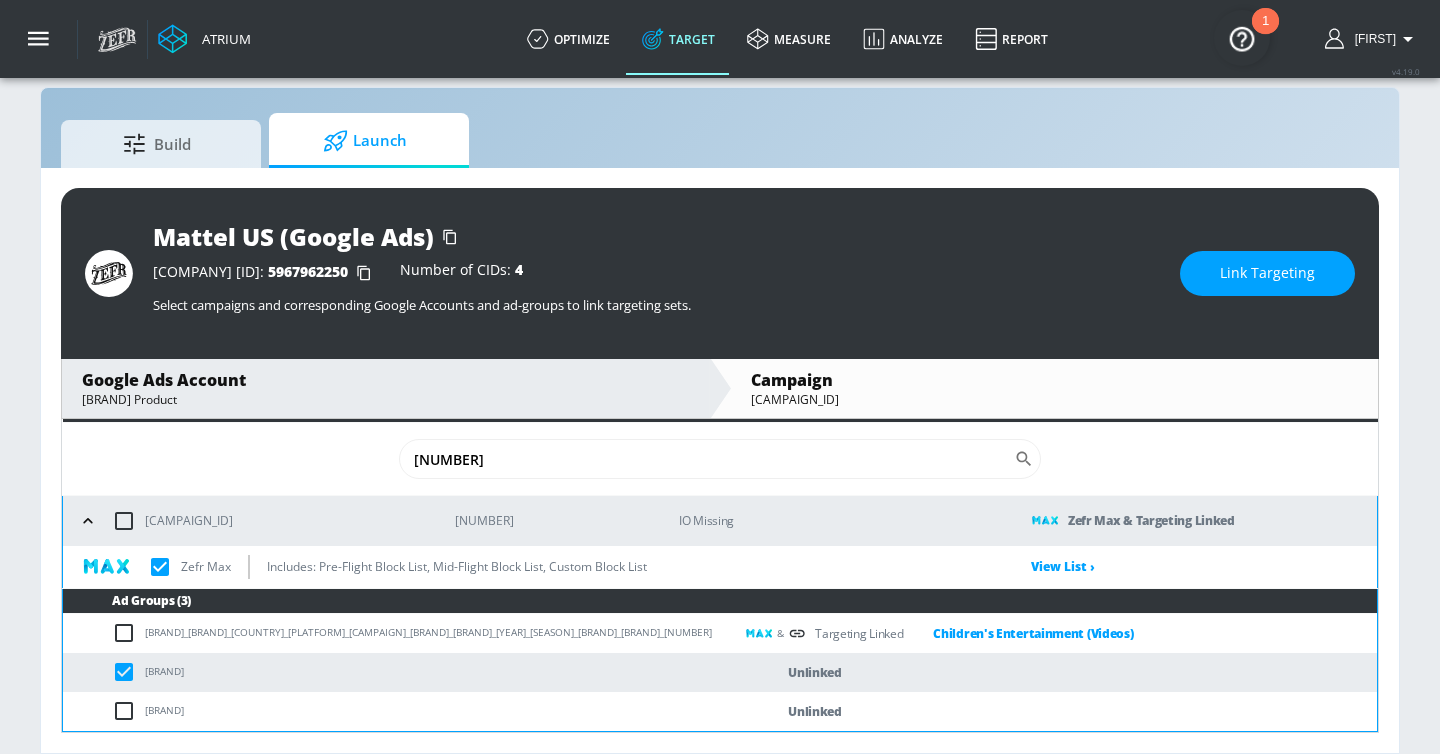 click on "Link Targeting" at bounding box center (1267, 273) 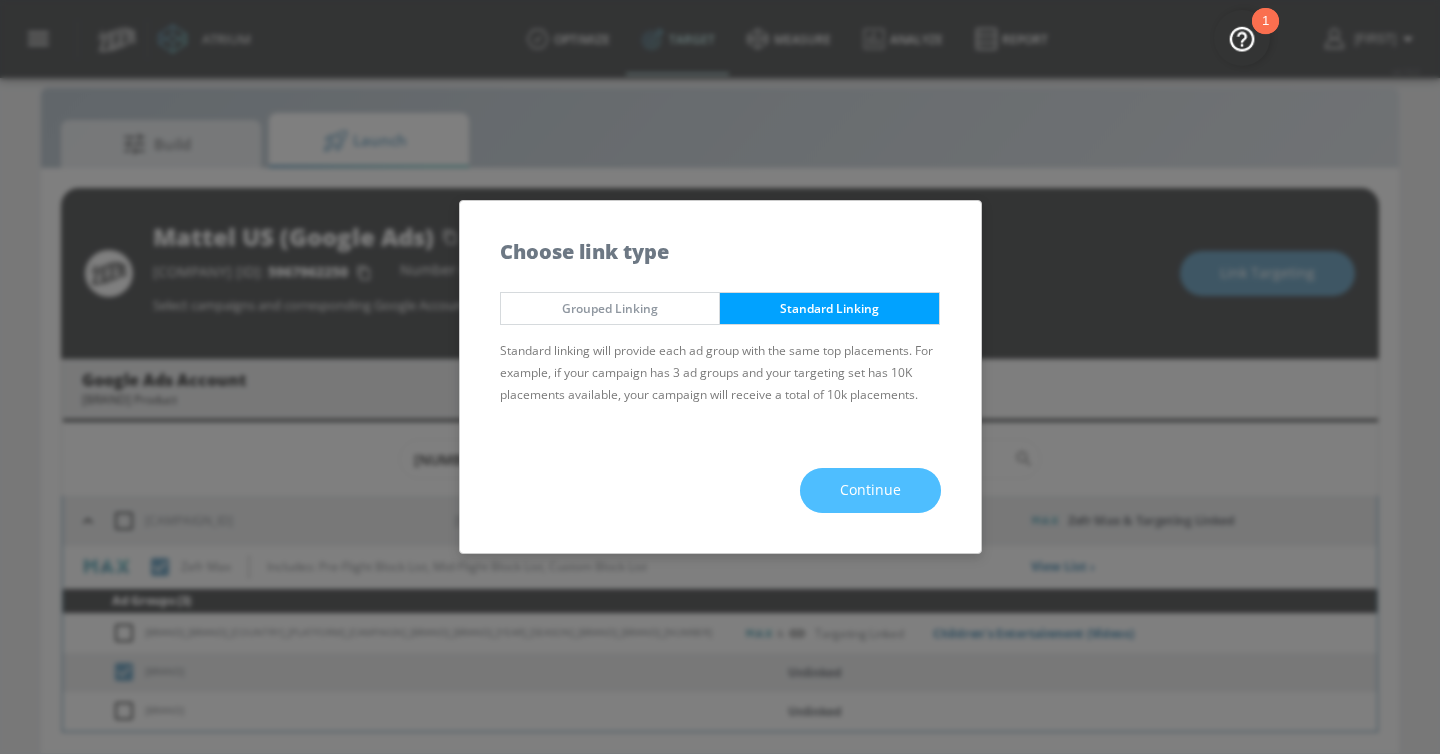 click on "Continue" at bounding box center [870, 490] 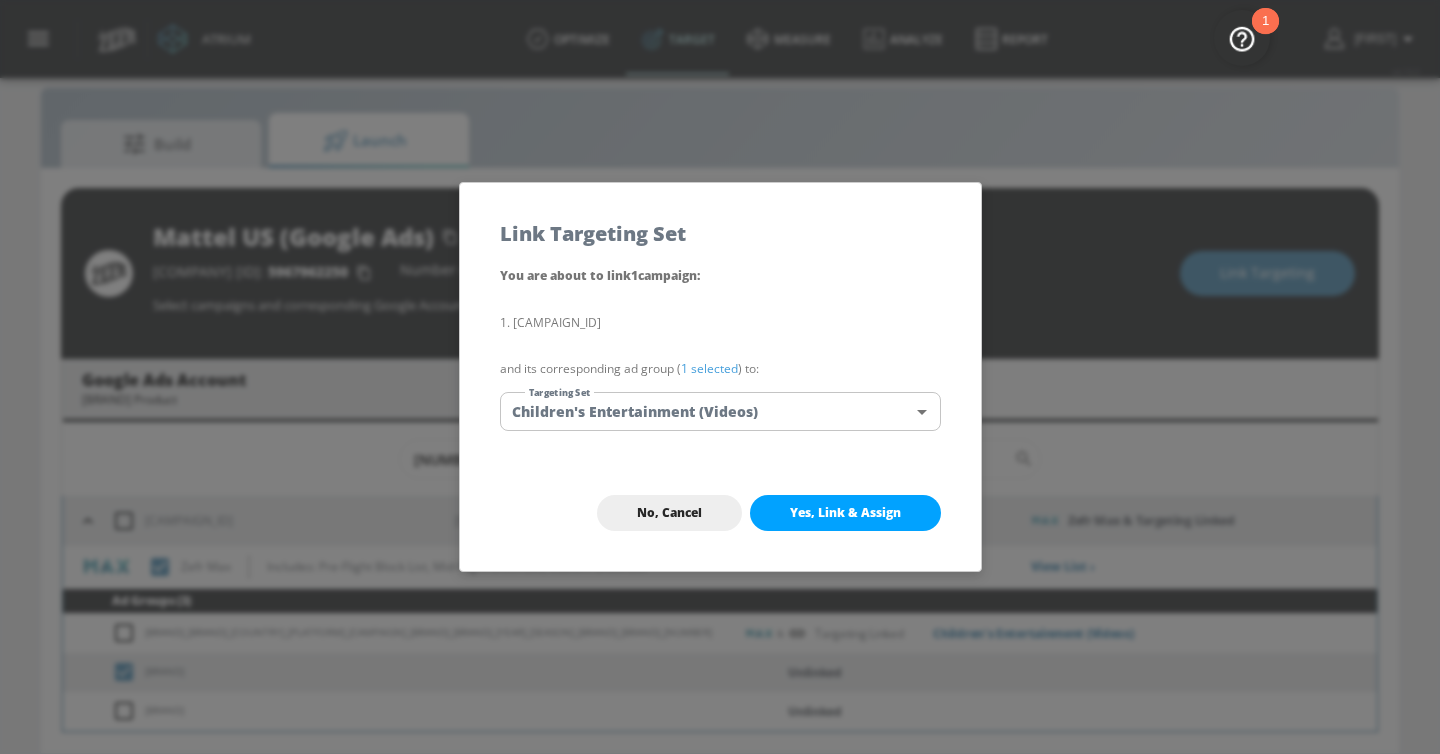 click on "Atrium optimize Target measure Analyze Report optimize Target measure Analyze Report v 4.19.0 Casey Platform DV360:   Youtube DV360:   Youtube Advertiser mattel Sort By A-Z asc ​ Add Account Mattel US (Google Ads) Linked as: Mattel US (Google Ads) Agency: Brand Vertical: Other Mattel - Kids Test Campaign Linked as: Zefr Demos Agency: Test Vertical: CPG (Consumer Packaged Goods) Mattel US (YouTube) Linked as: Publicis_Mattel _US_YouTube_DV360 Agency: Spark Vertical: Retail Mattel Canada (YouTube) Linked as: APEX_Mattel _Canada_YouTube_DV360 Agency: APEX Vertical: Other Mattel Canada Linked as: Mattel Canada GA Agency: APEX Exchange Vertical: Retail Mattel Linked as: Mattel (YT BSRP) Agency: Spark Vertical: Retail Mattel Linked as: Zefr Demos Agency: Spark Vertical: CPG (Consumer Packaged Goods) Mattel Linked as: Zefr Demos Agency: Spark Vertical: CPG (Consumer Packaged Goods) Mattel Linked as: Zefr Demos Agency: Spark Vertical: Retail Mattel Linked as: Zefr Demos Agency: N/A Vertical: Entertainment Agency:" at bounding box center (720, 362) 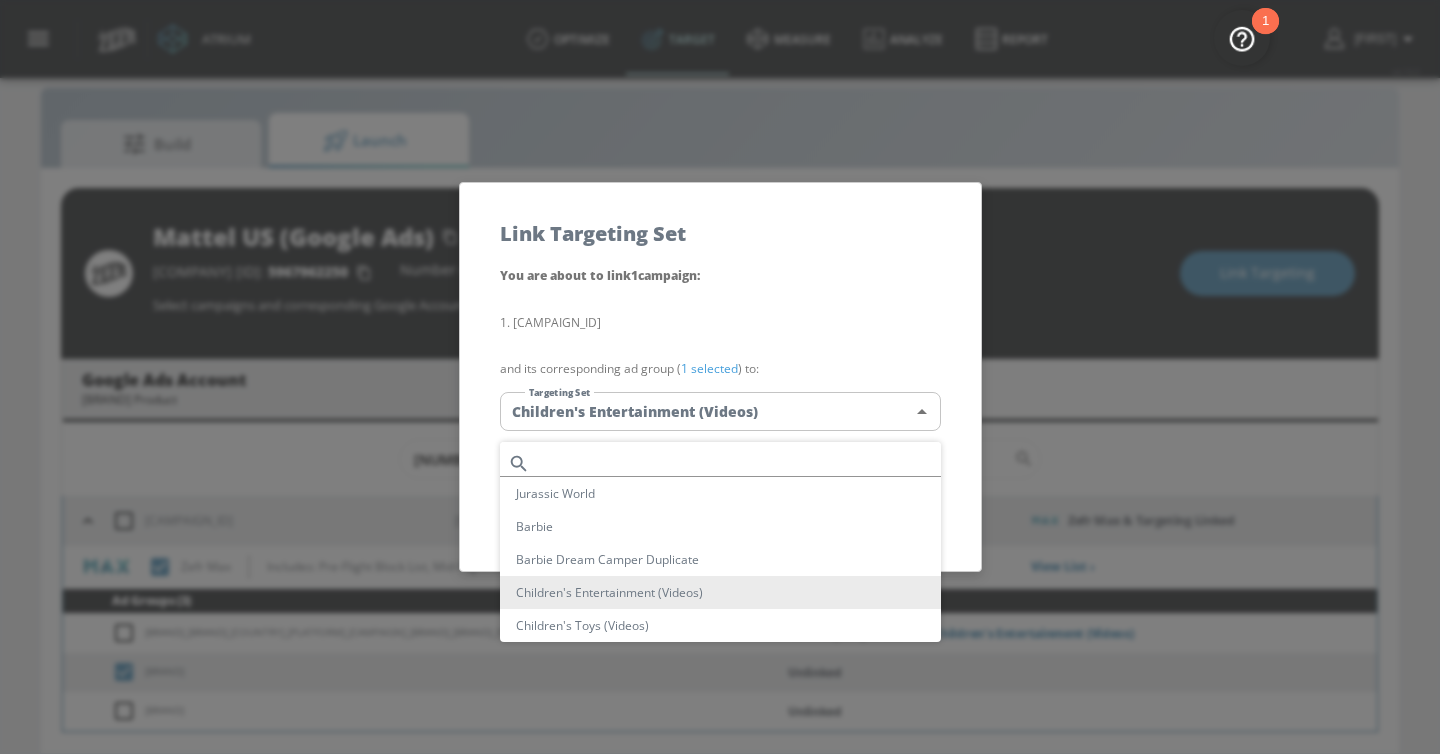 scroll, scrollTop: 41, scrollLeft: 0, axis: vertical 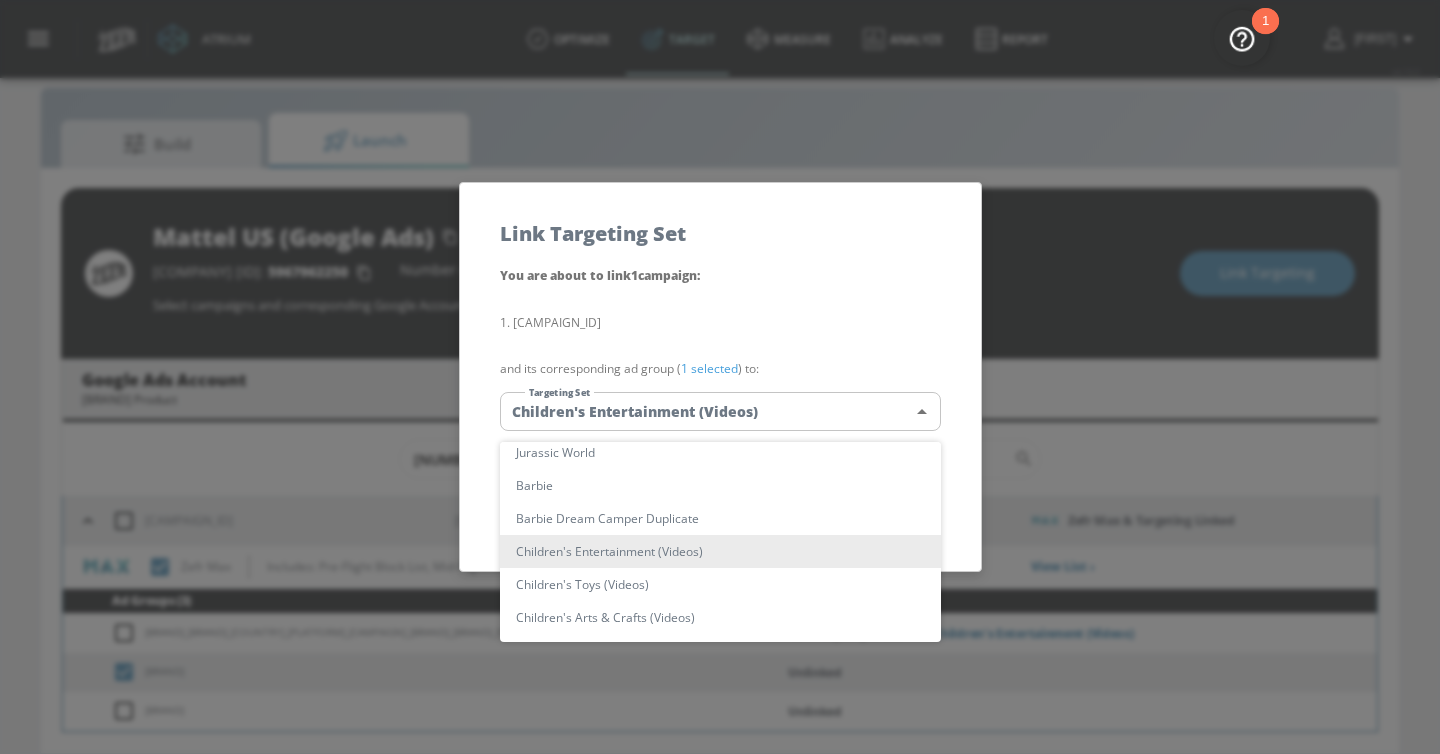 click on "Children's Toys (Videos)" at bounding box center [720, 584] 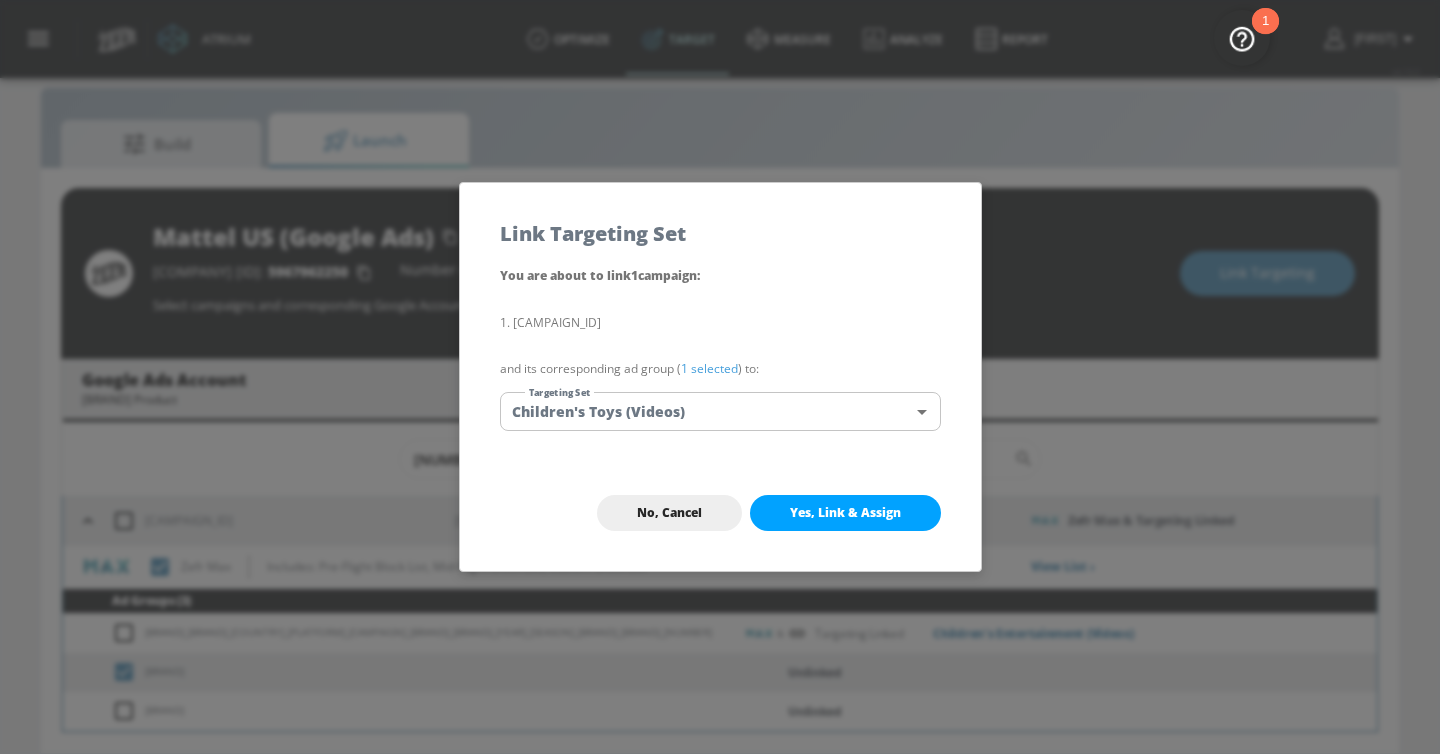 click on "No, Cancel Yes, Link & Assign" at bounding box center (720, 513) 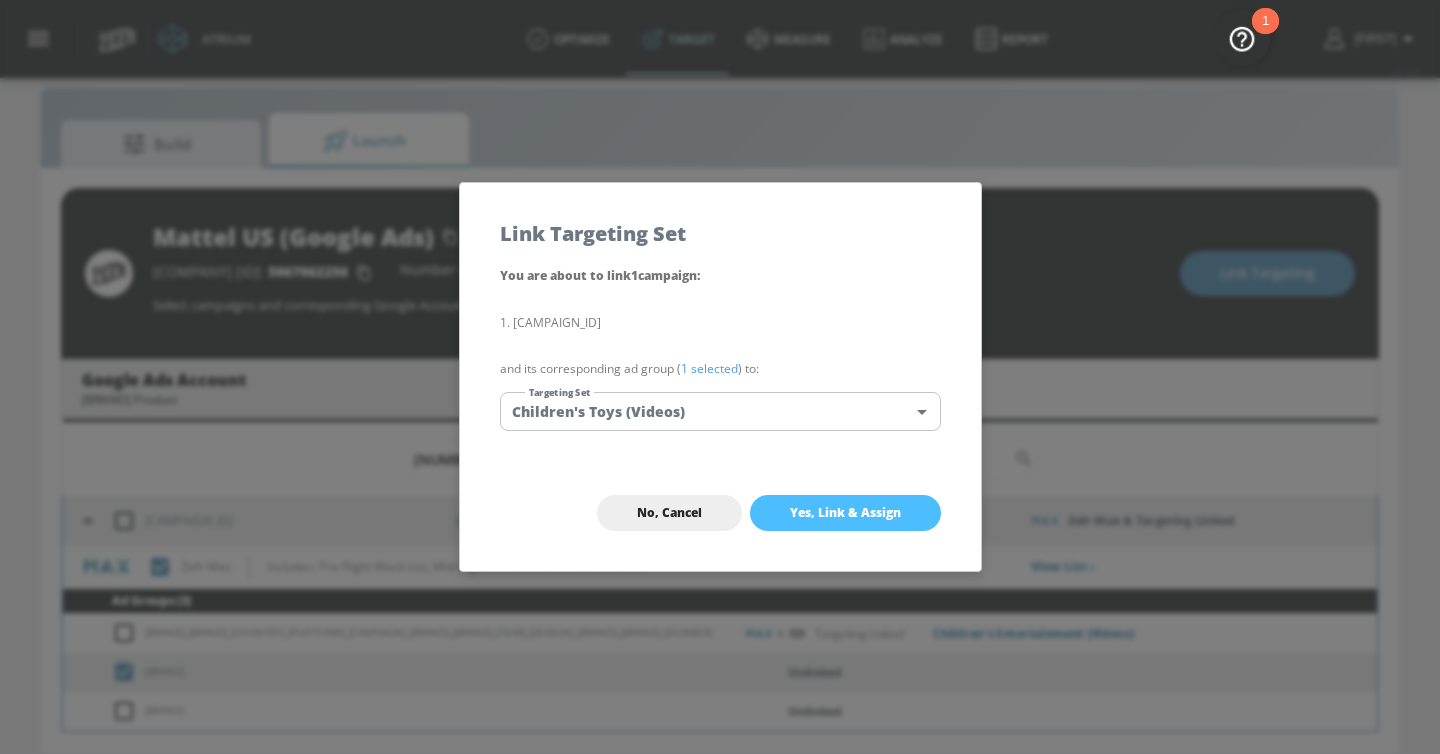 checkbox on "true" 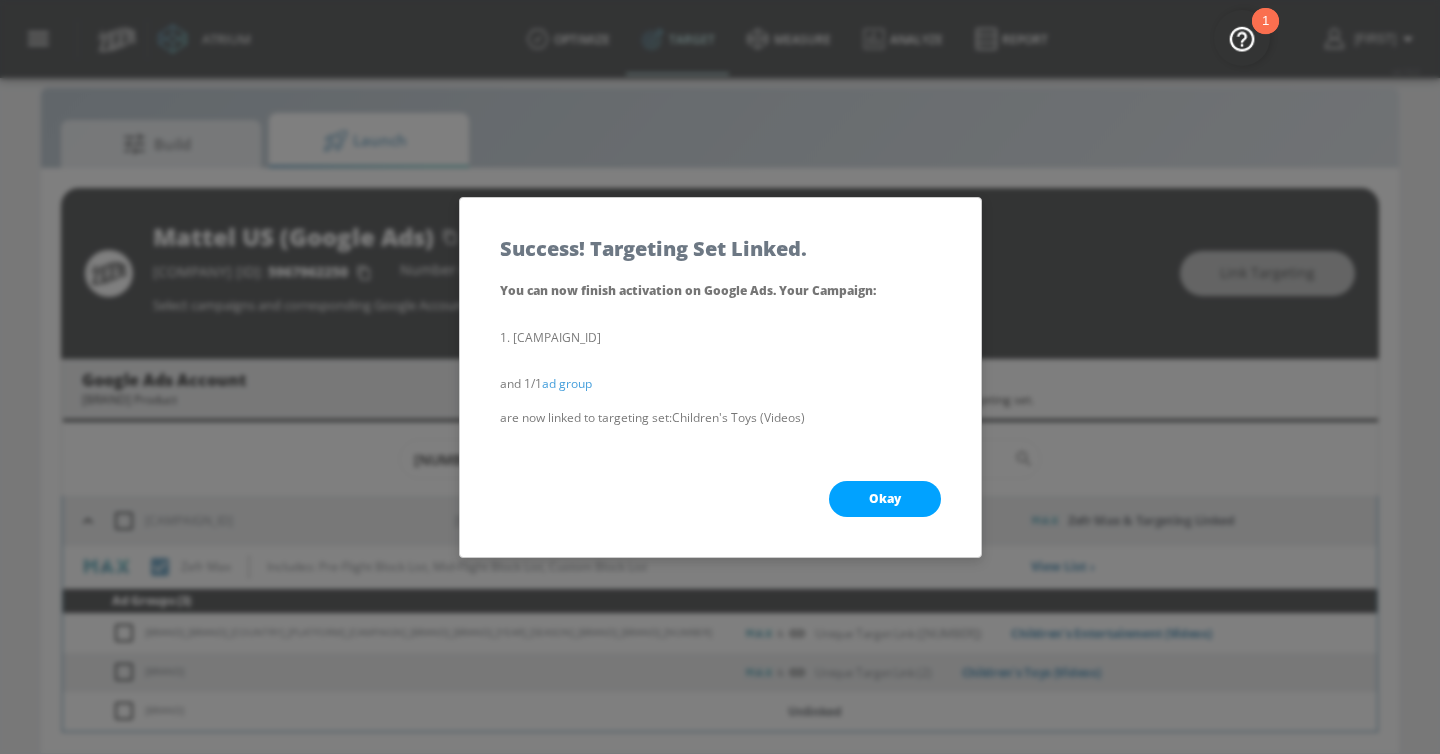 click on "Okay" at bounding box center (885, 499) 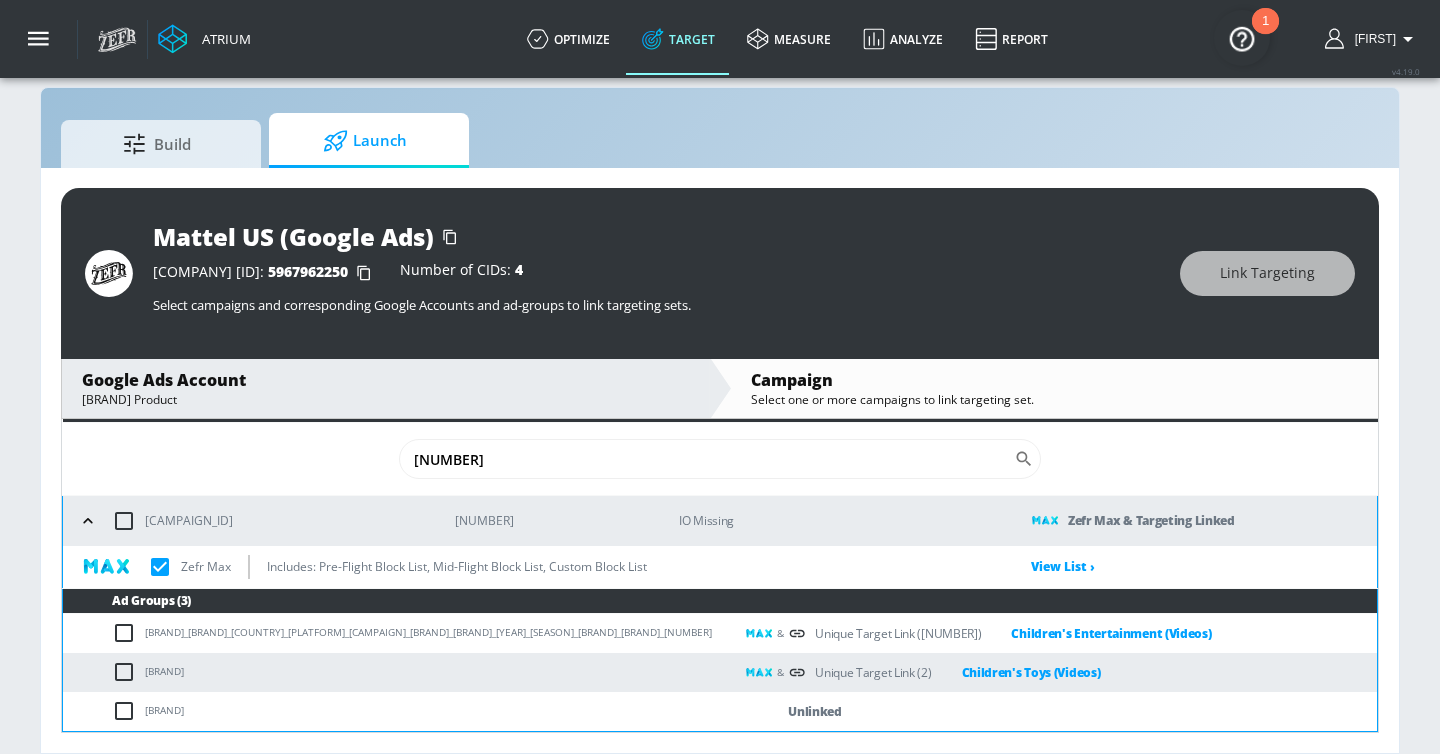 click at bounding box center (128, 711) 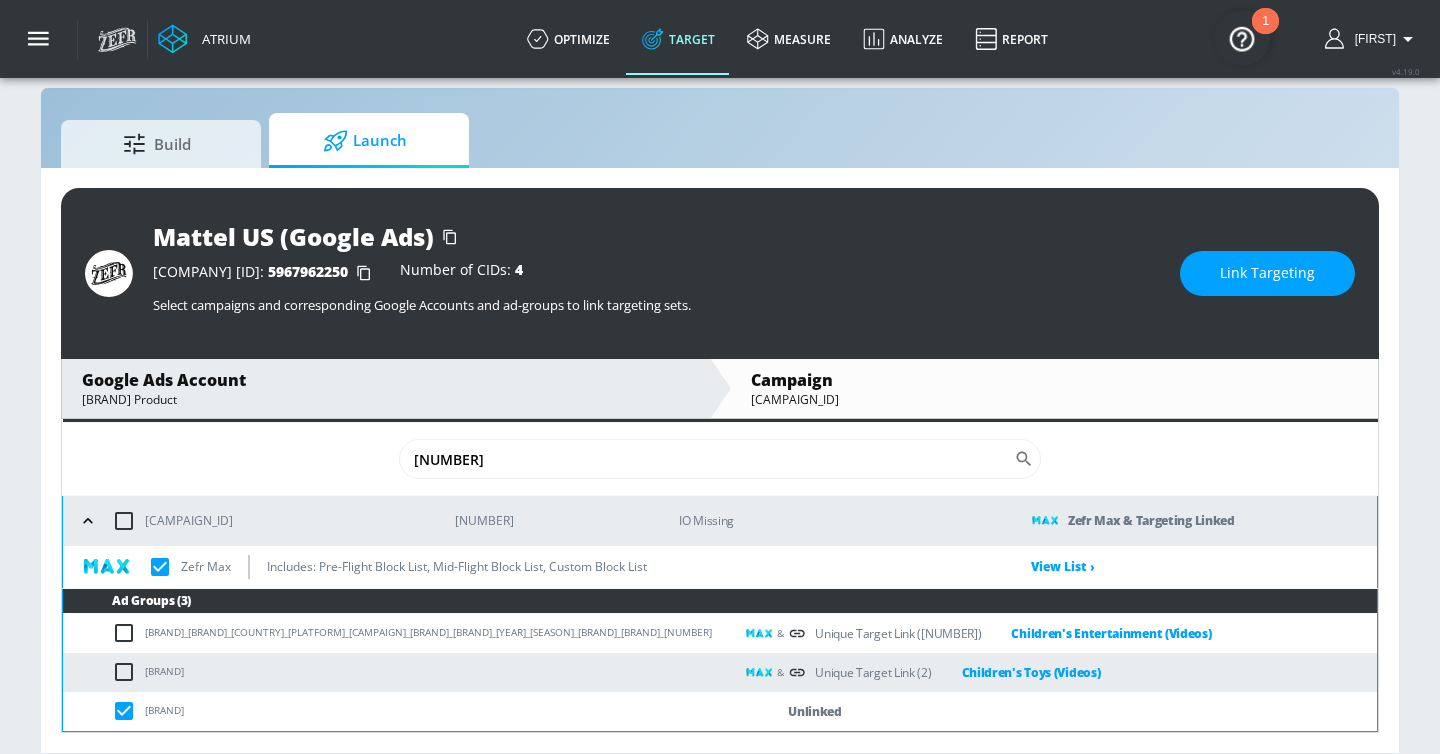 click on "Link Targeting" at bounding box center [1267, 273] 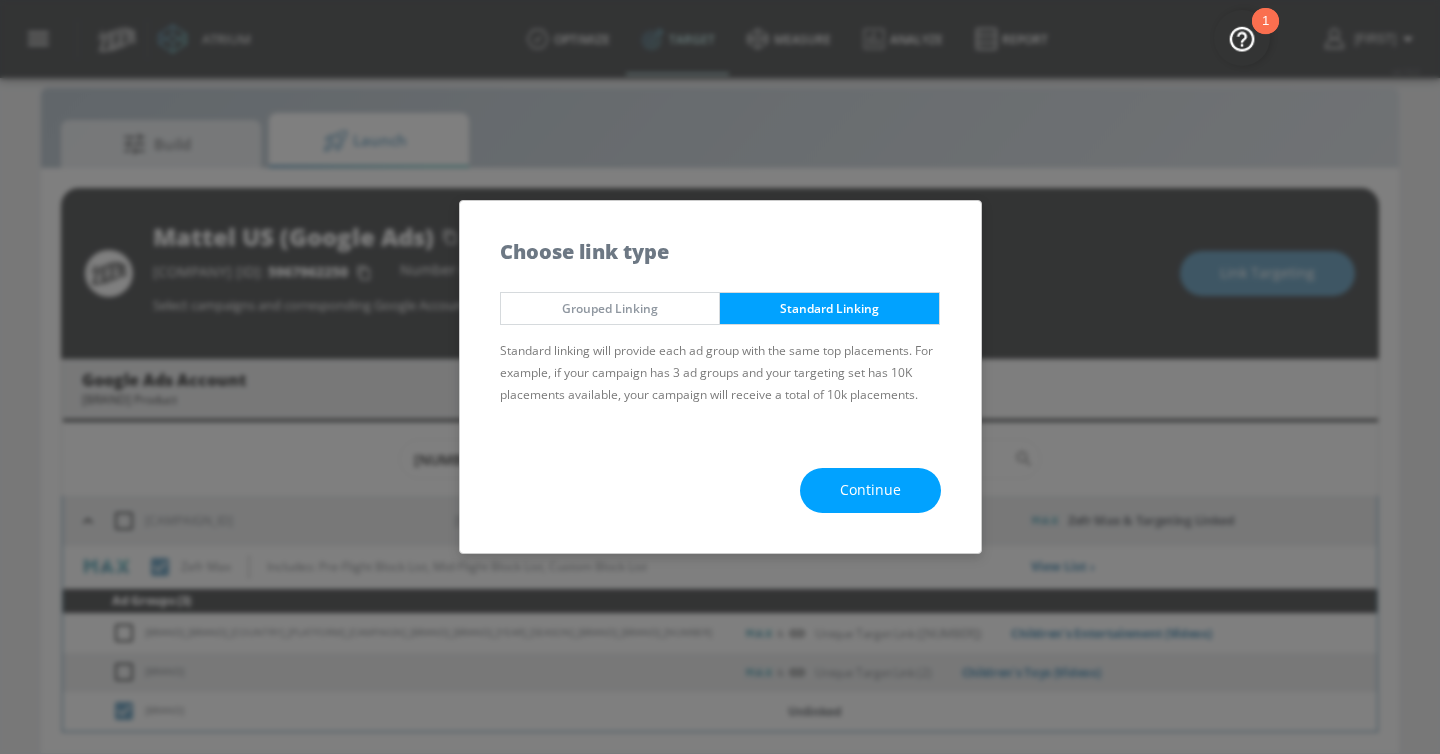 click on "Continue" at bounding box center (870, 490) 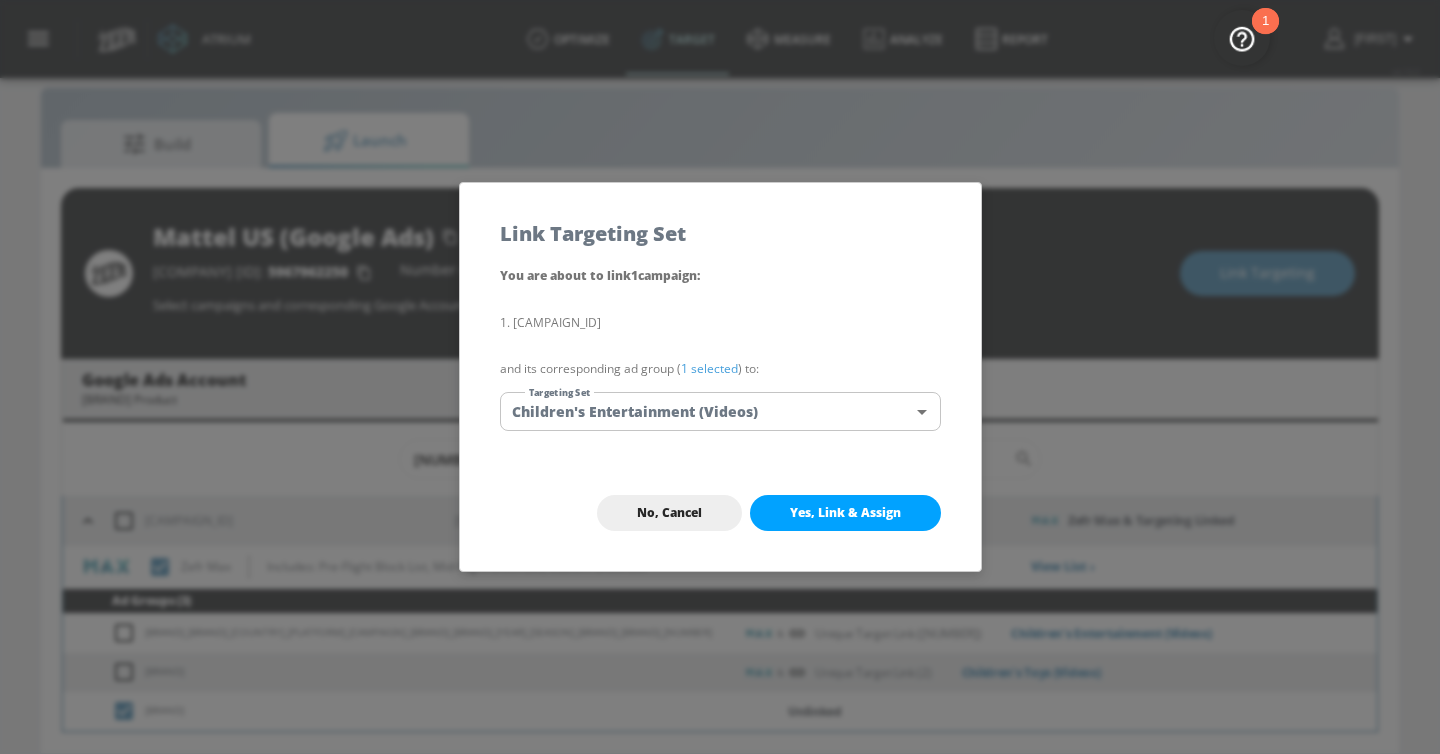 click on "Atrium optimize Target measure Analyze Report optimize Target measure Analyze Report v 4.19.0 Casey Platform DV360:   Youtube DV360:   Youtube Advertiser mattel Sort By A-Z asc ​ Add Account Mattel US (Google Ads) Linked as: Mattel US (Google Ads) Agency: Brand Vertical: Other Mattel - Kids Test Campaign Linked as: Zefr Demos Agency: Test Vertical: CPG (Consumer Packaged Goods) Mattel US (YouTube) Linked as: Publicis_Mattel _US_YouTube_DV360 Agency: Spark Vertical: Retail Mattel Canada (YouTube) Linked as: APEX_Mattel _Canada_YouTube_DV360 Agency: APEX Vertical: Other Mattel Canada Linked as: Mattel Canada GA Agency: APEX Exchange Vertical: Retail Mattel Linked as: Mattel (YT BSRP) Agency: Spark Vertical: Retail Mattel Linked as: Zefr Demos Agency: Spark Vertical: CPG (Consumer Packaged Goods) Mattel Linked as: Zefr Demos Agency: Spark Vertical: CPG (Consumer Packaged Goods) Mattel Linked as: Zefr Demos Agency: Spark Vertical: Retail Mattel Linked as: Zefr Demos Agency: N/A Vertical: Entertainment Agency:" at bounding box center [720, 362] 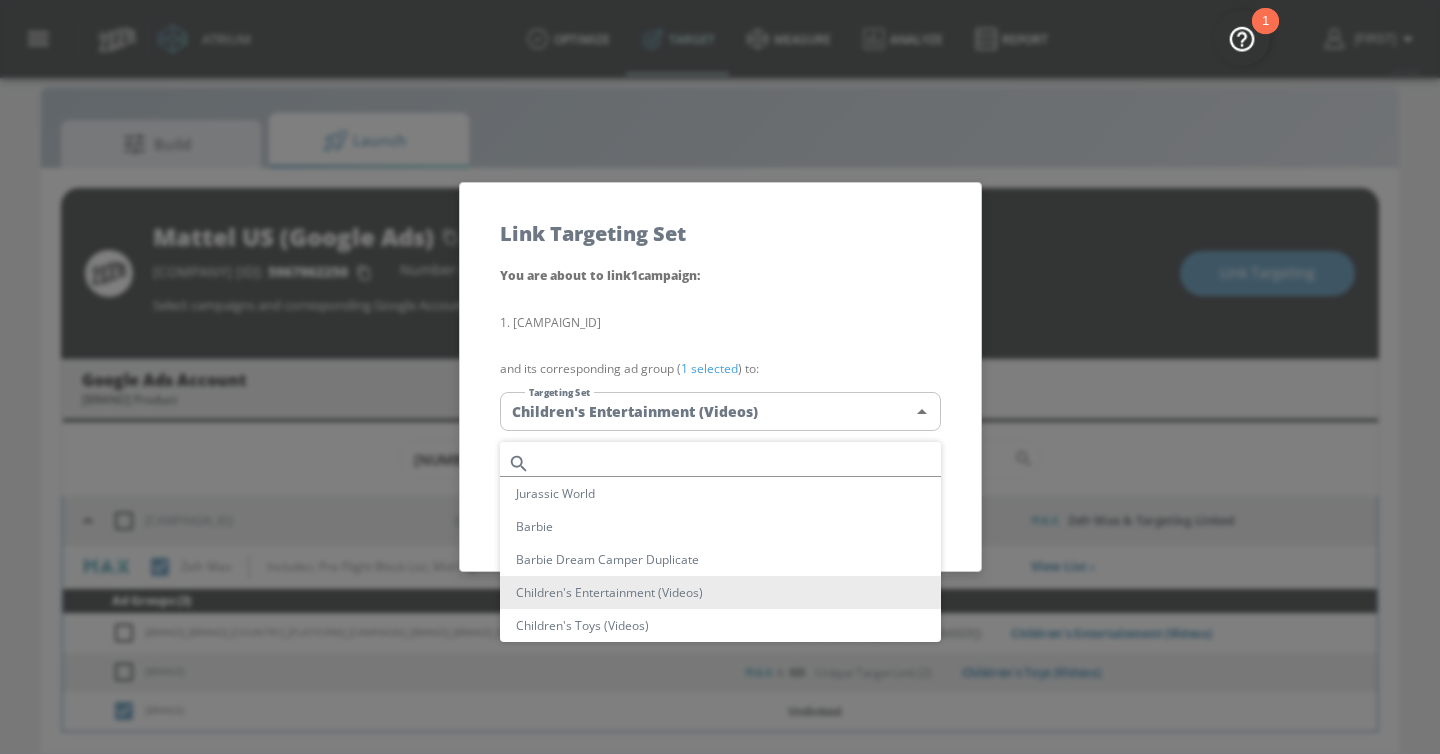 scroll, scrollTop: 41, scrollLeft: 0, axis: vertical 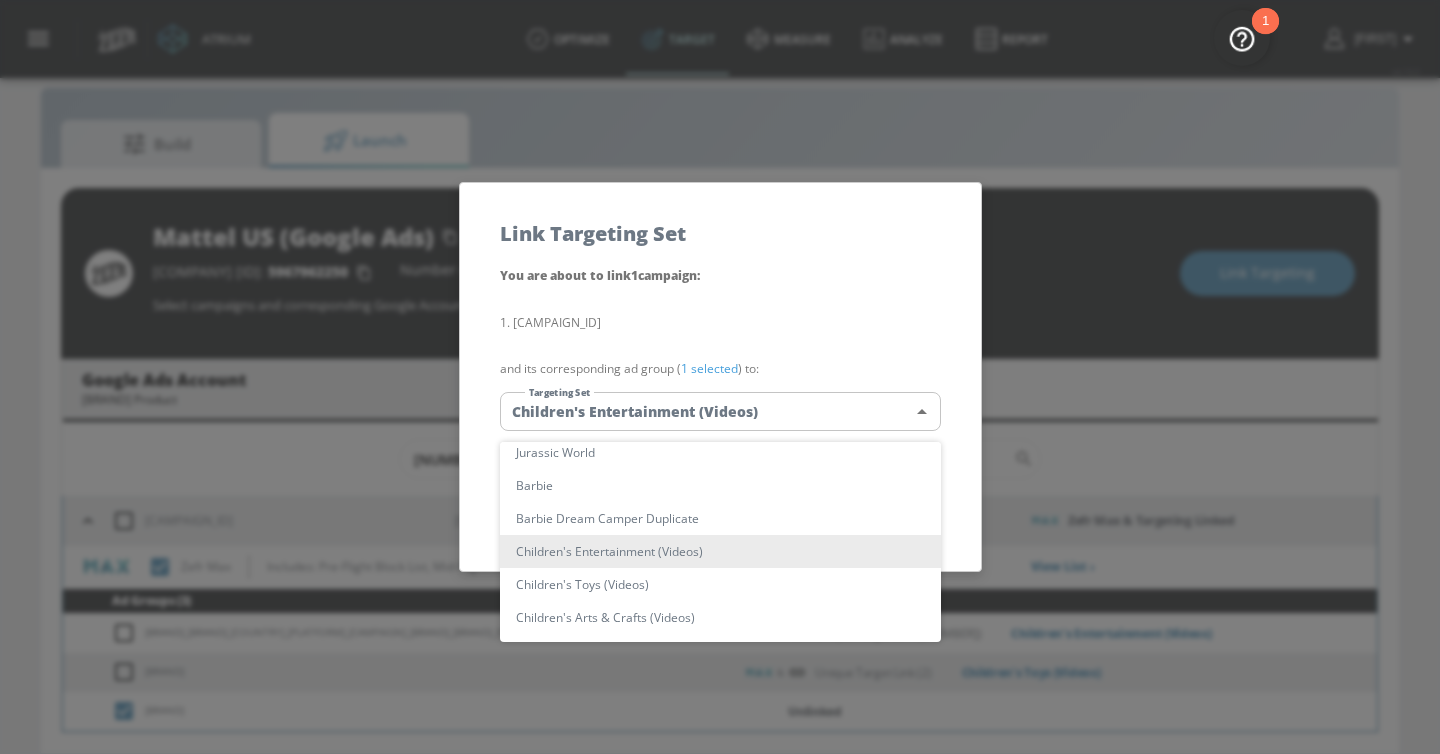 click on "Children's Arts & Crafts (Videos)" at bounding box center (720, 617) 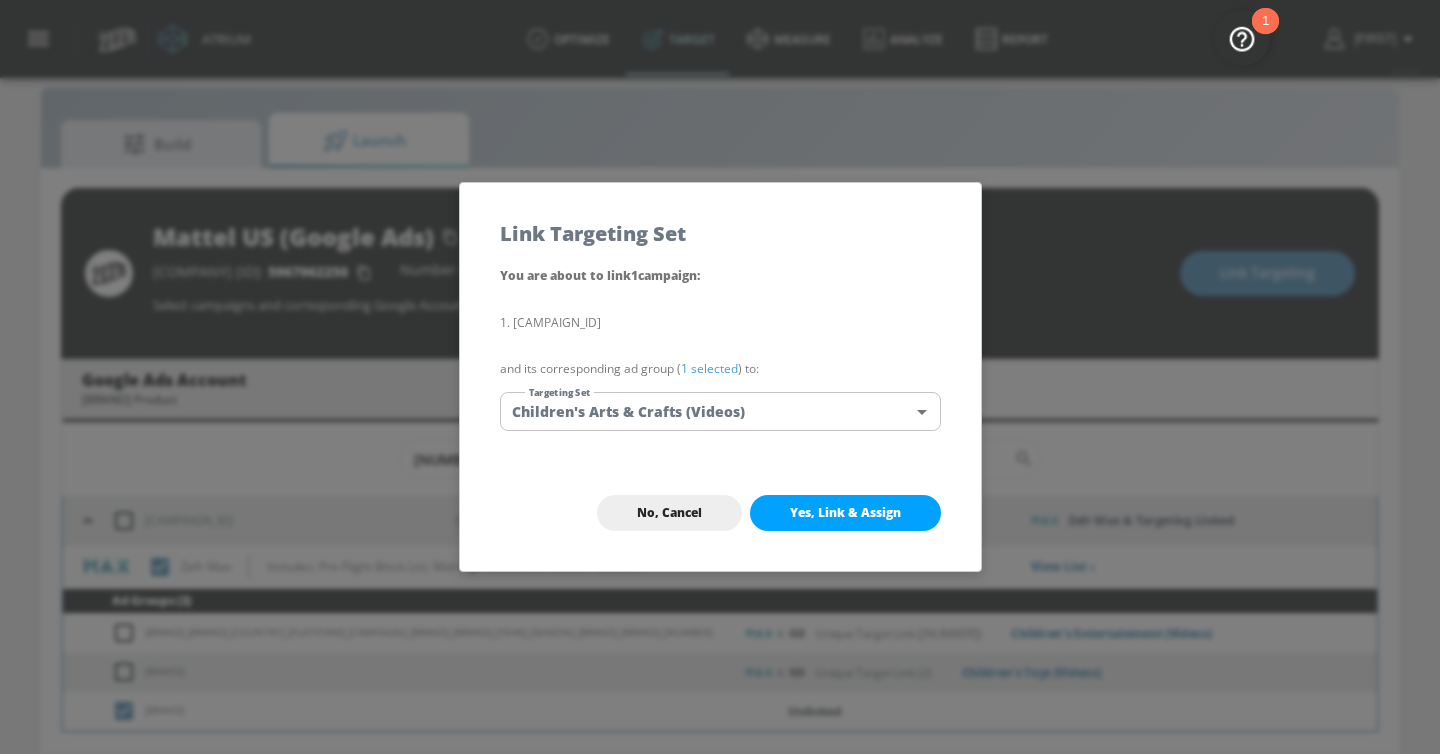click on "No, Cancel Yes, Link & Assign" at bounding box center (720, 513) 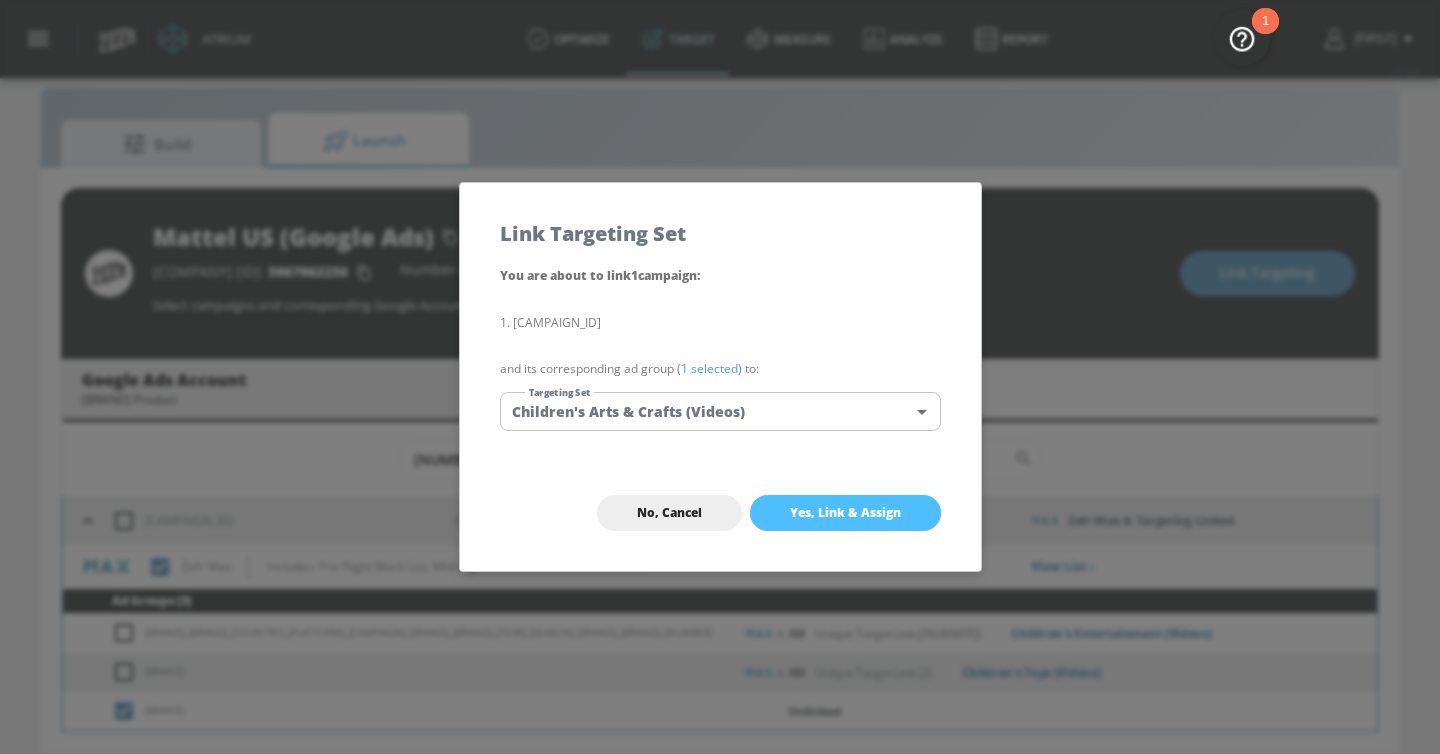 click on "Yes, Link & Assign" at bounding box center (845, 513) 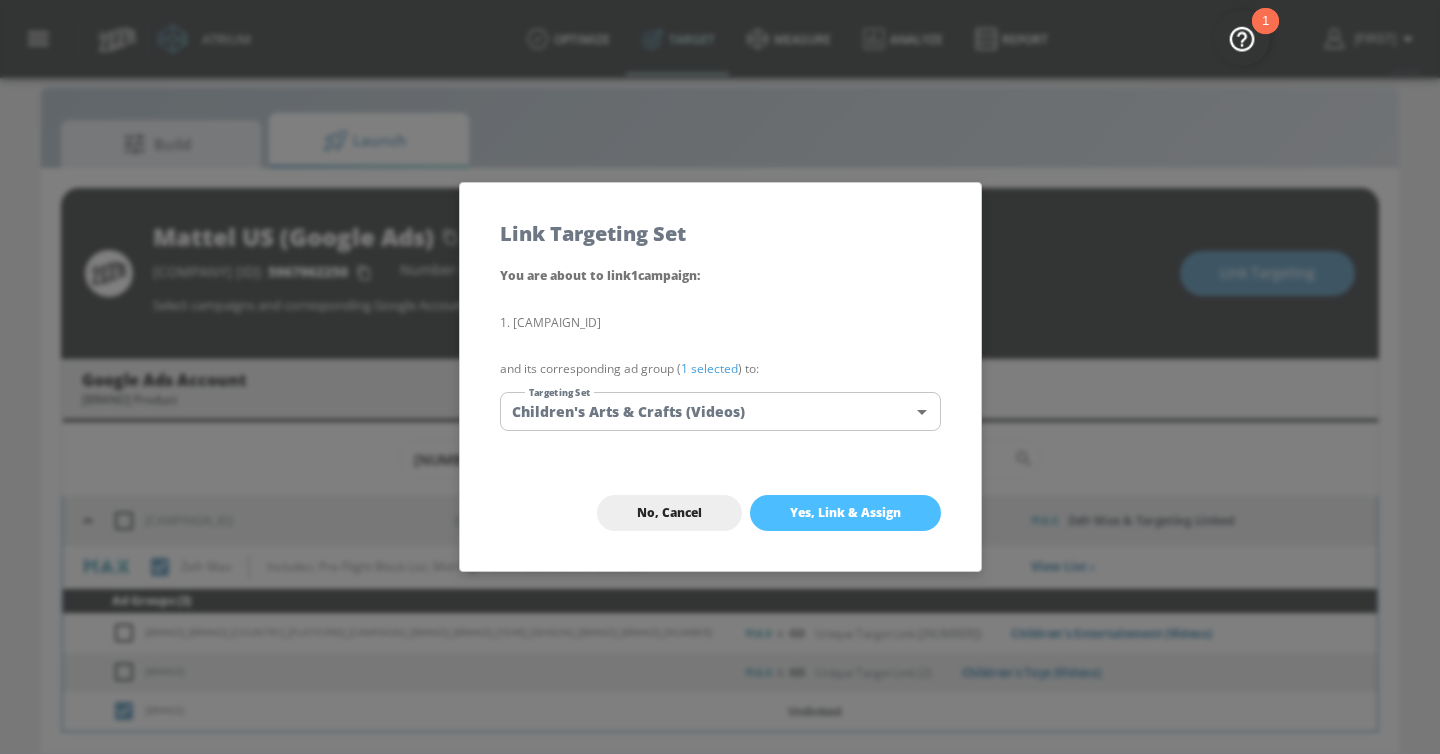 checkbox on "true" 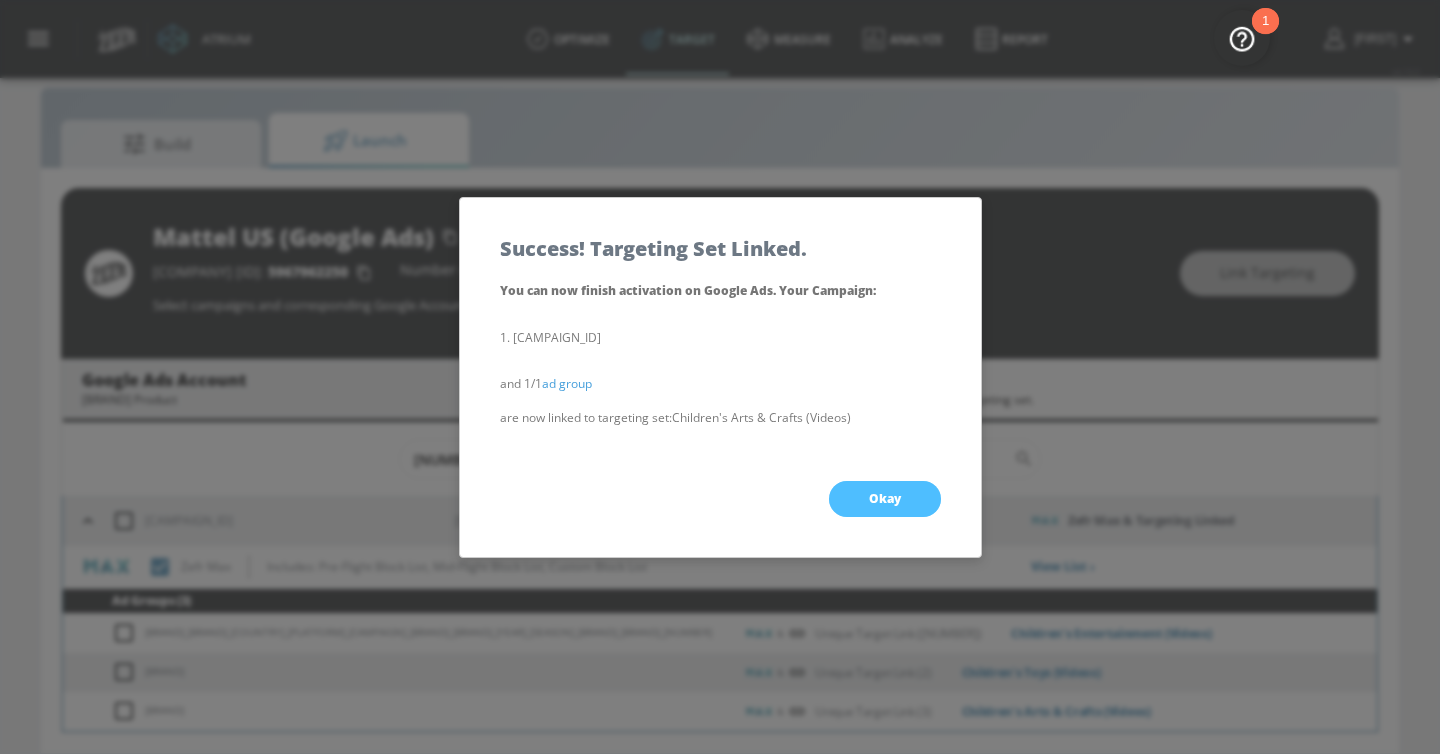 click on "Okay" at bounding box center [885, 499] 